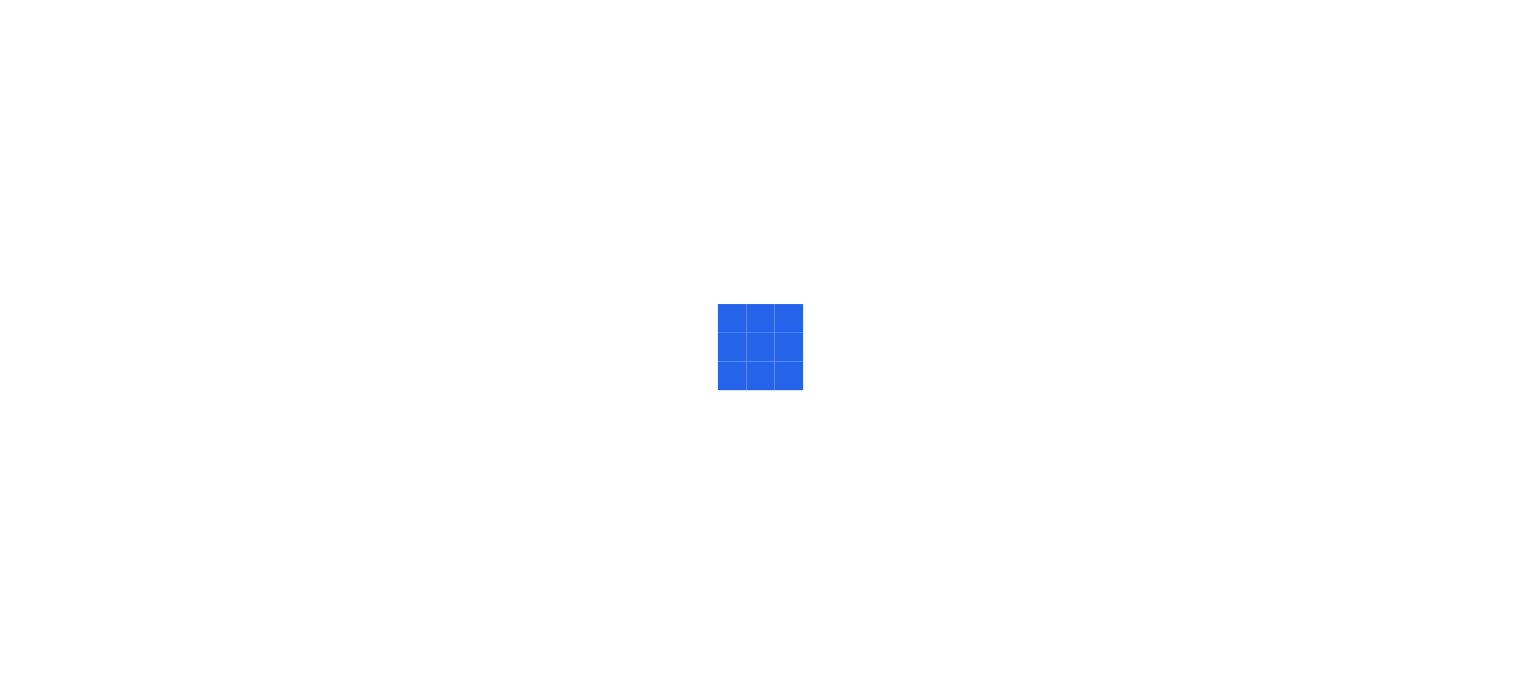 scroll, scrollTop: 0, scrollLeft: 0, axis: both 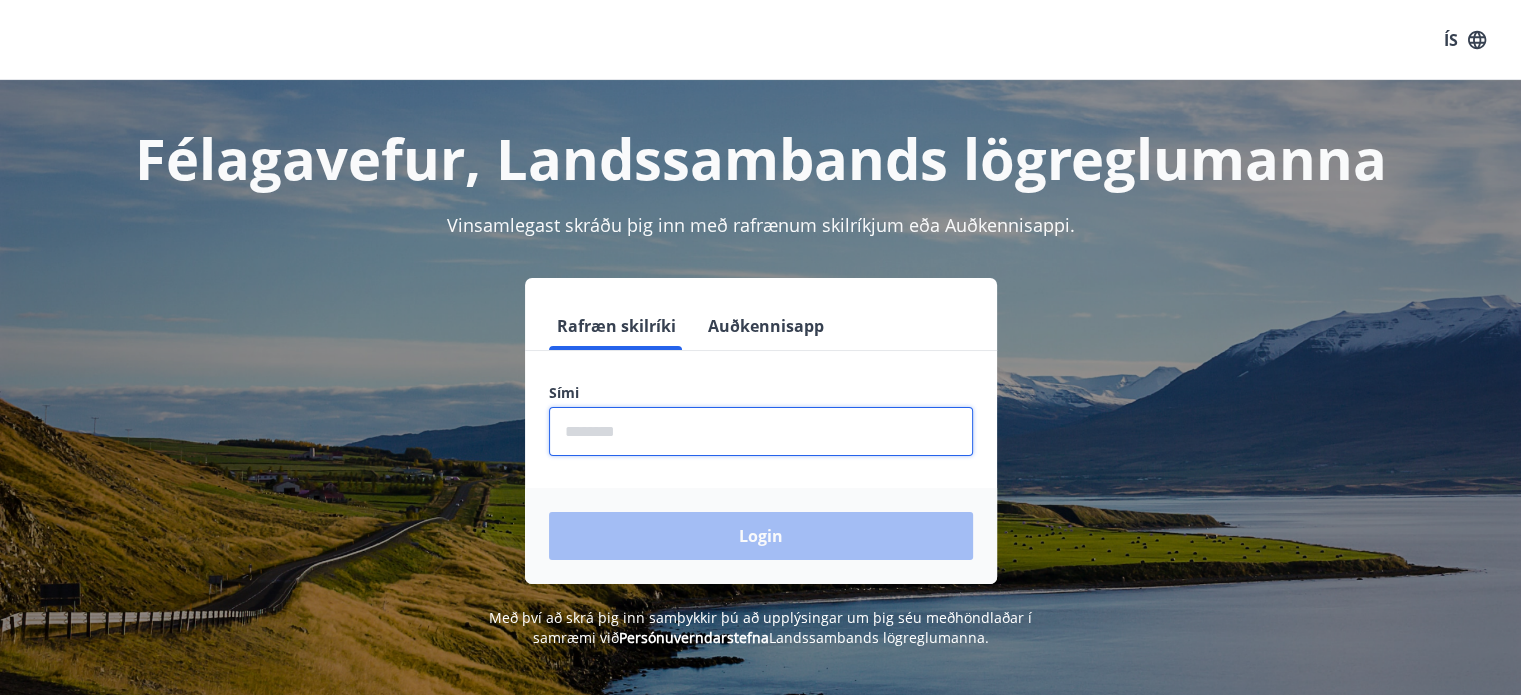 click at bounding box center (761, 431) 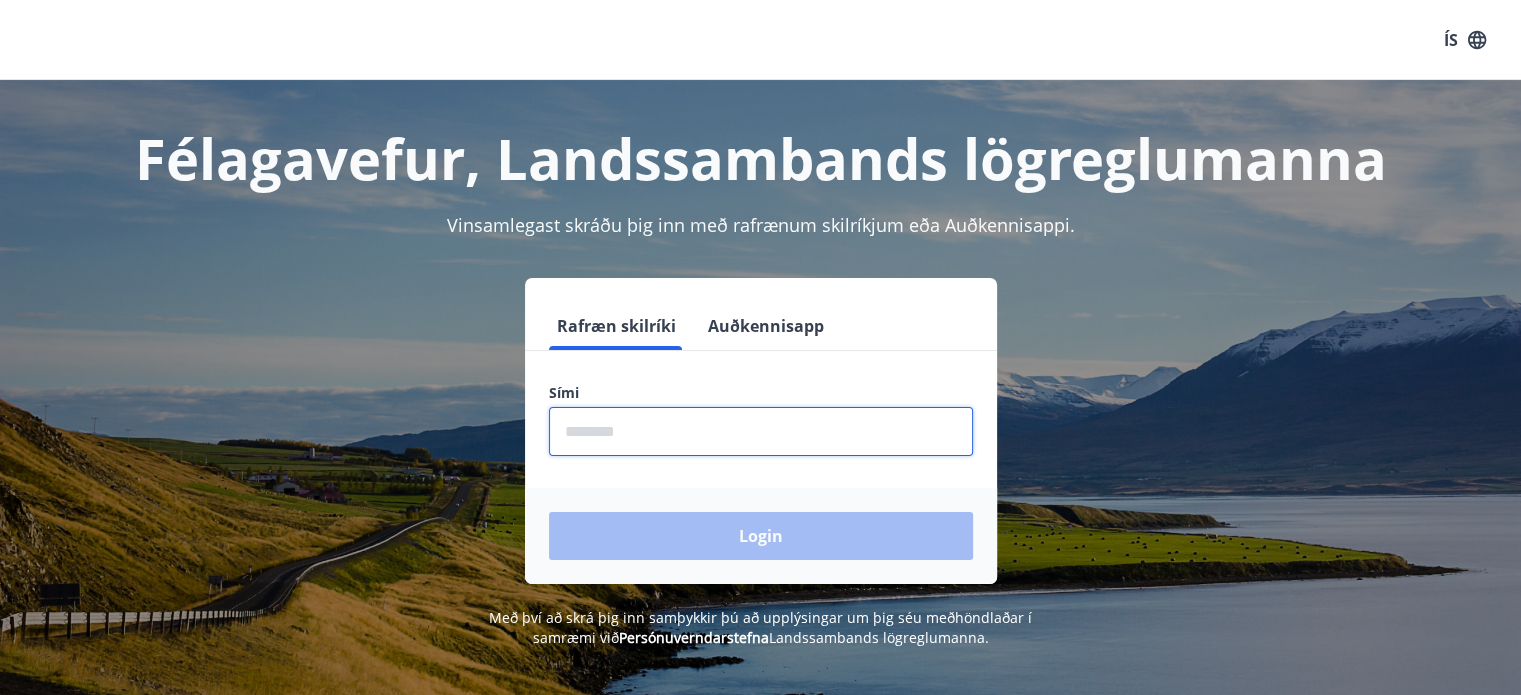 type on "********" 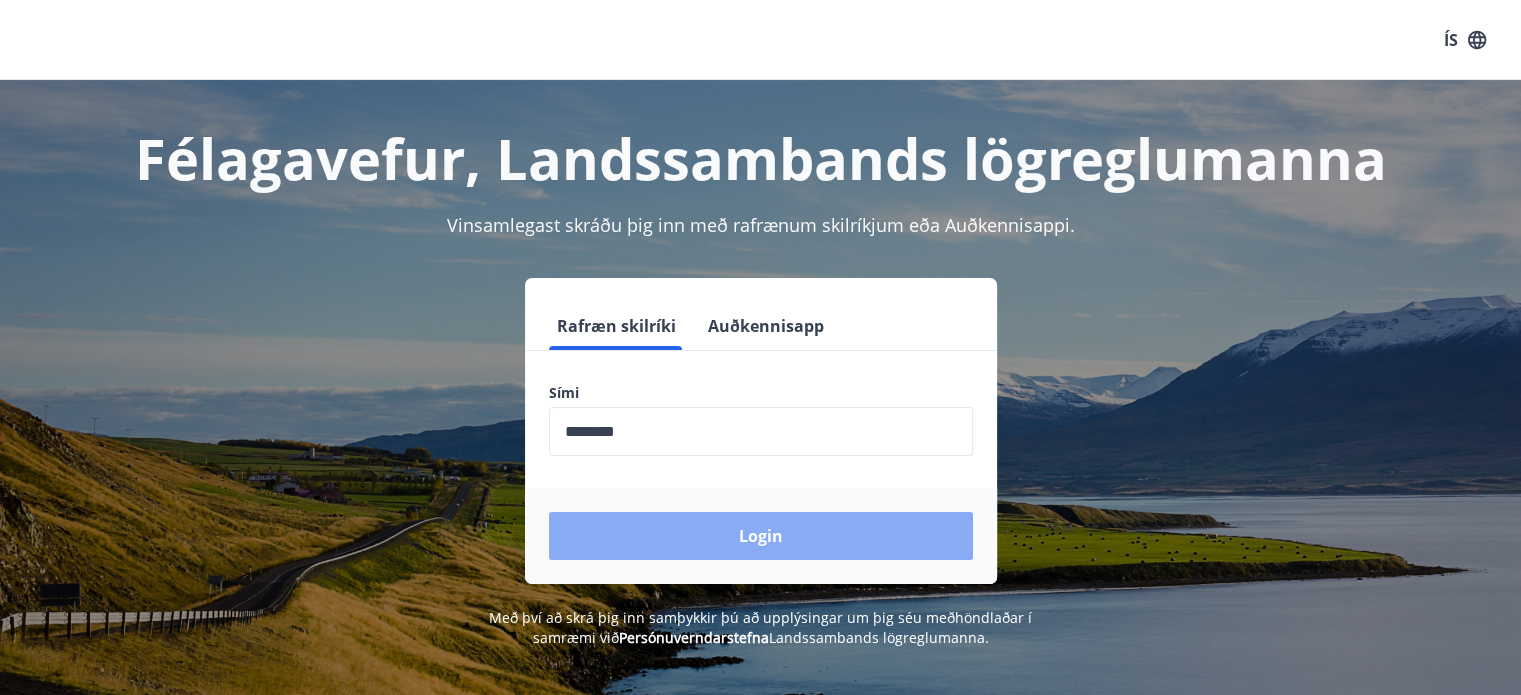 click on "Login" at bounding box center [761, 536] 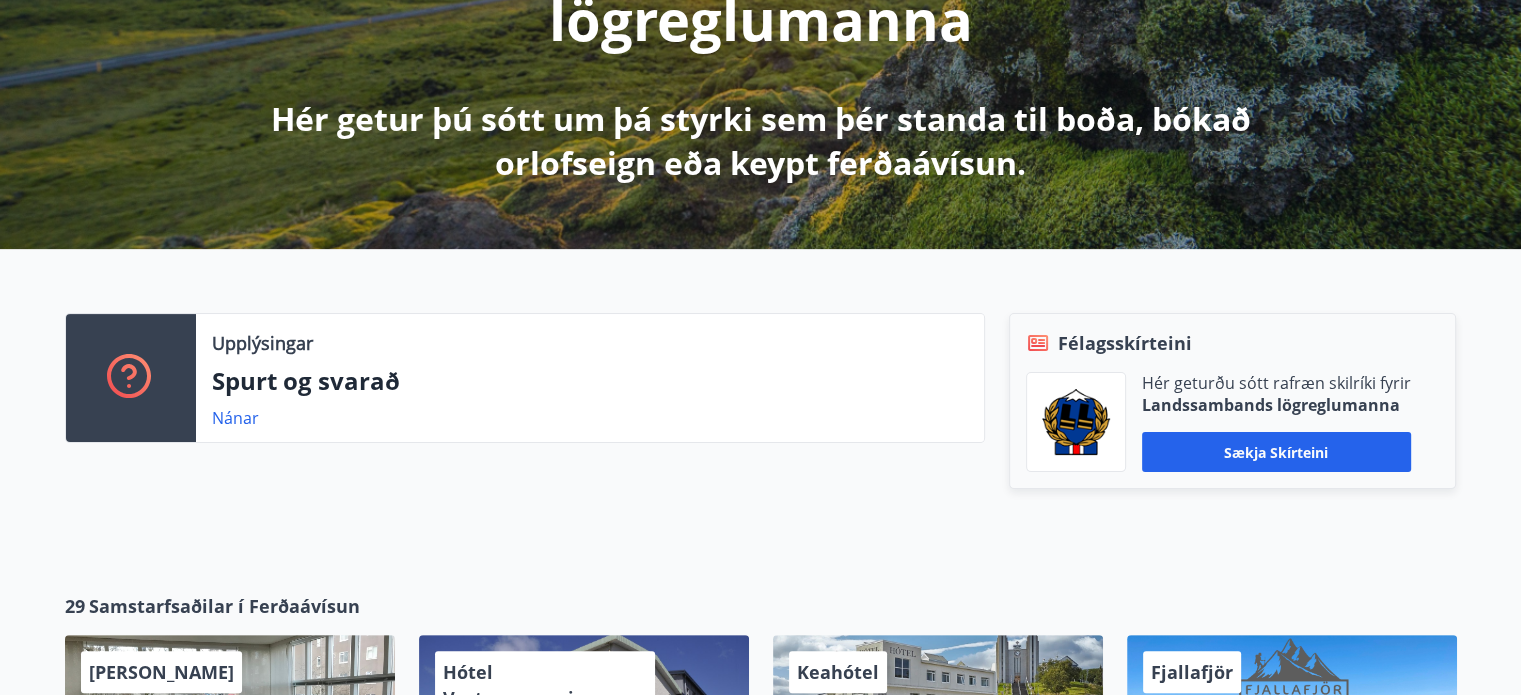 scroll, scrollTop: 0, scrollLeft: 0, axis: both 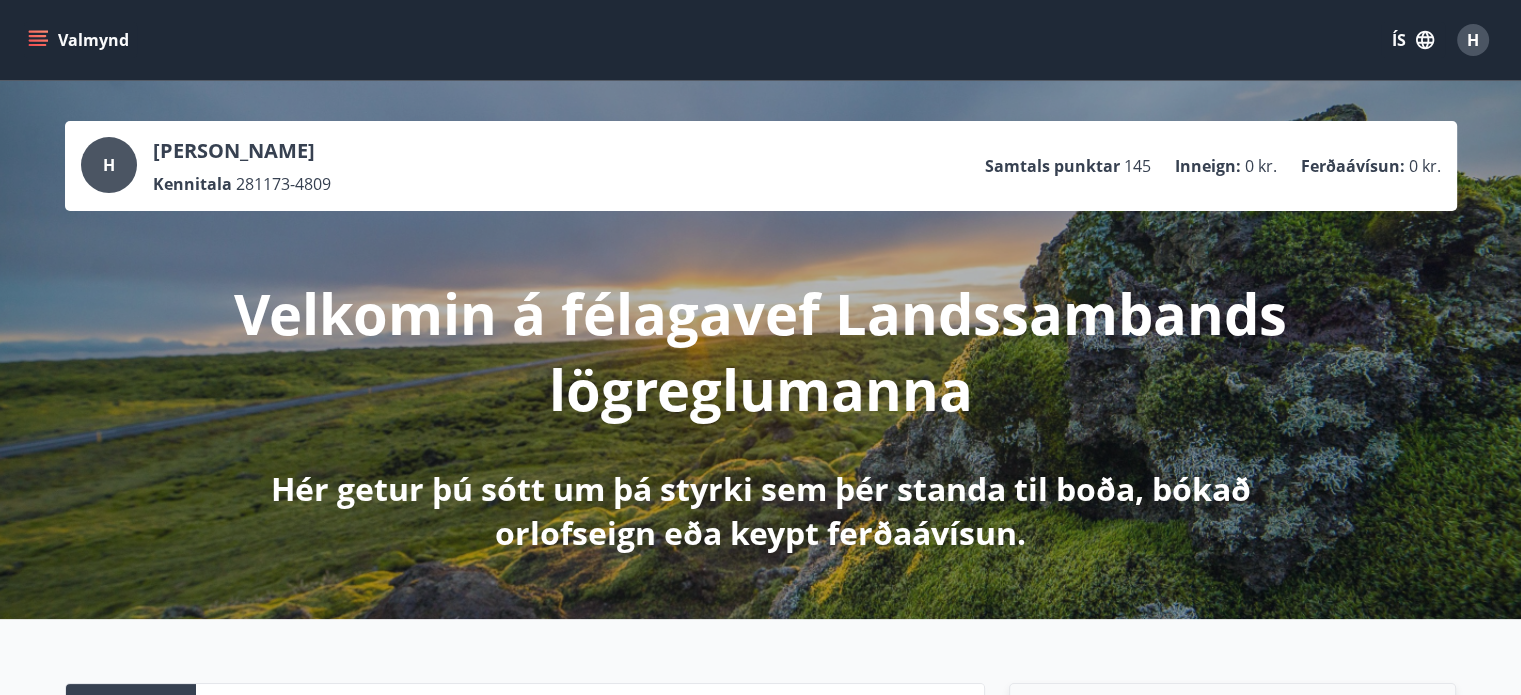 click on "Valmynd" at bounding box center (80, 40) 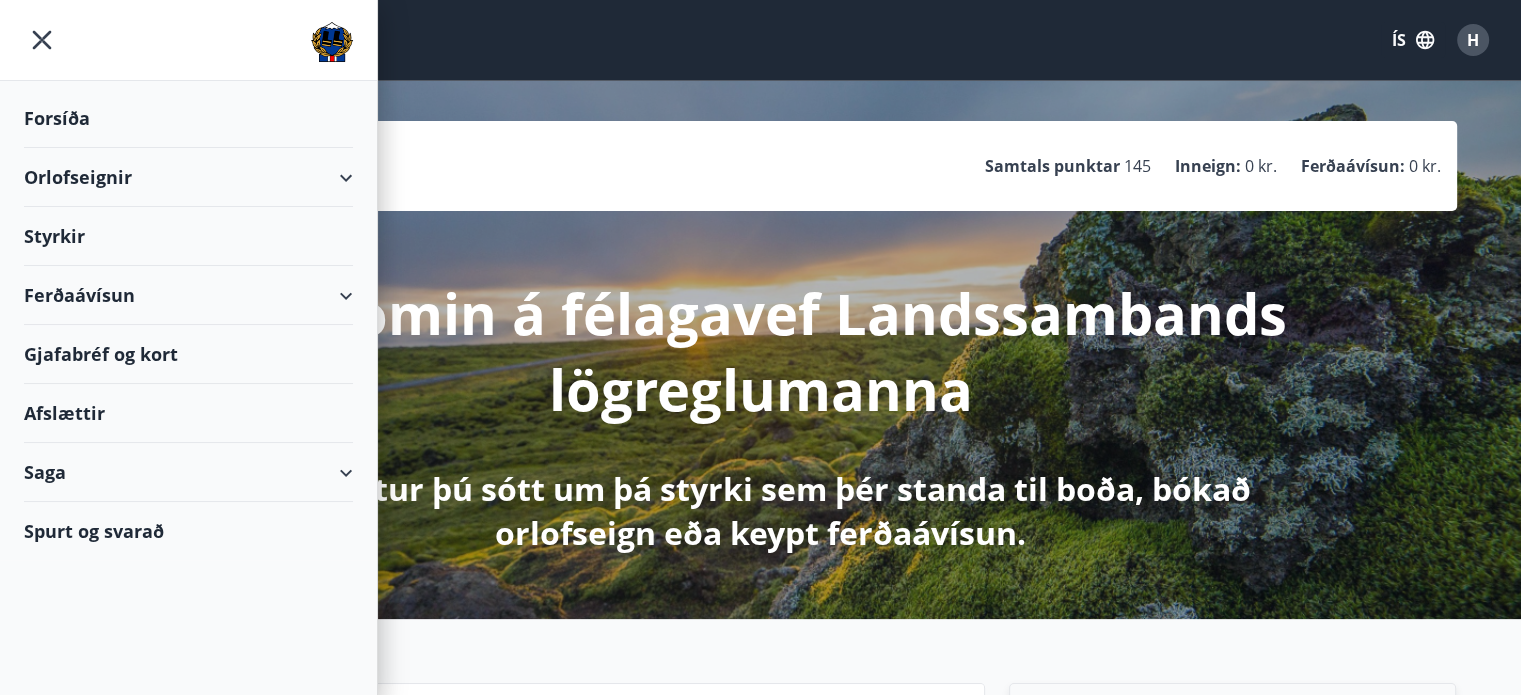 click on "Afslættir" at bounding box center (188, 413) 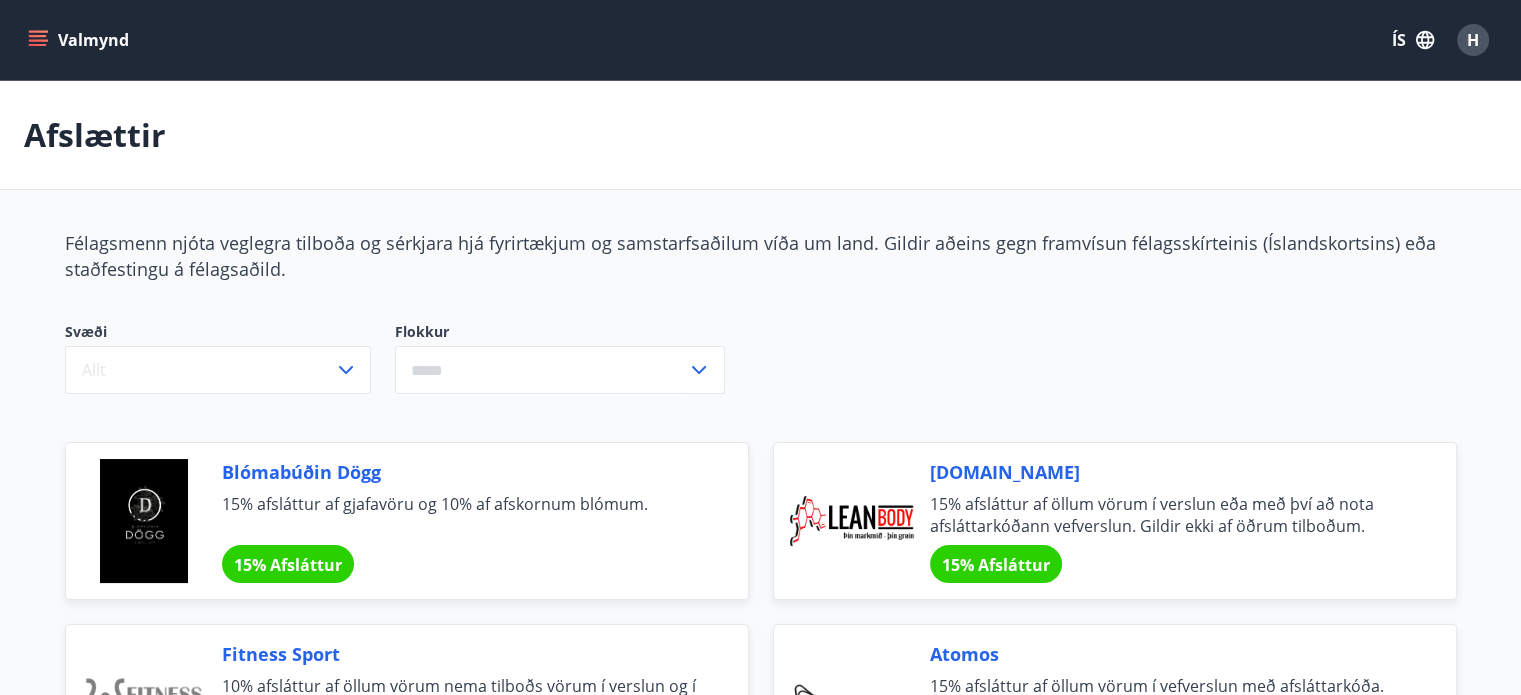 click at bounding box center (541, 370) 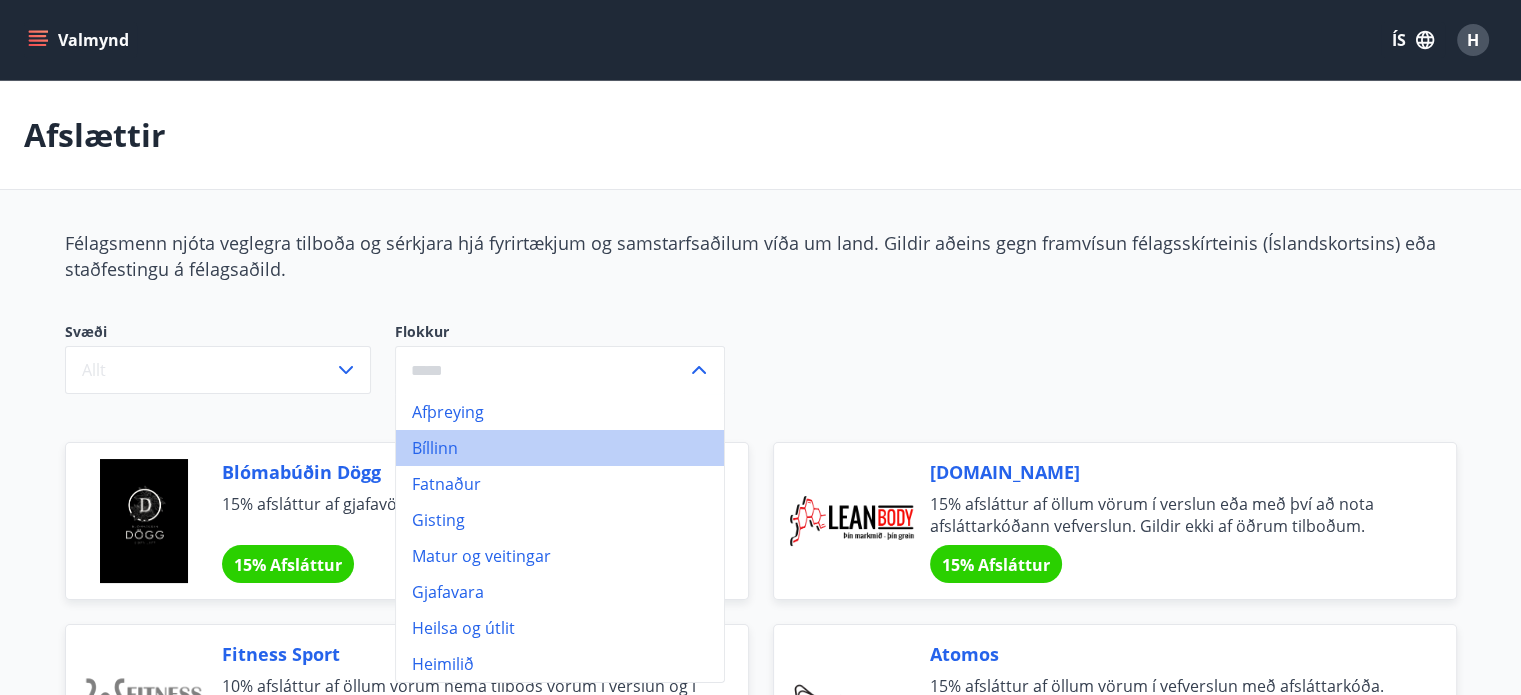 click on "Bíllinn" at bounding box center [560, 448] 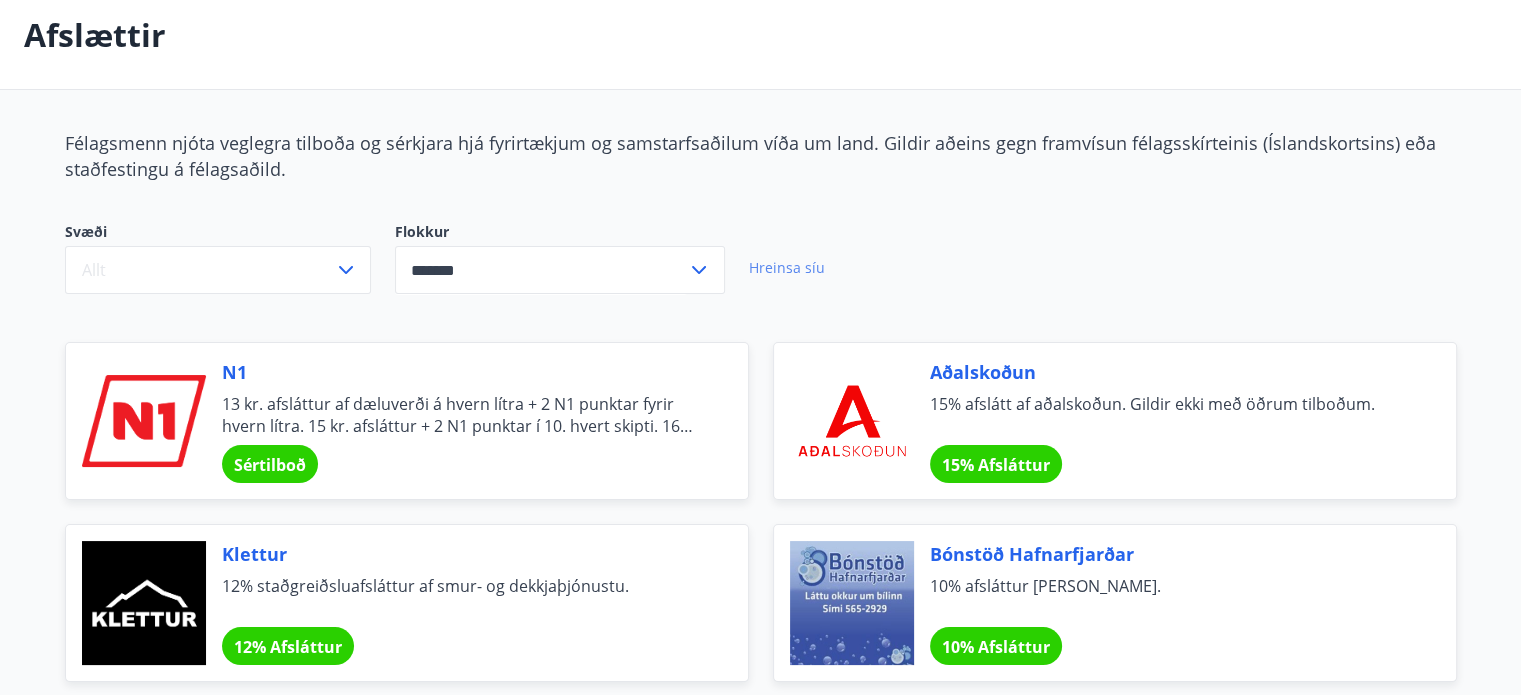 scroll, scrollTop: 95, scrollLeft: 0, axis: vertical 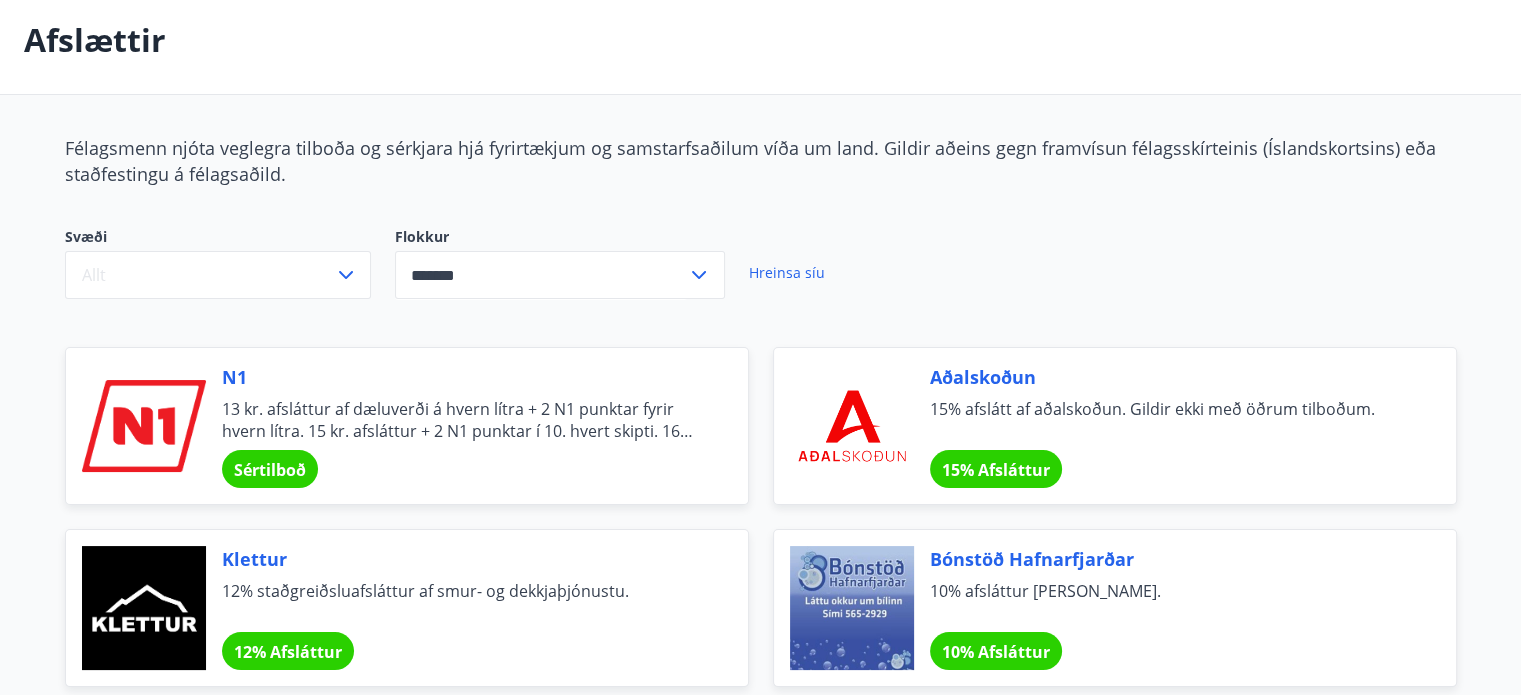 type 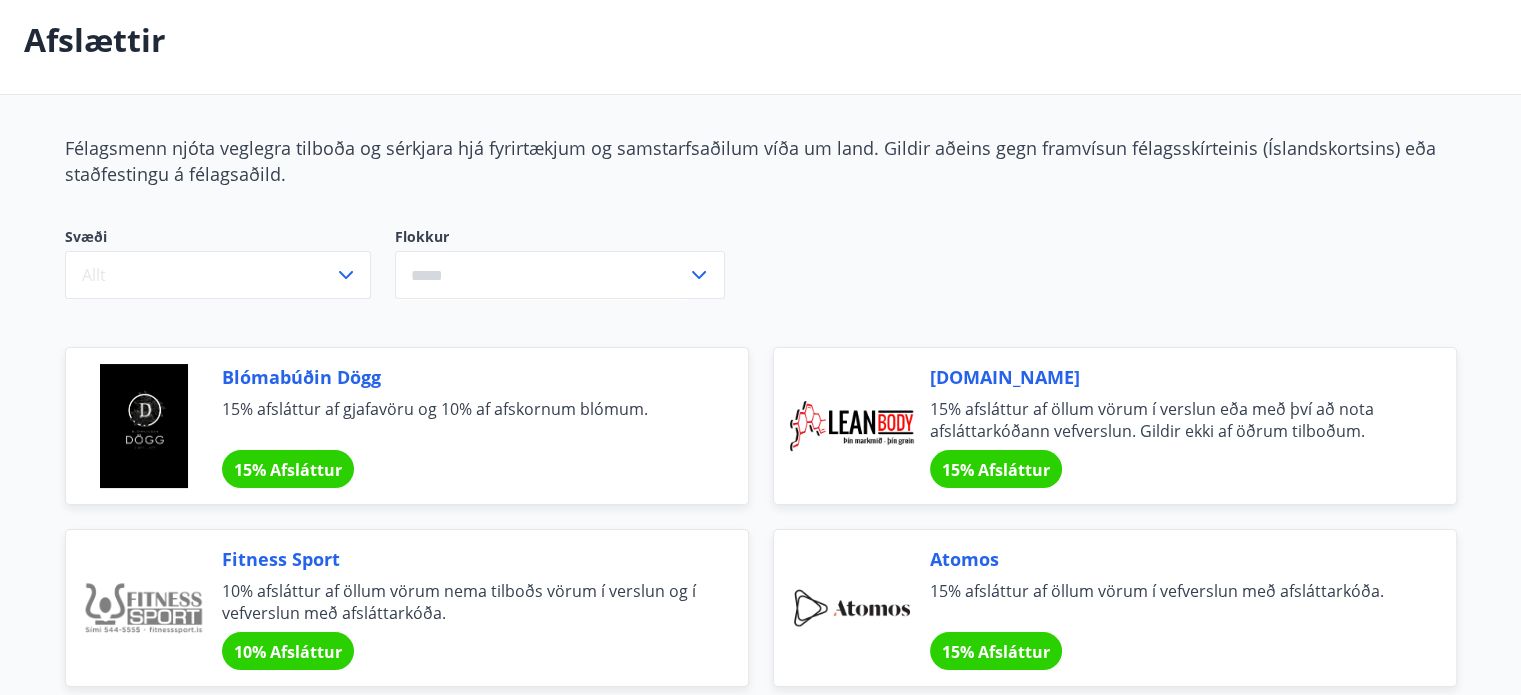 scroll, scrollTop: 0, scrollLeft: 0, axis: both 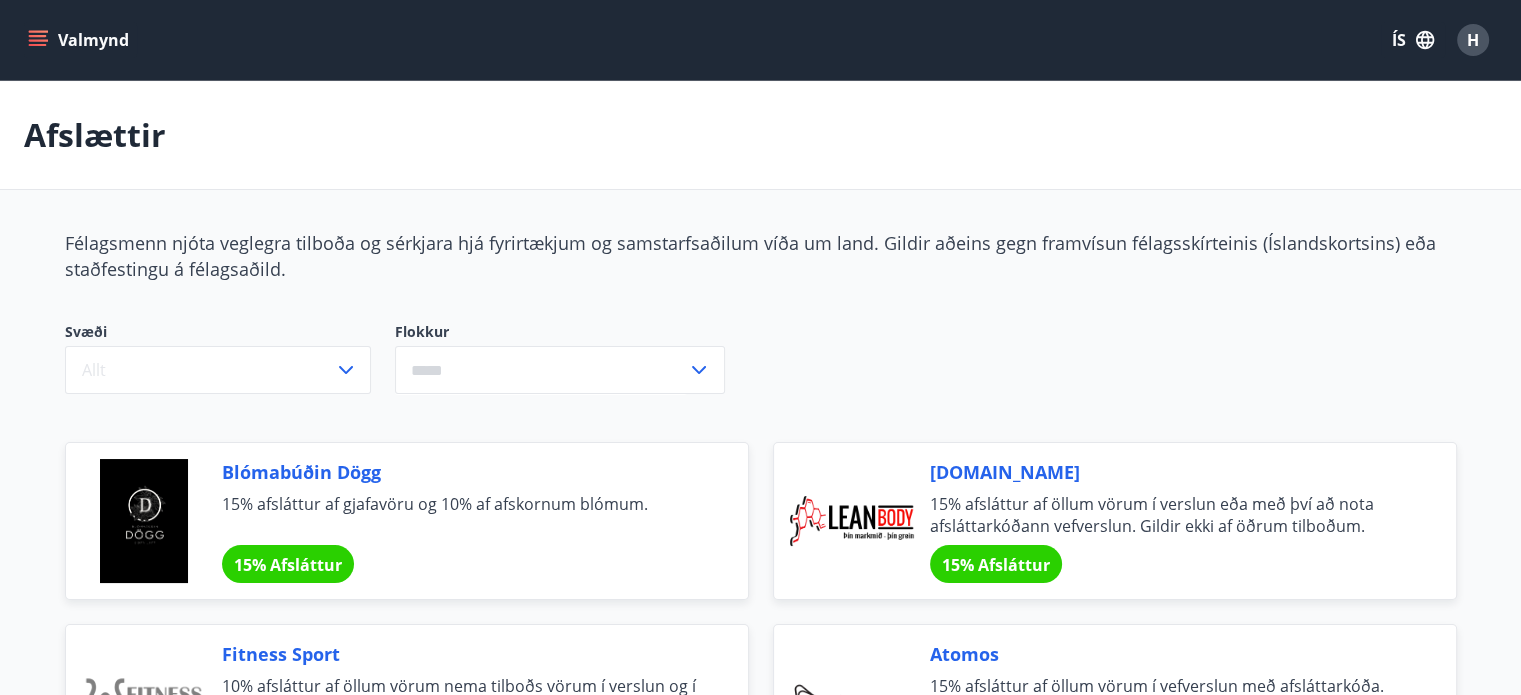 click 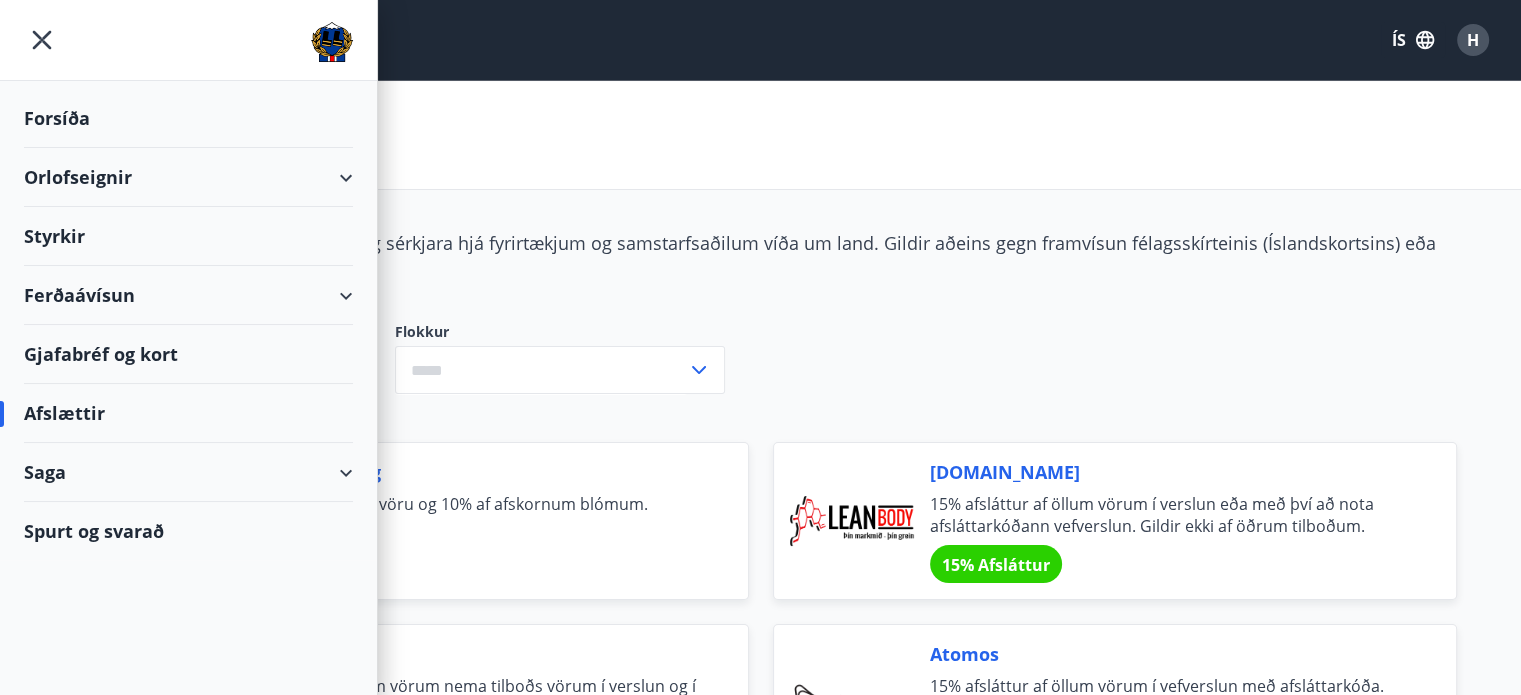 click on "Orlofseignir" at bounding box center [188, 177] 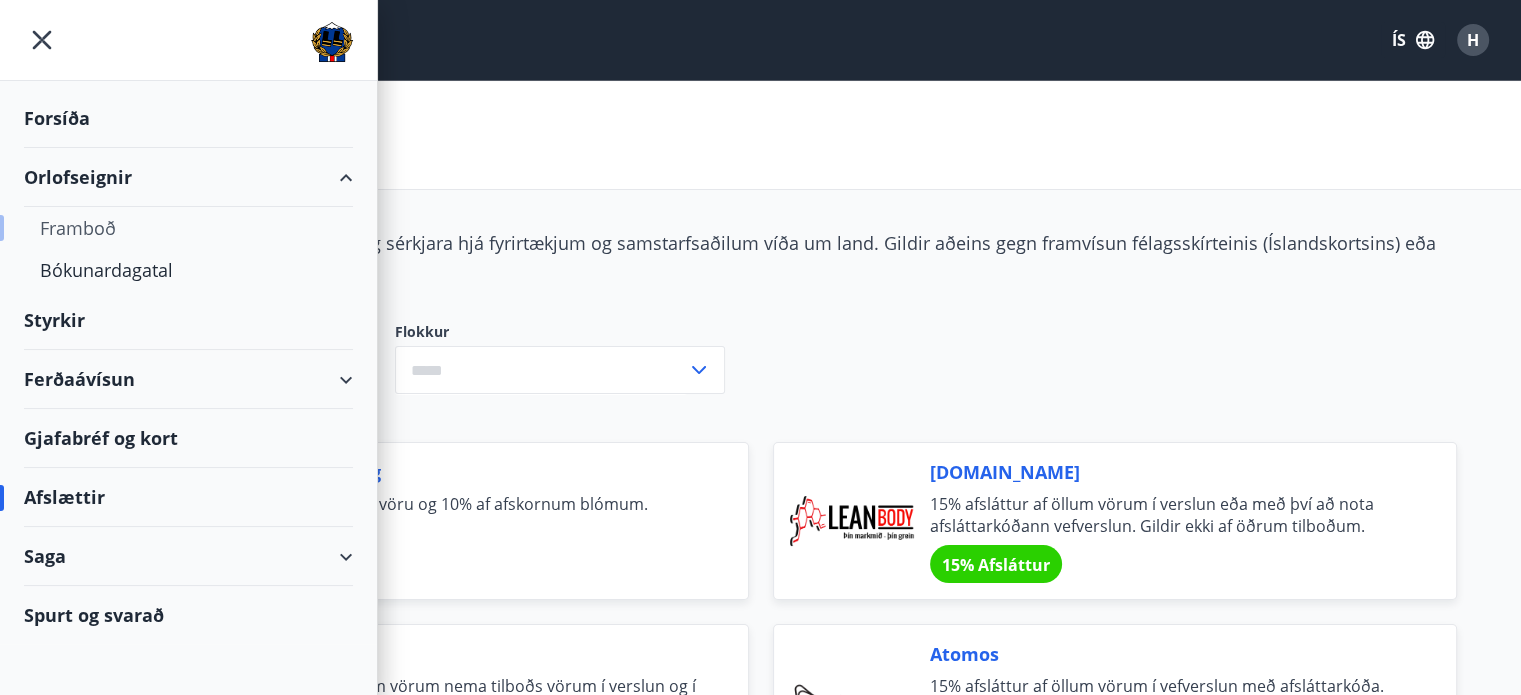 click on "Framboð" at bounding box center (188, 228) 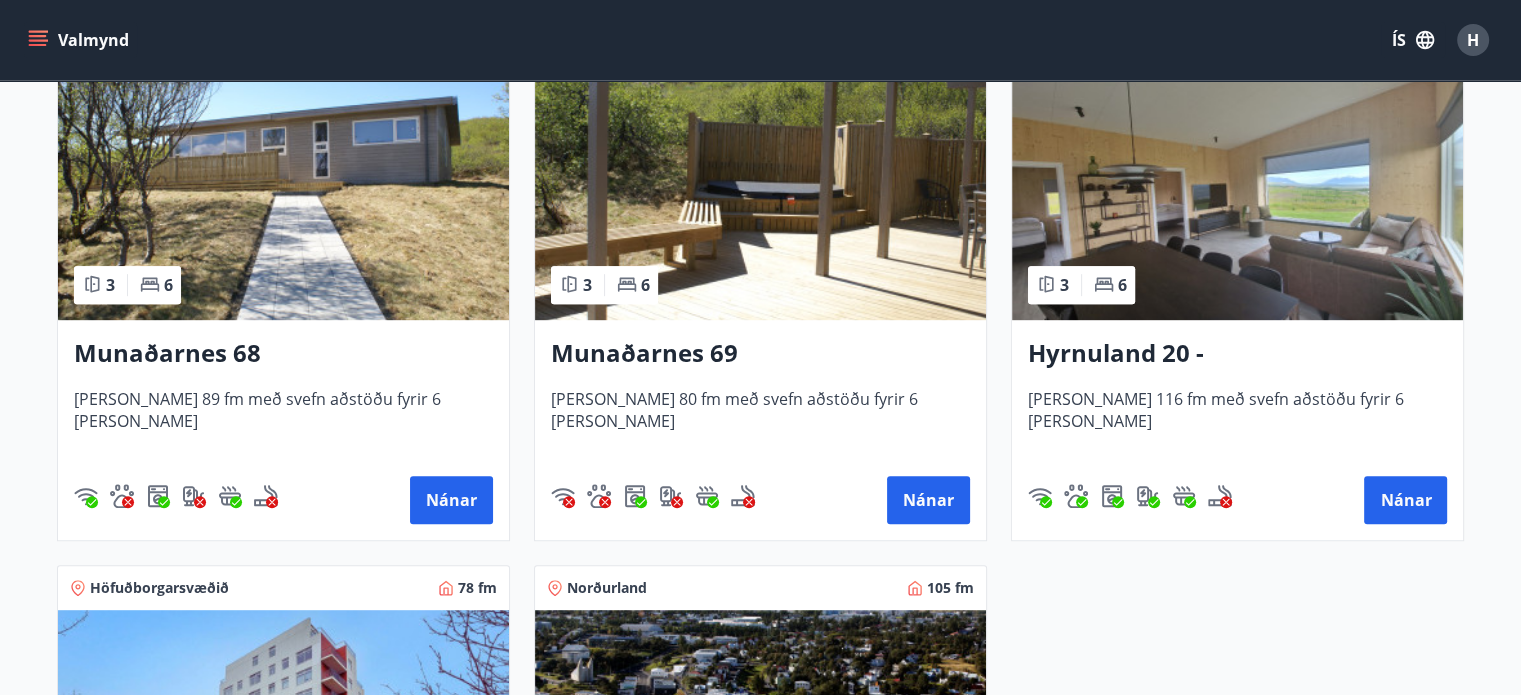 scroll, scrollTop: 976, scrollLeft: 0, axis: vertical 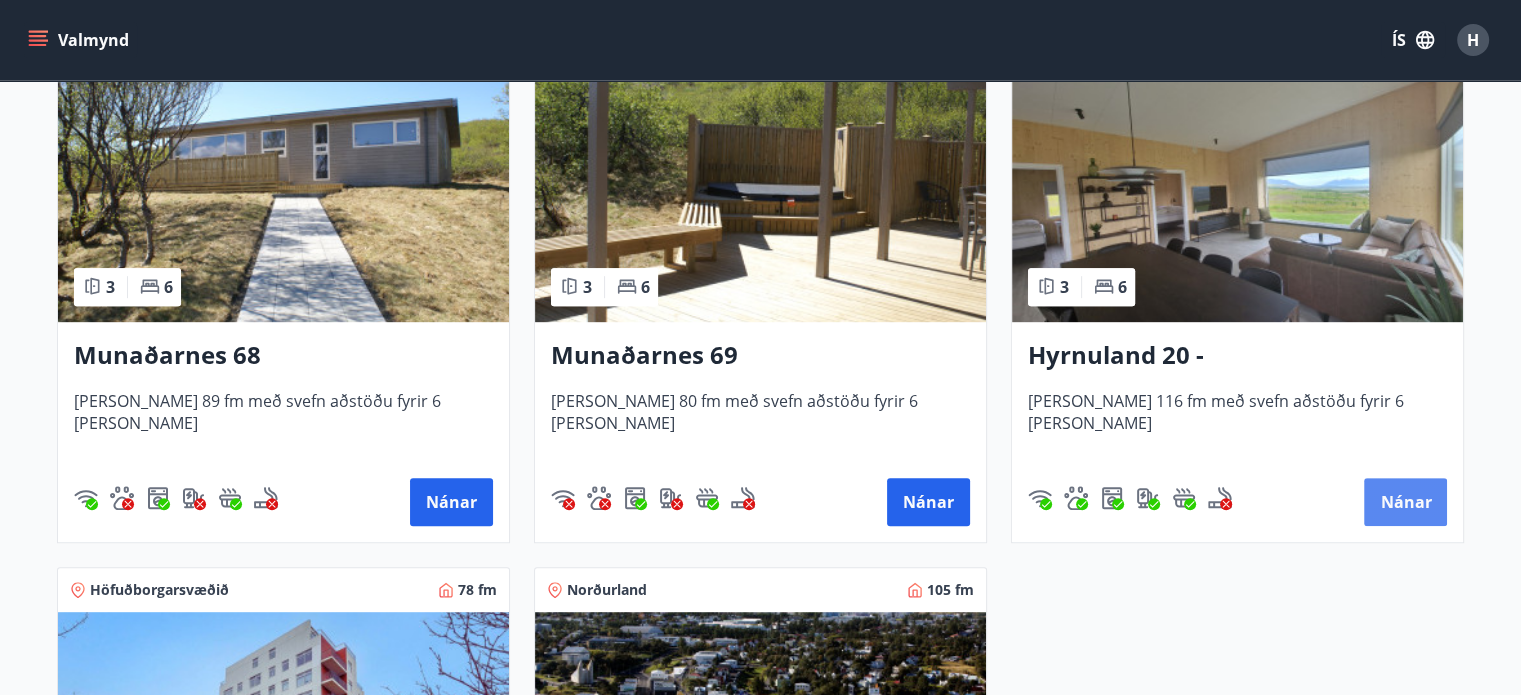click on "Nánar" at bounding box center [1405, 502] 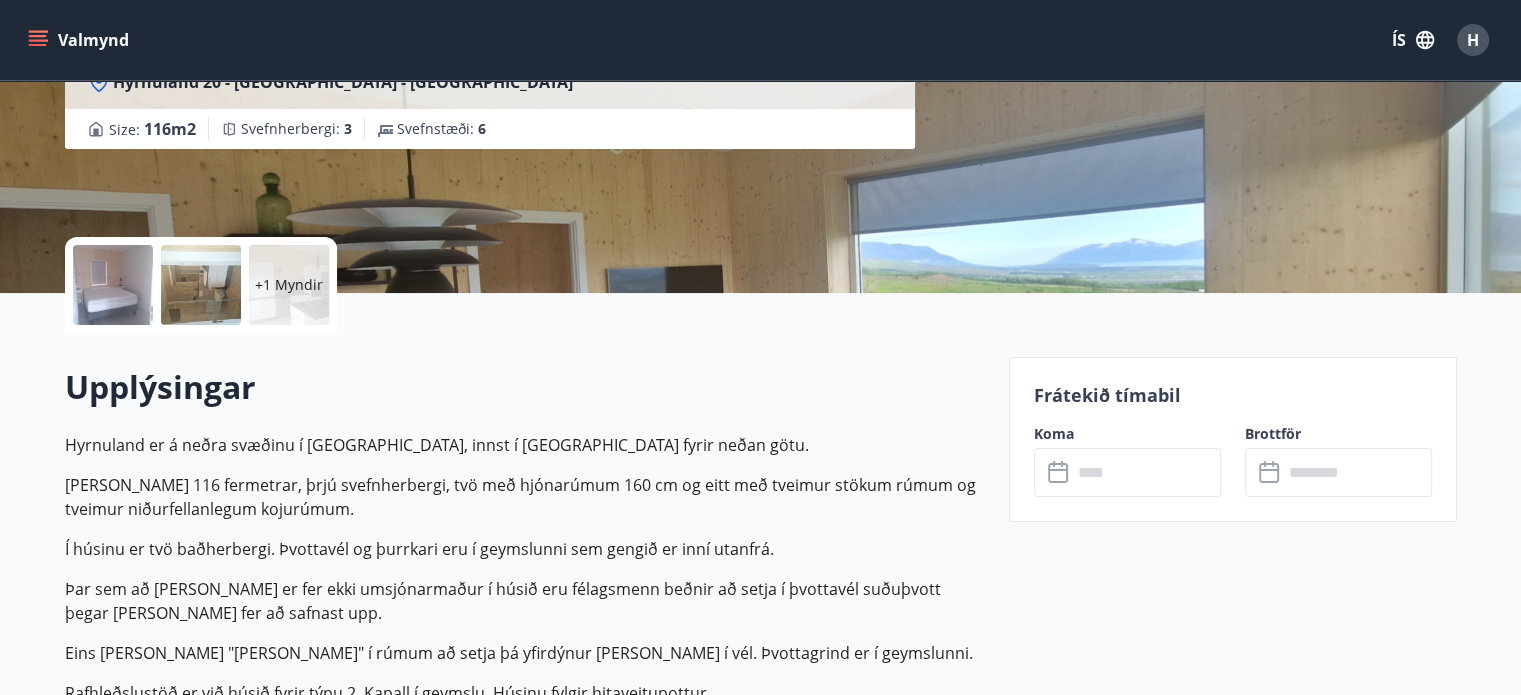 scroll, scrollTop: 308, scrollLeft: 0, axis: vertical 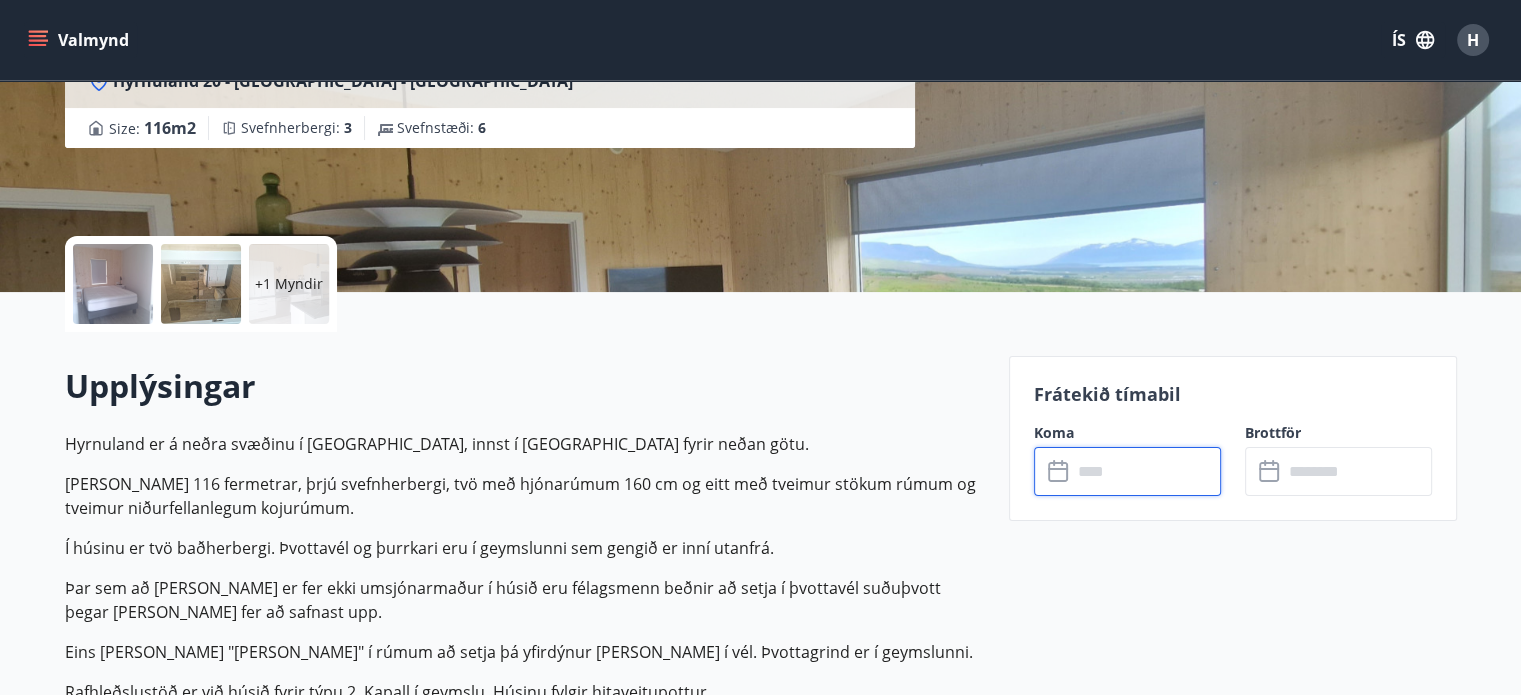 click at bounding box center [1146, 471] 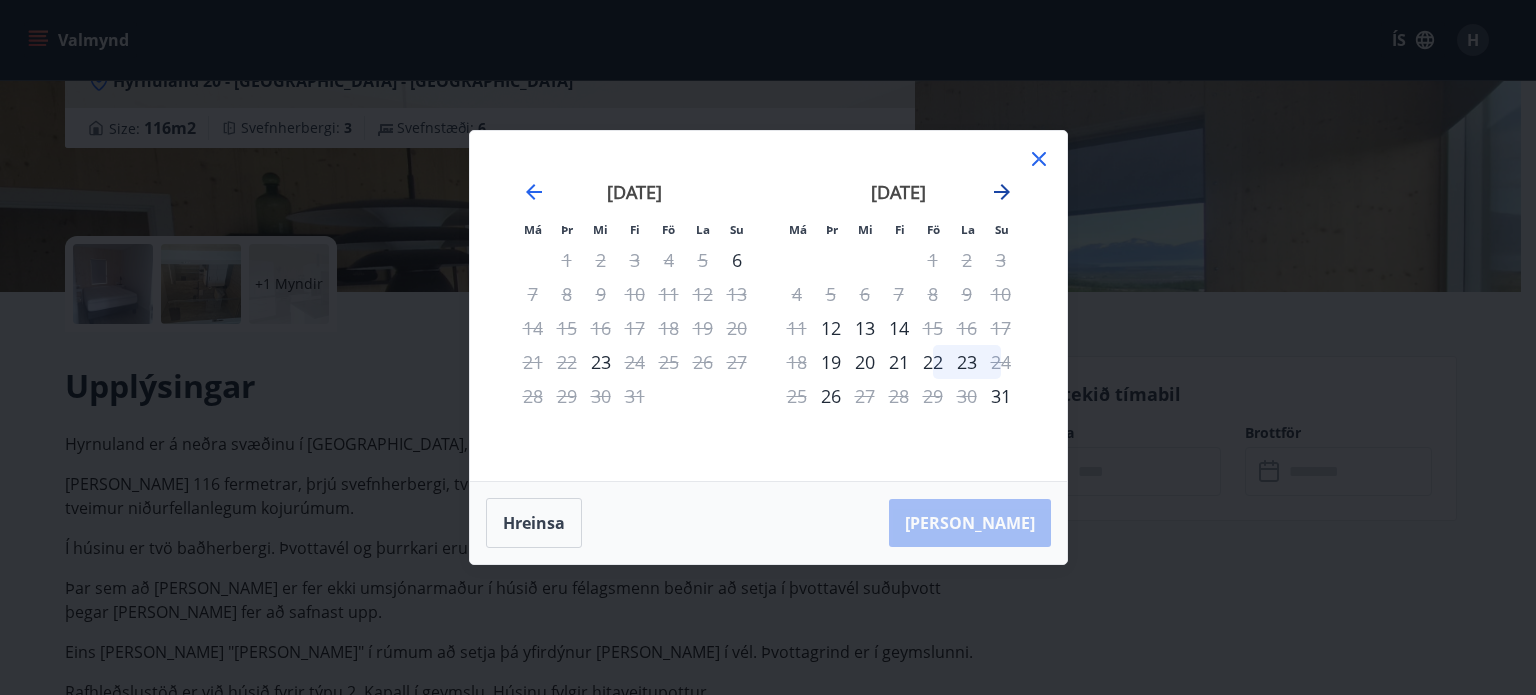 click 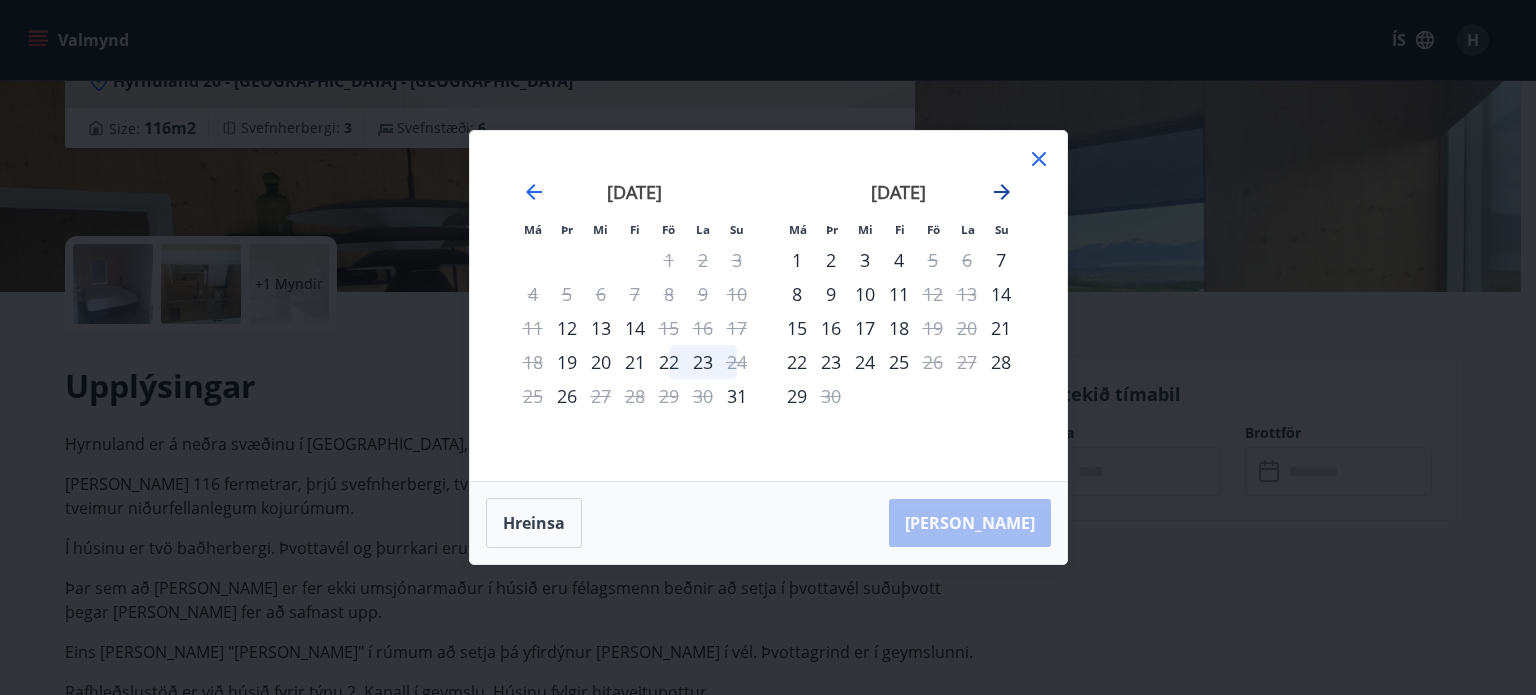click 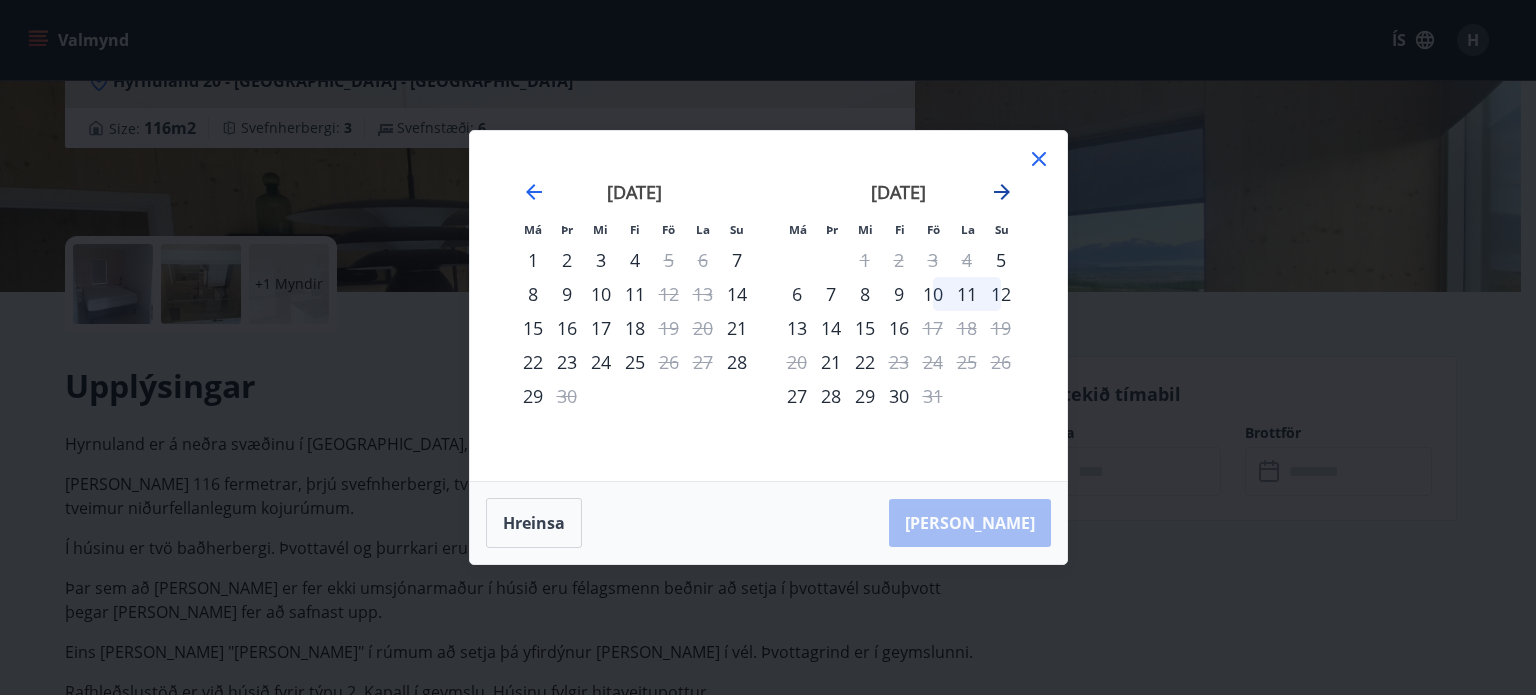click 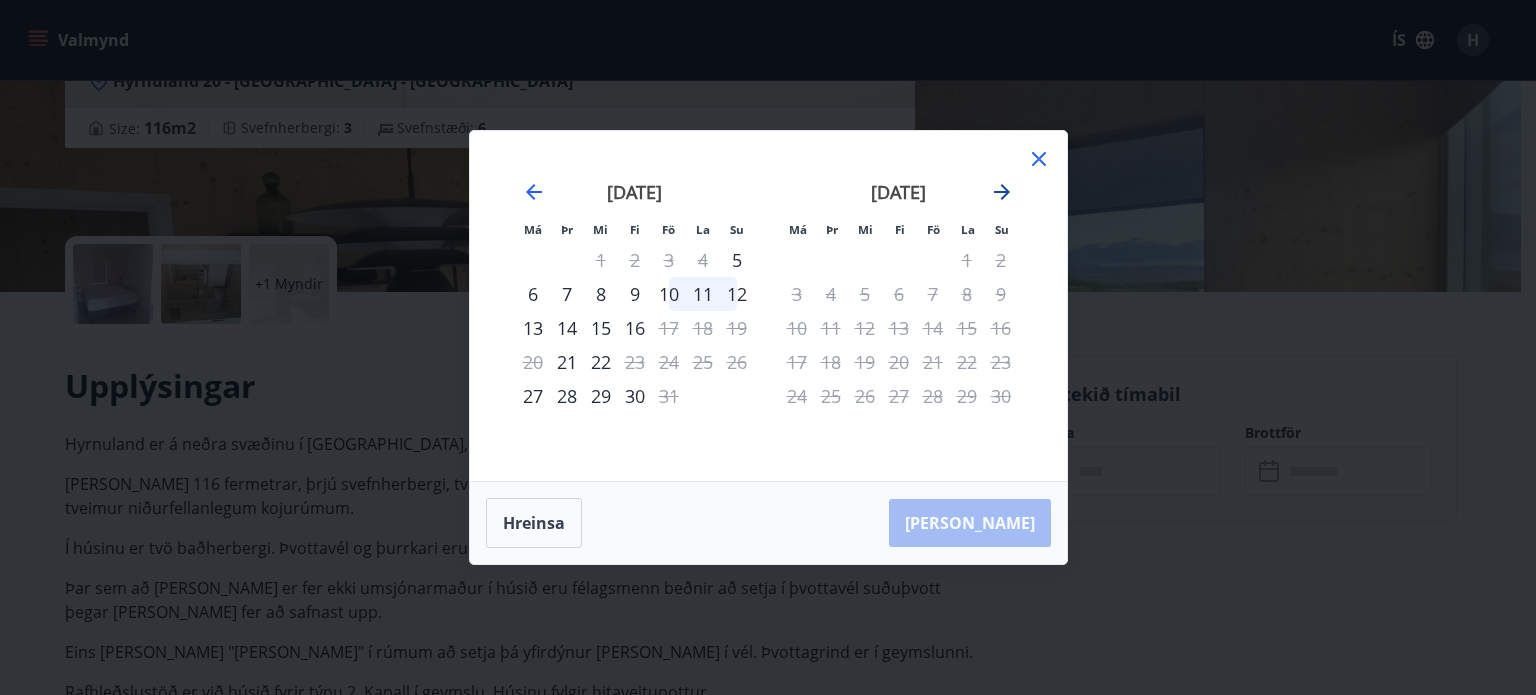 click 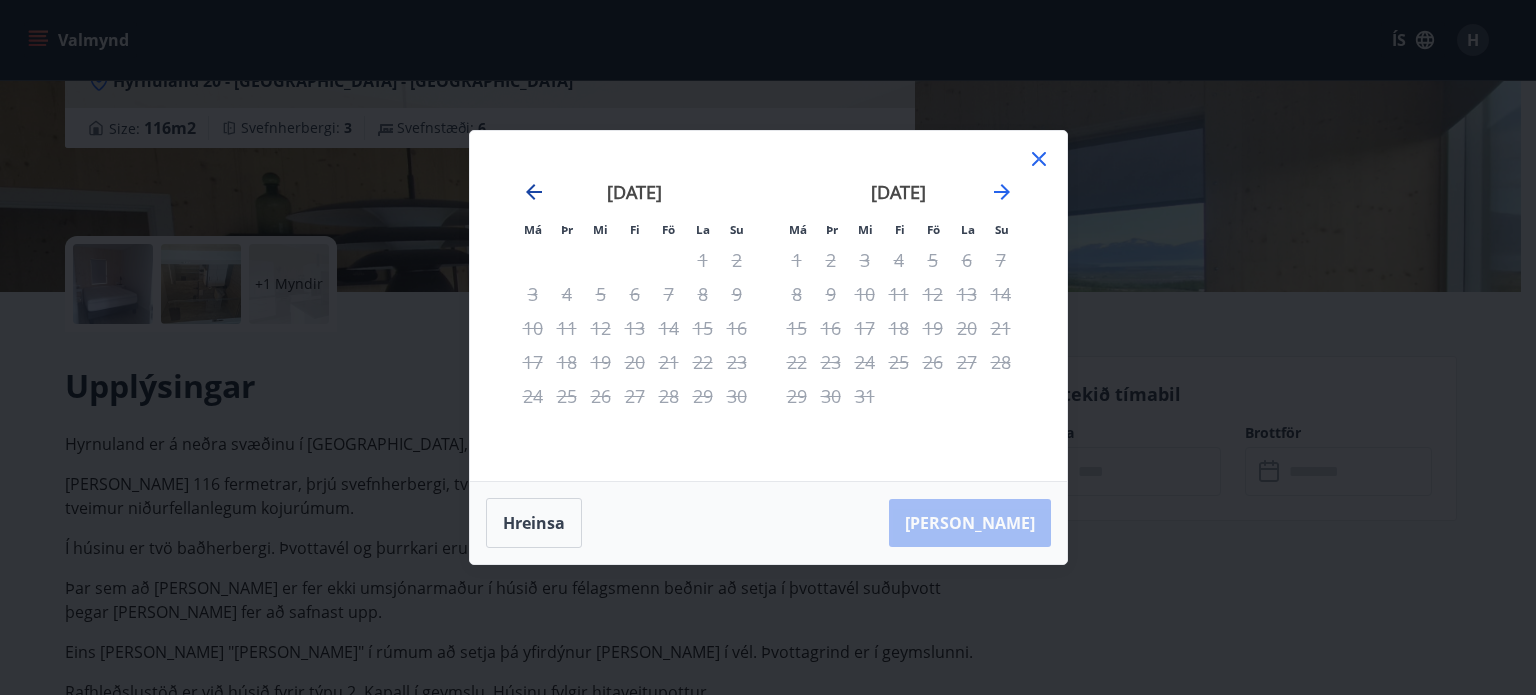 click 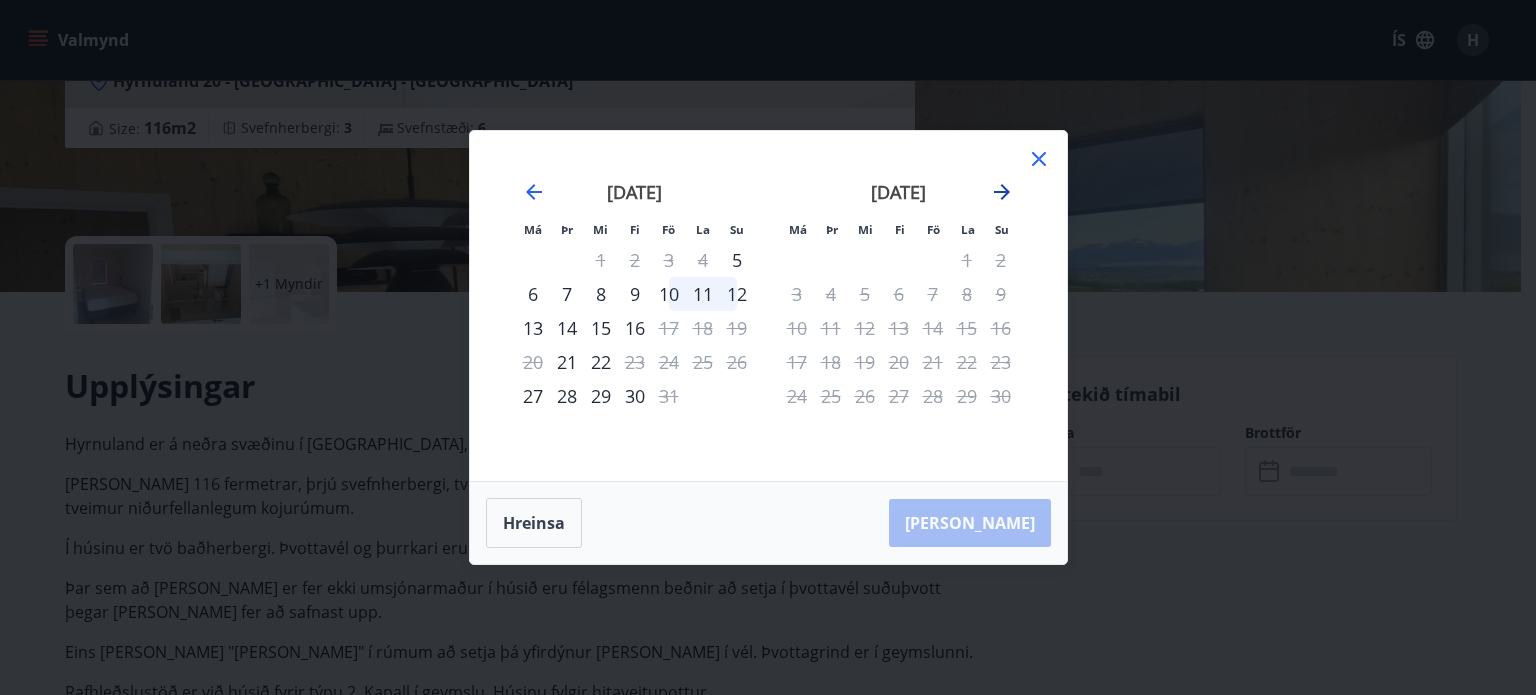 click 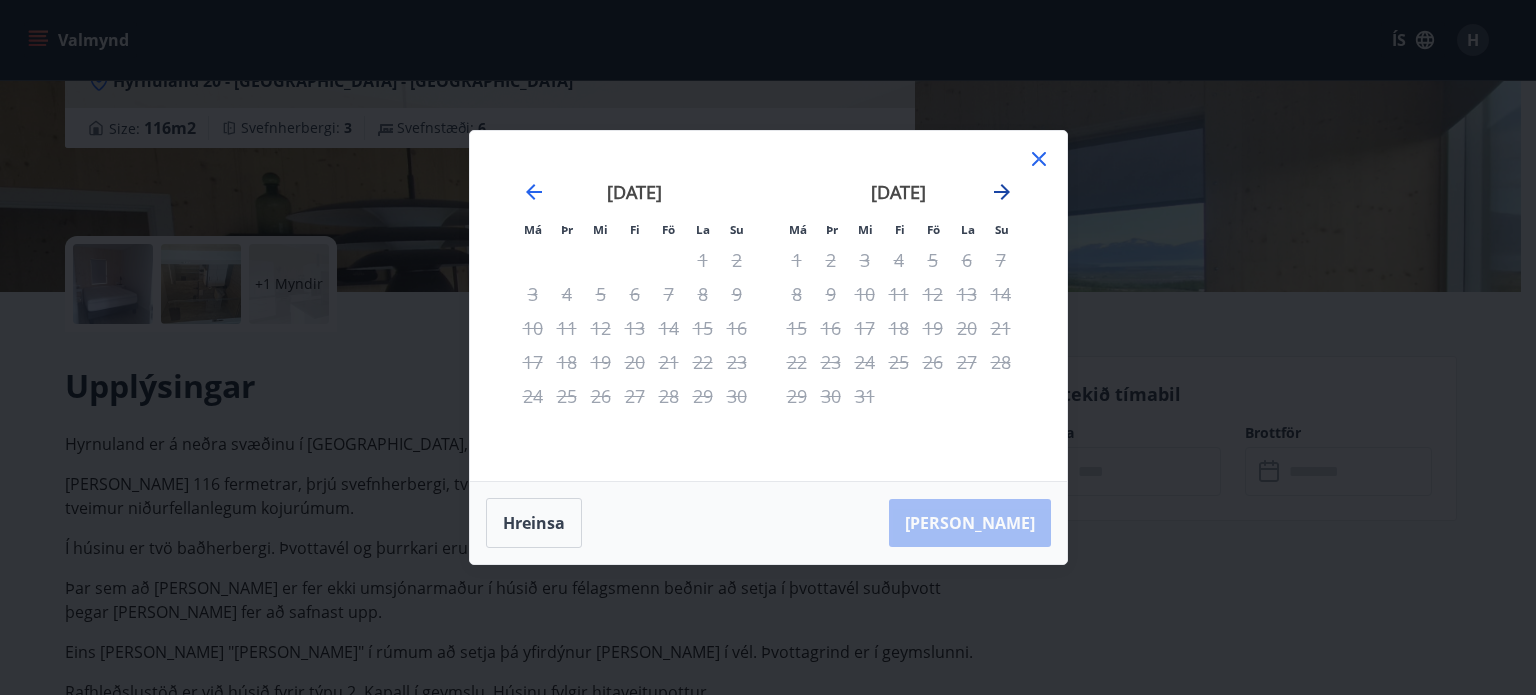 click 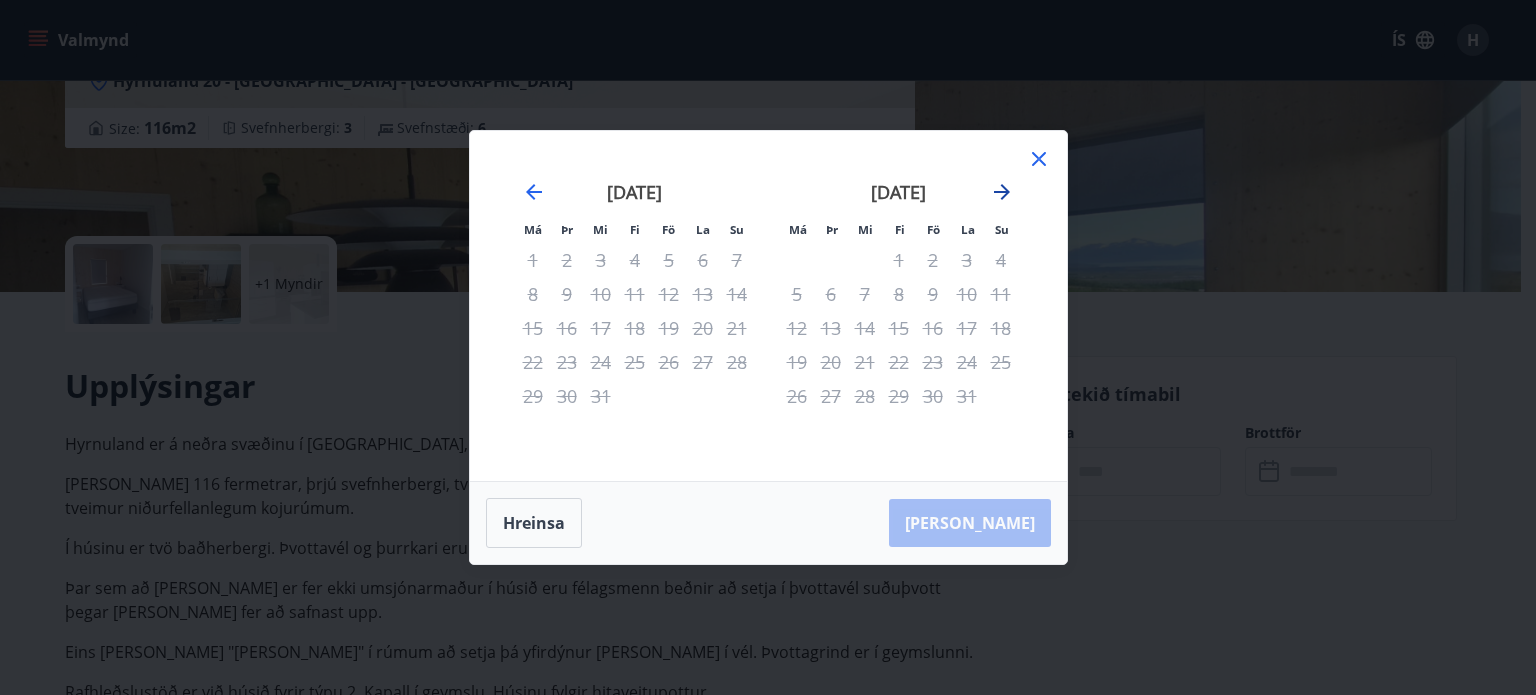 click 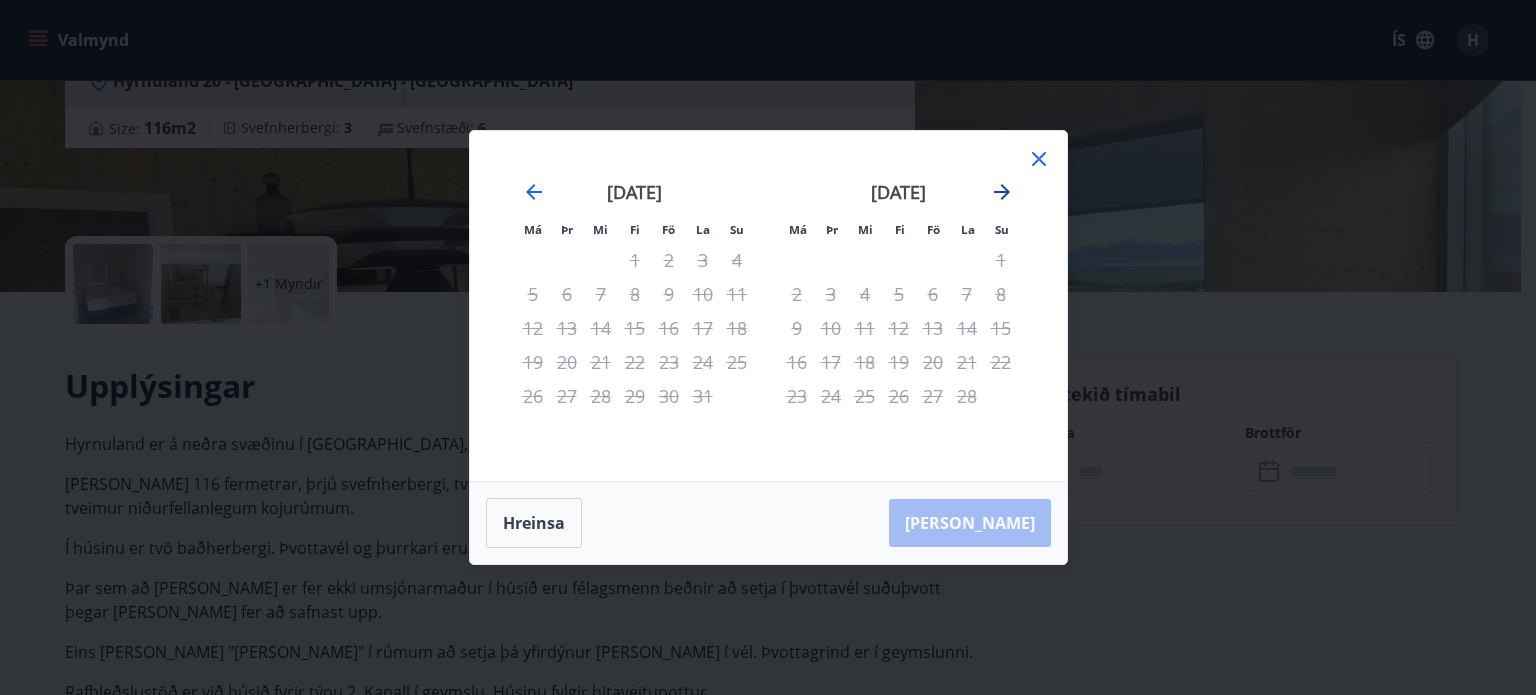 click 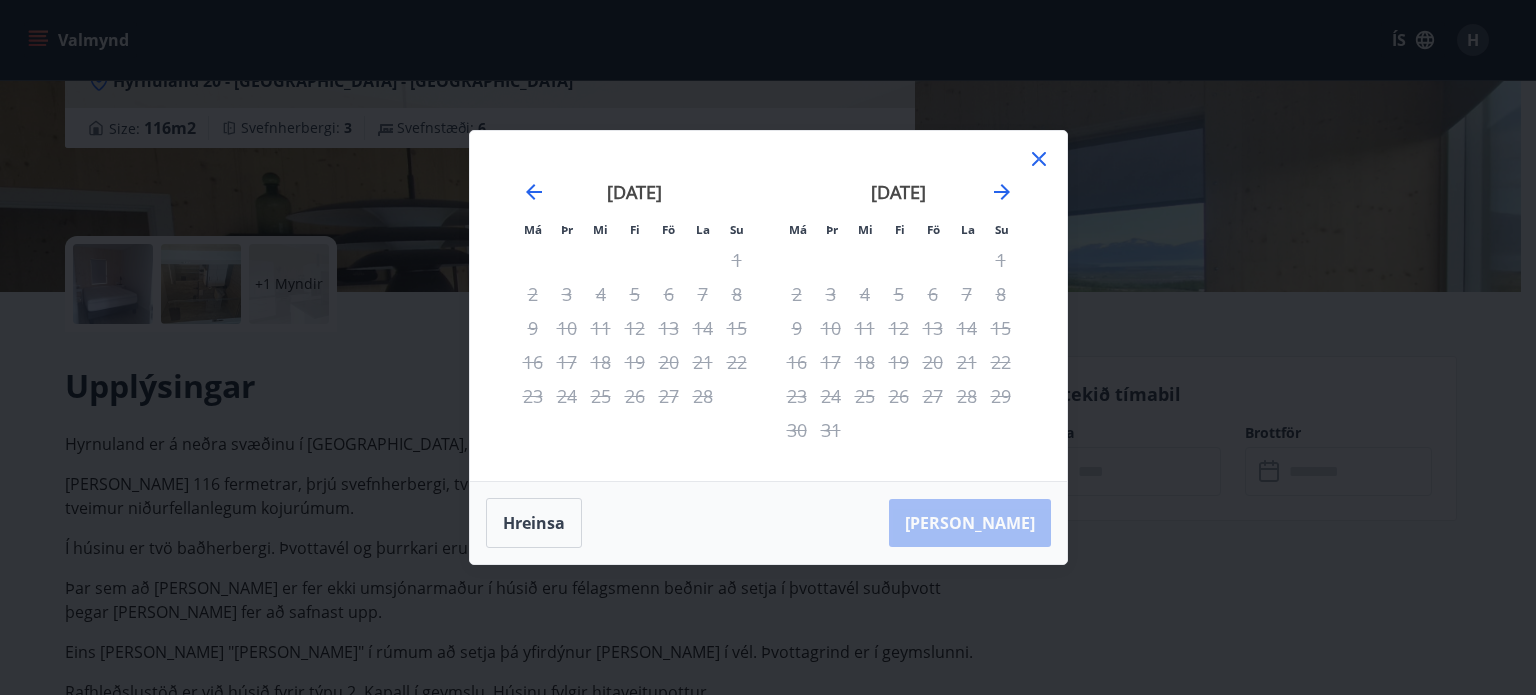 click 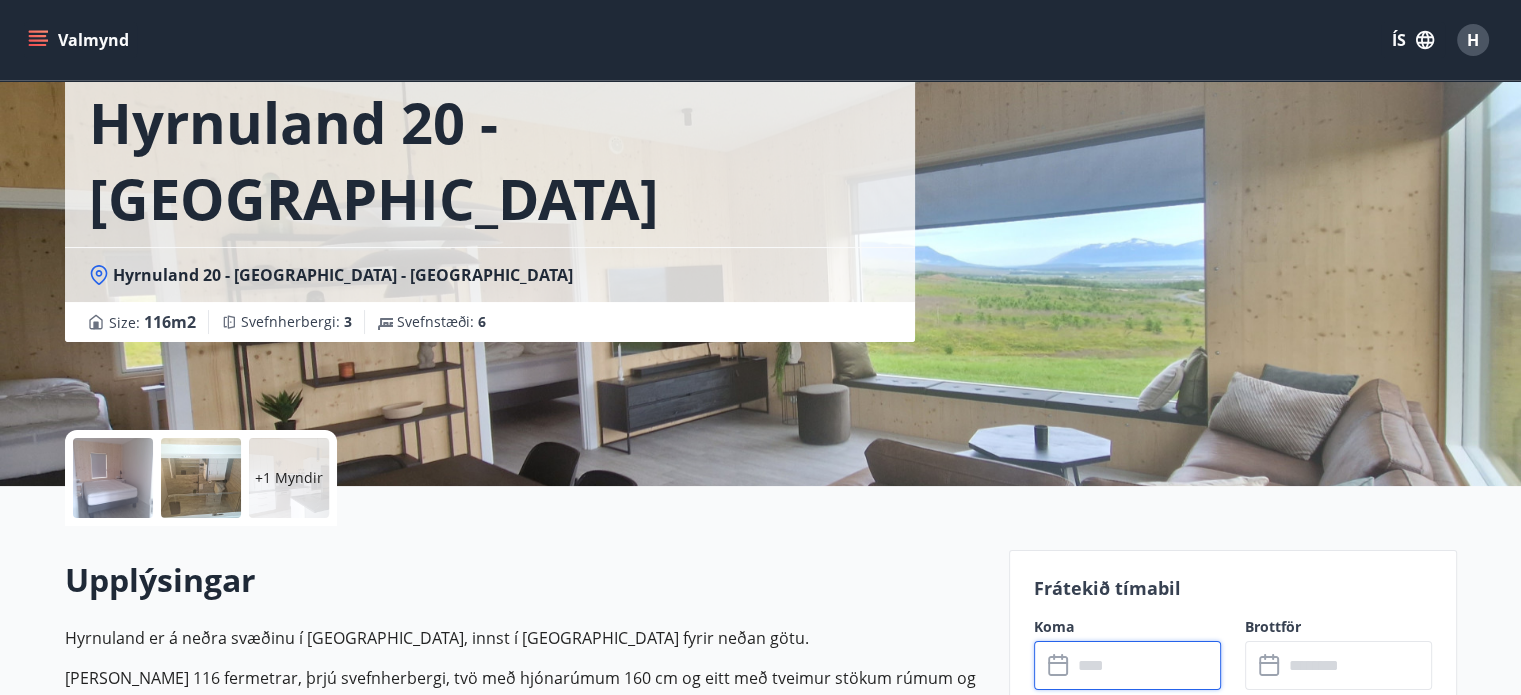 scroll, scrollTop: 0, scrollLeft: 0, axis: both 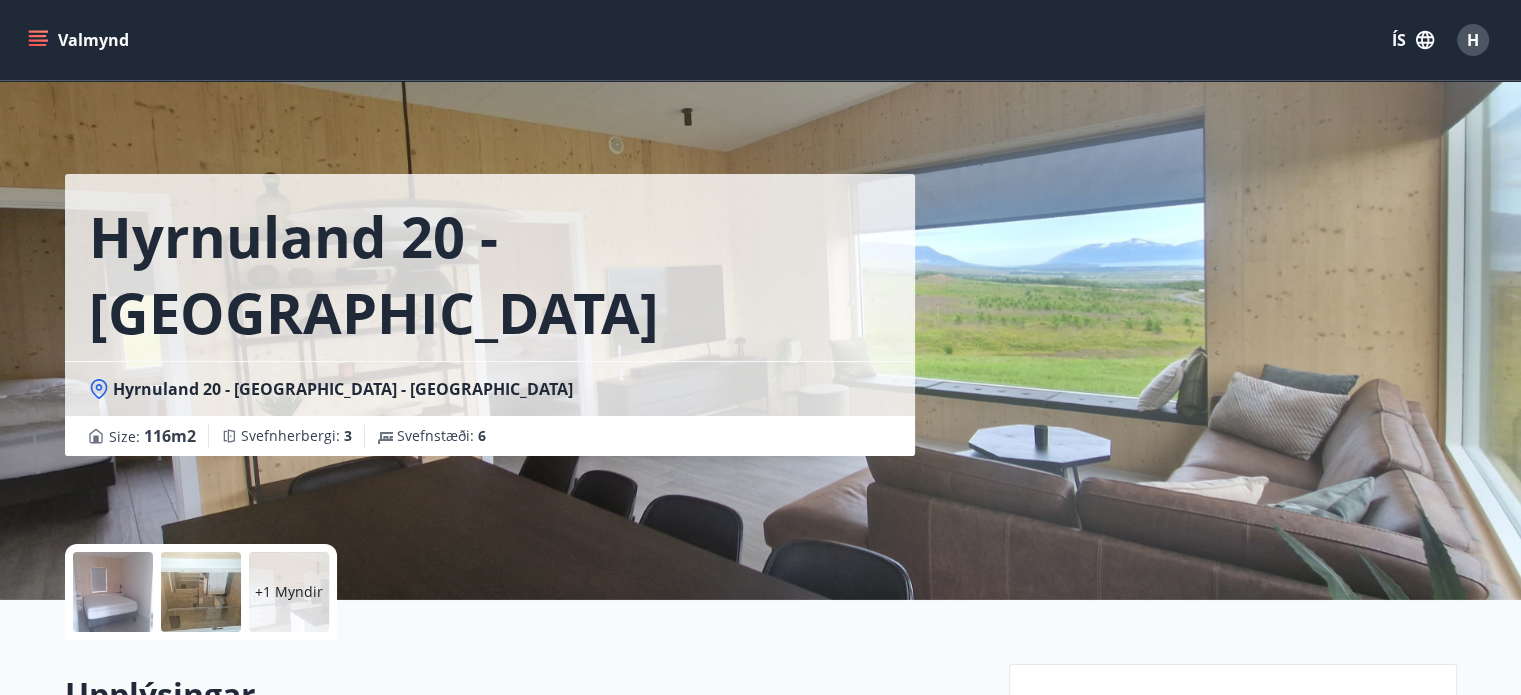 click on "Valmynd" at bounding box center [80, 40] 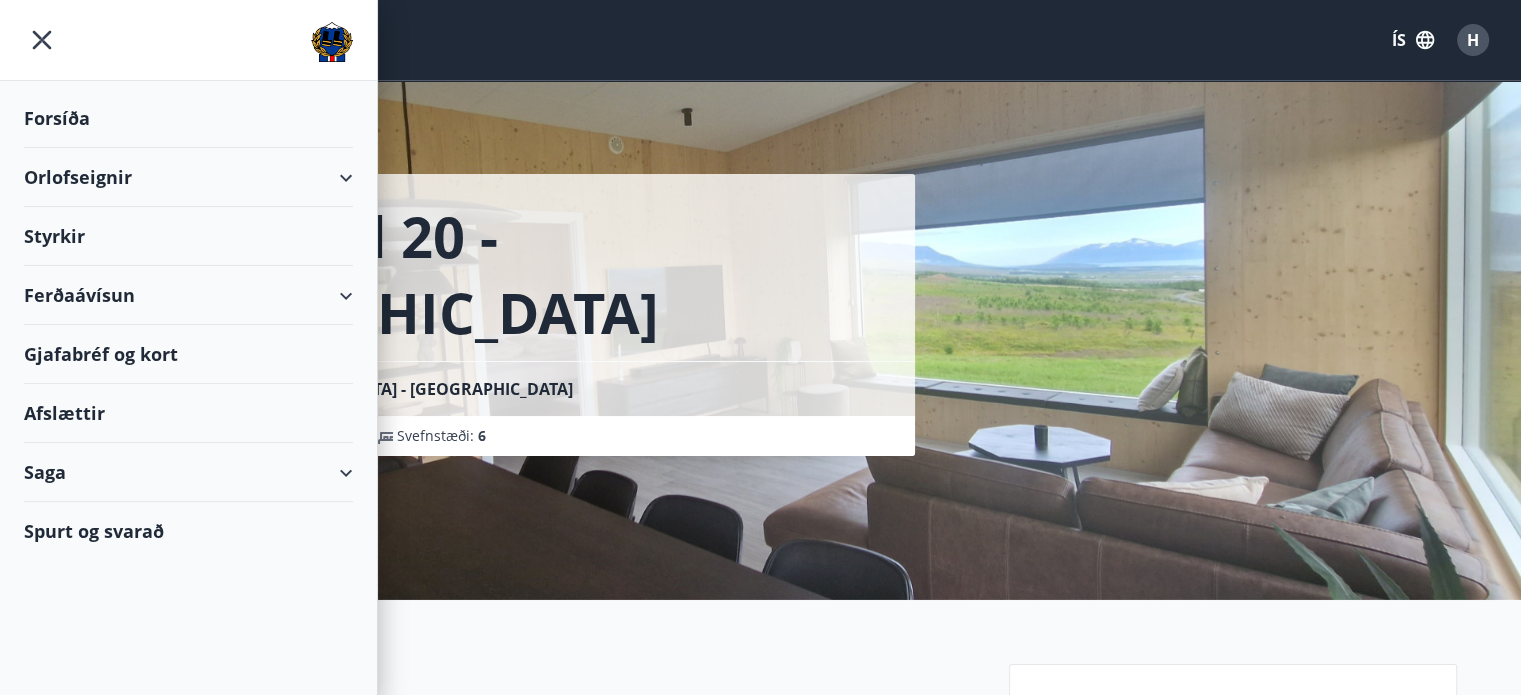 click on "Forsíða" at bounding box center (188, 118) 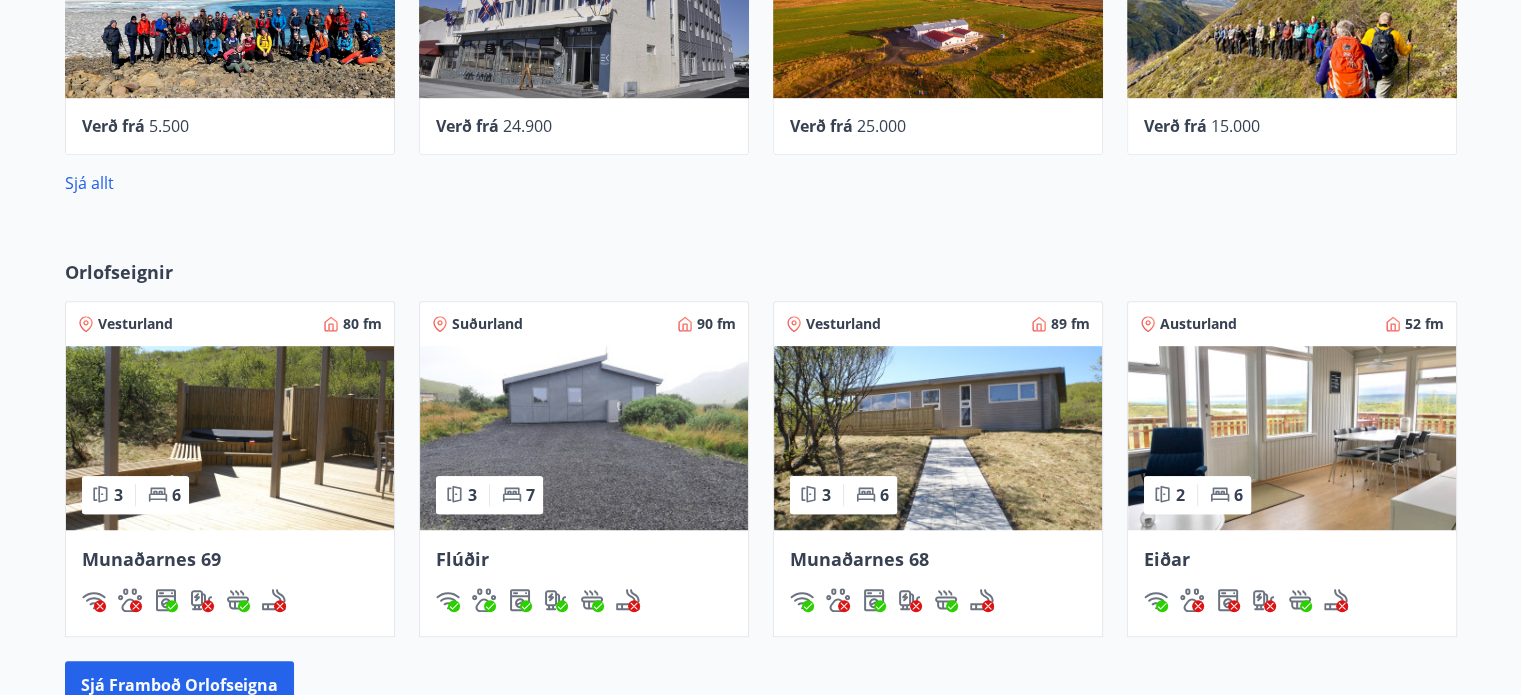 scroll, scrollTop: 1316, scrollLeft: 0, axis: vertical 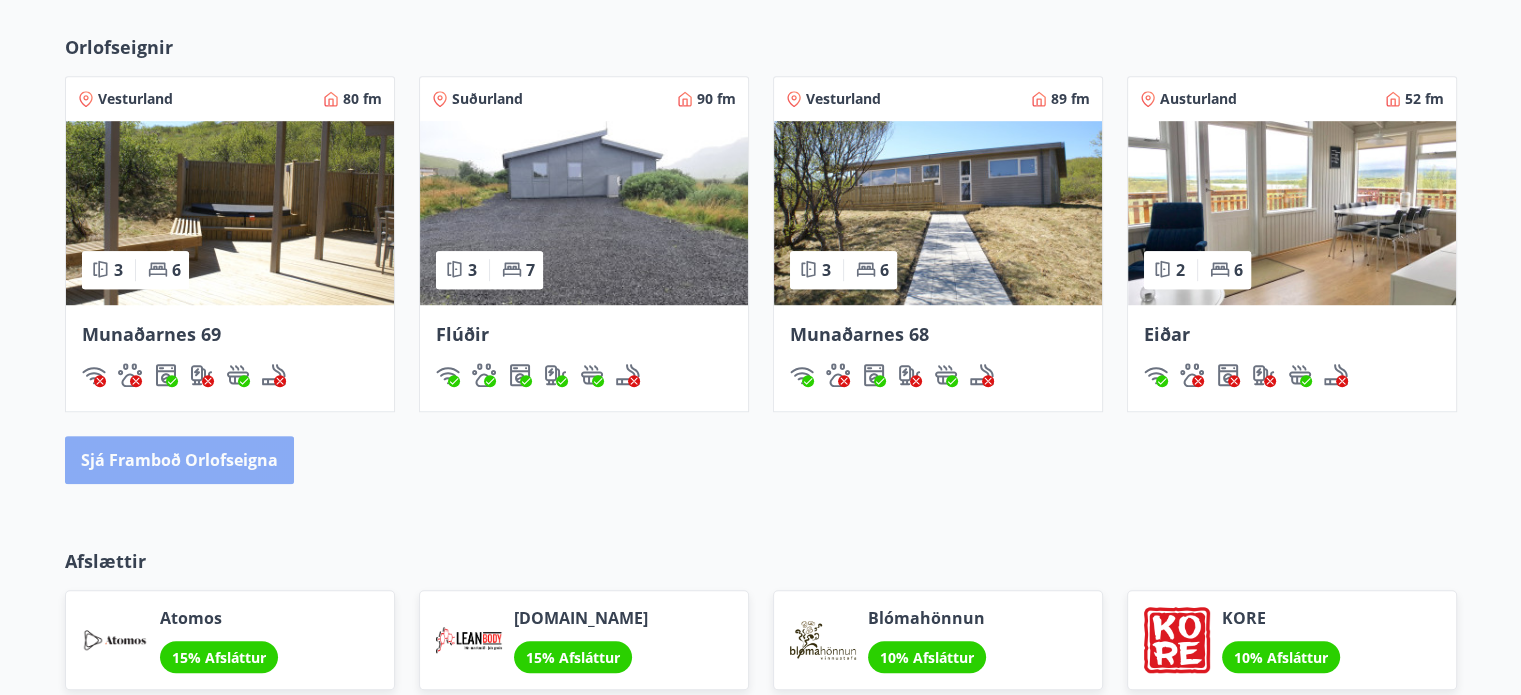 click on "Sjá framboð orlofseigna" at bounding box center (179, 460) 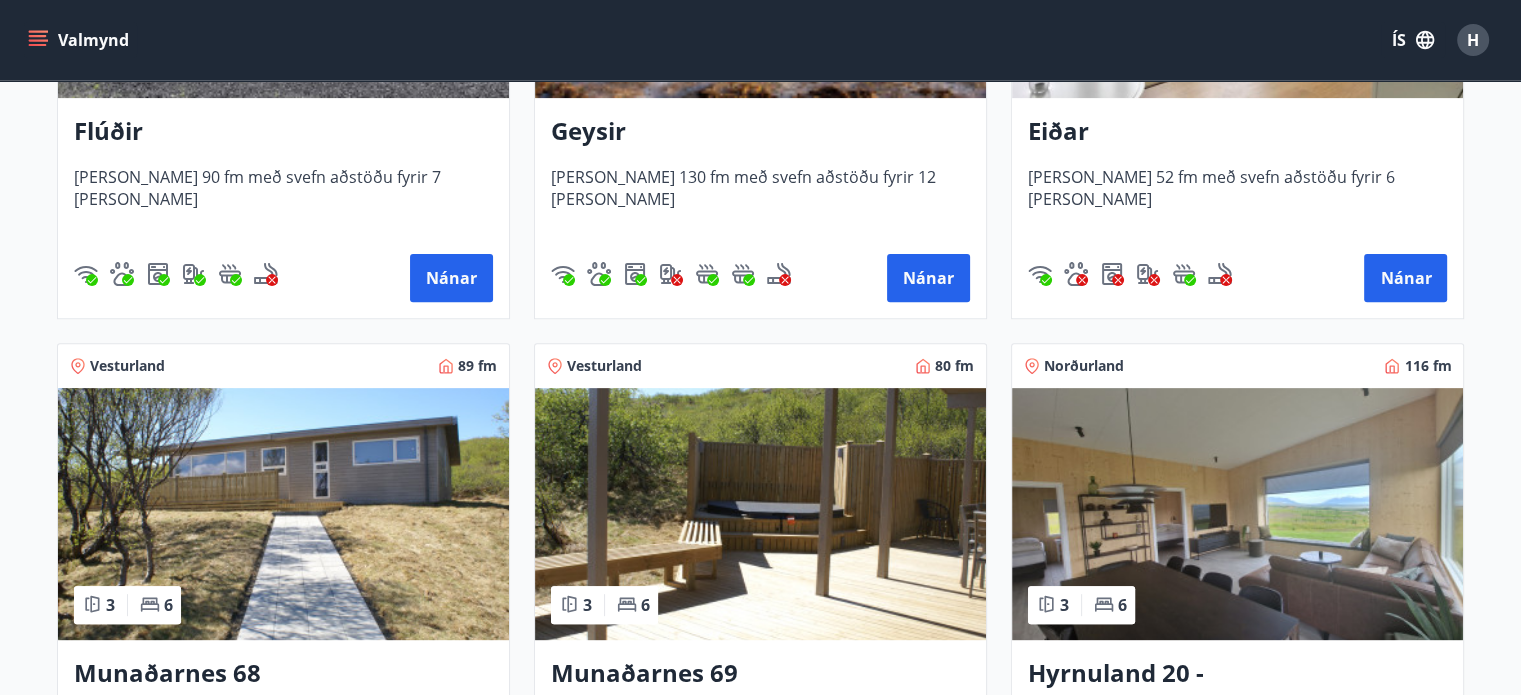 scroll, scrollTop: 1226, scrollLeft: 0, axis: vertical 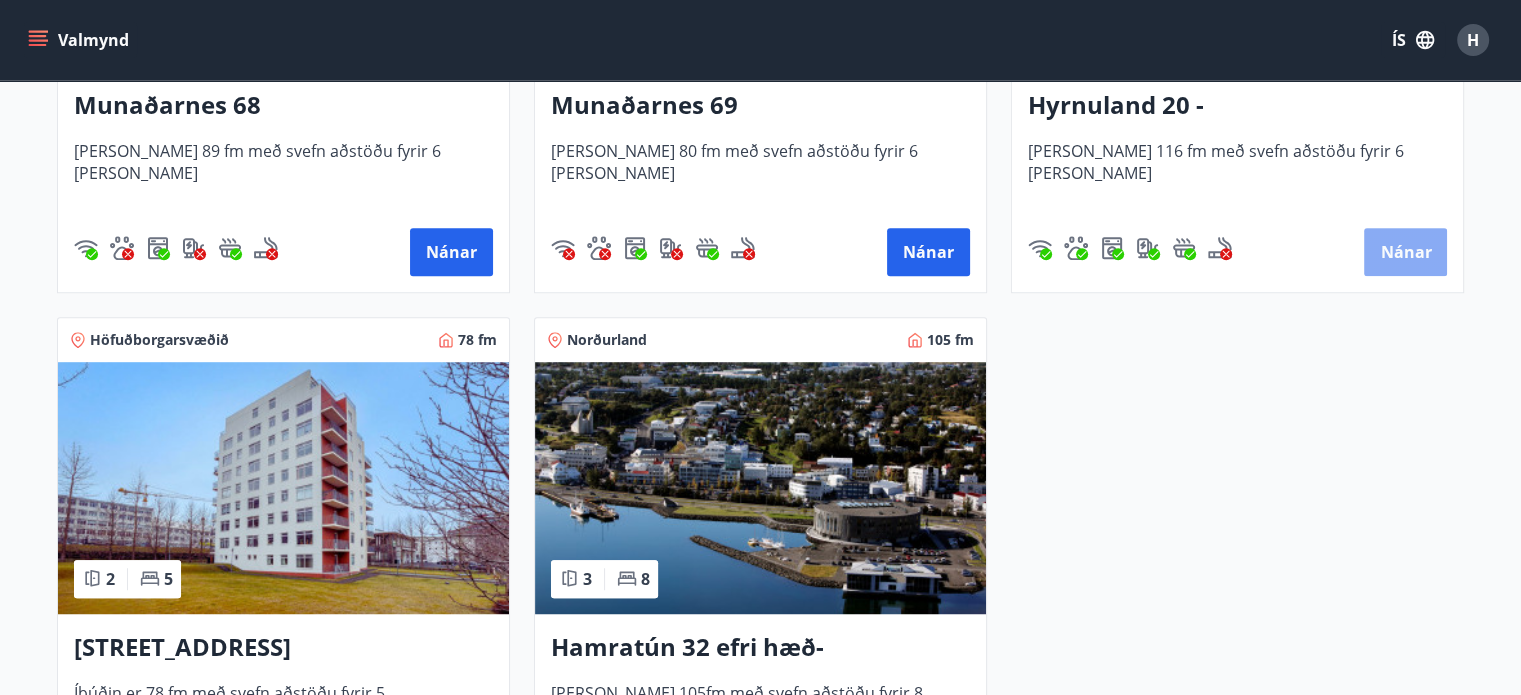 click on "Nánar" at bounding box center [1405, 252] 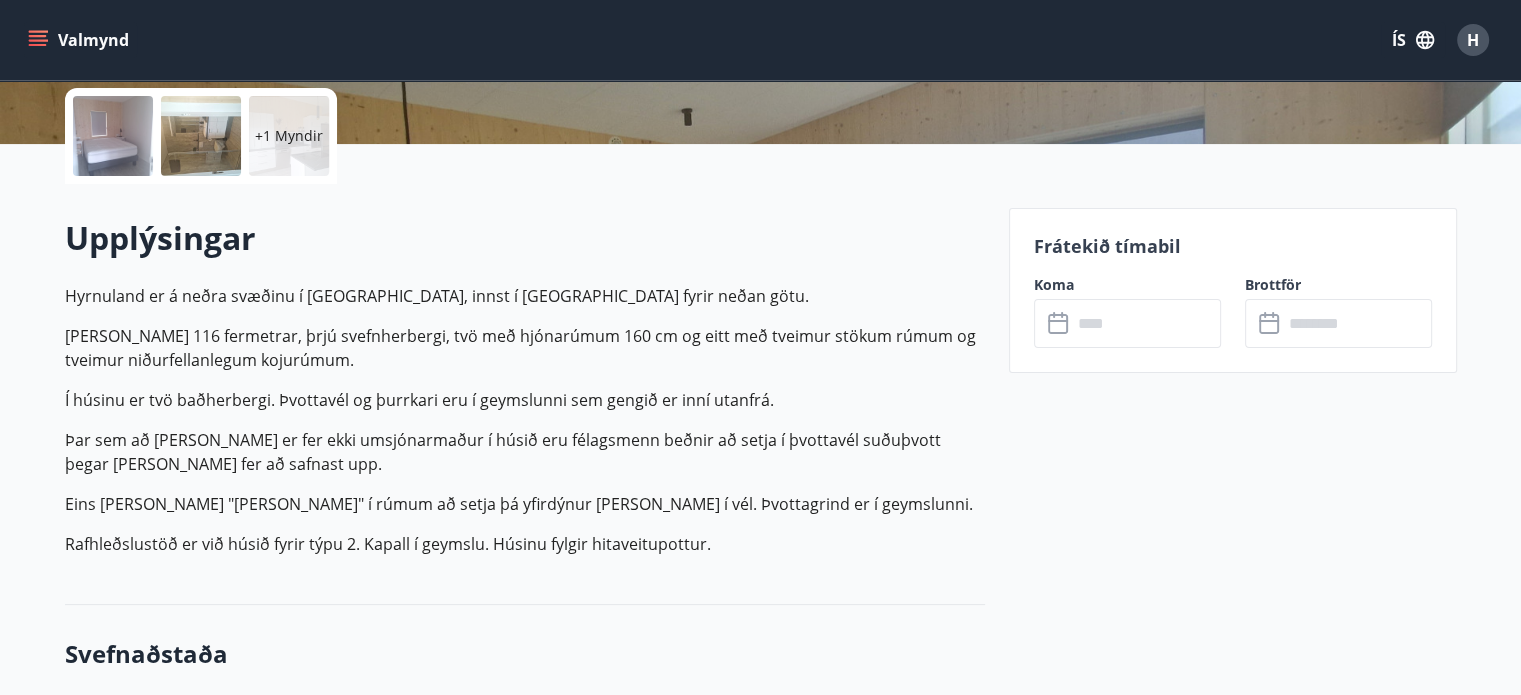 scroll, scrollTop: 460, scrollLeft: 0, axis: vertical 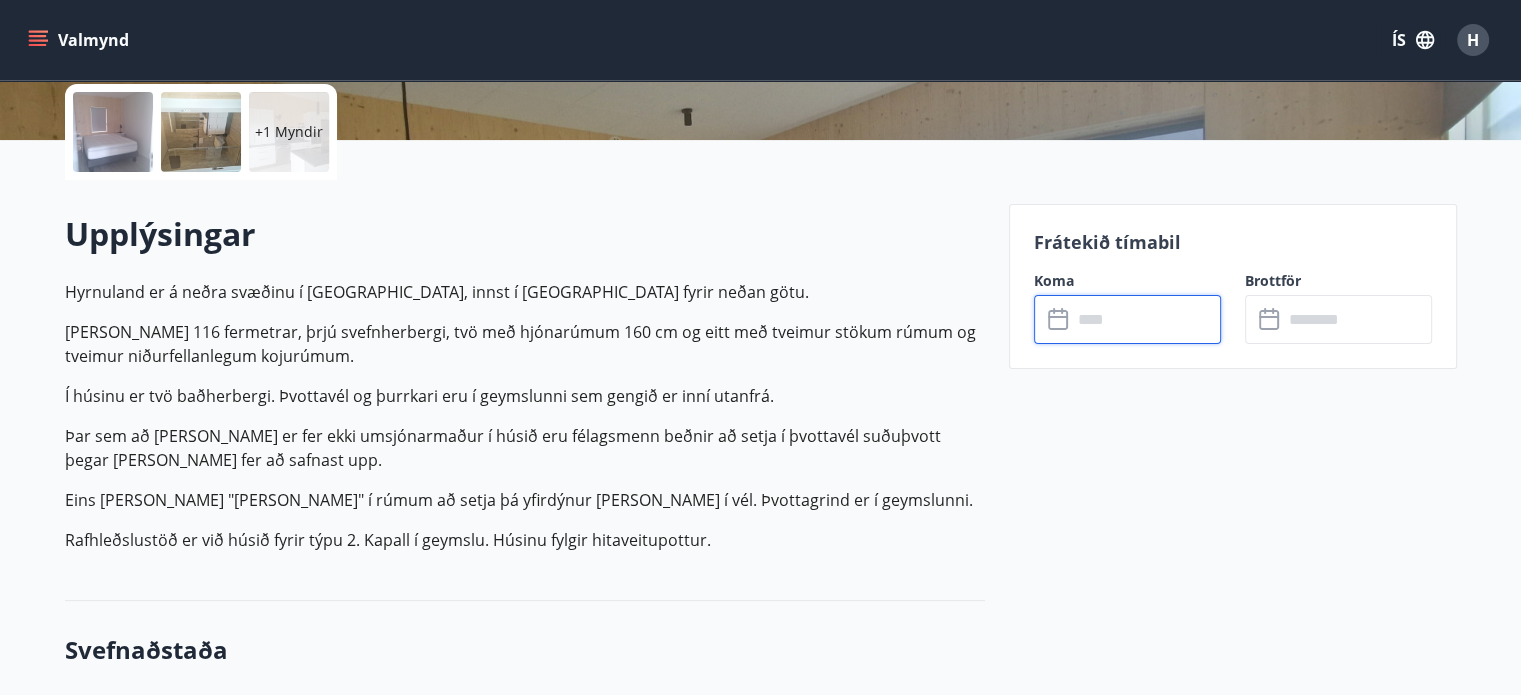 click at bounding box center (1146, 319) 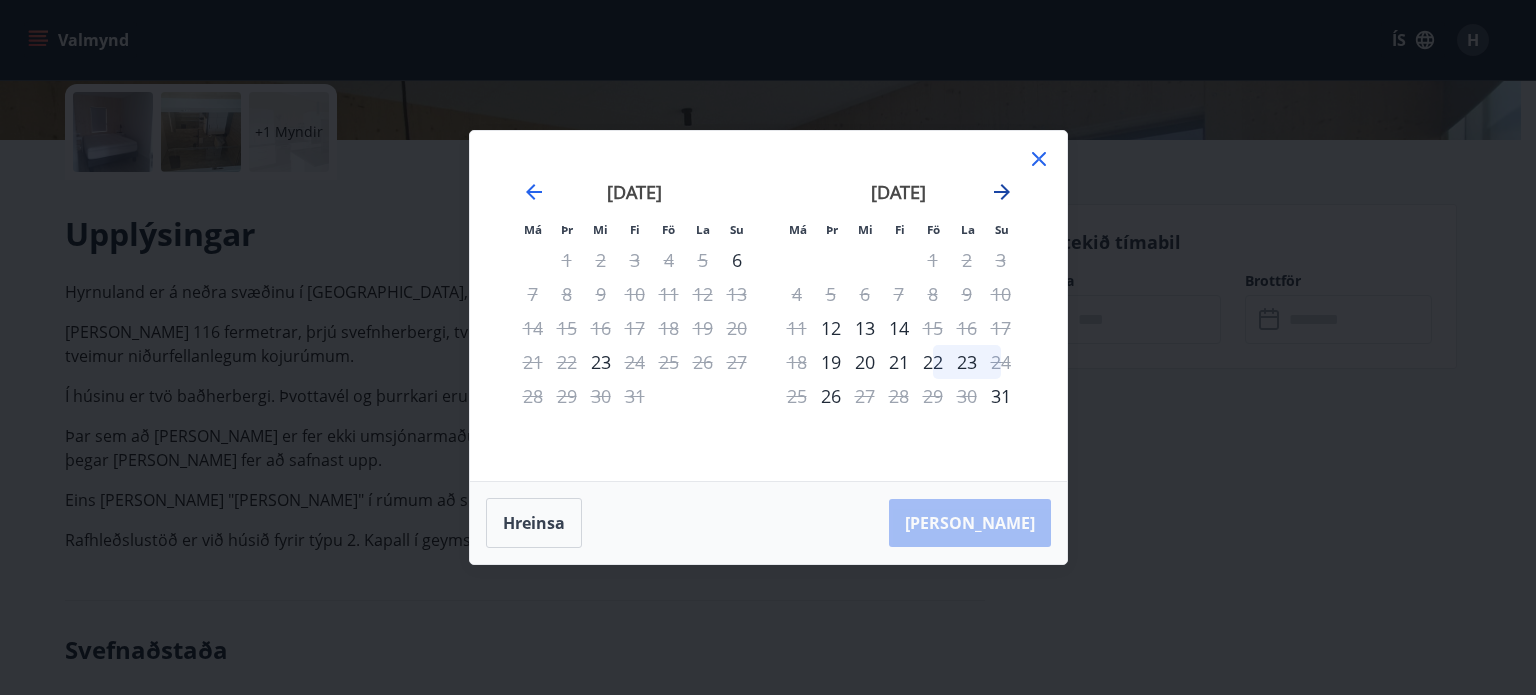 click 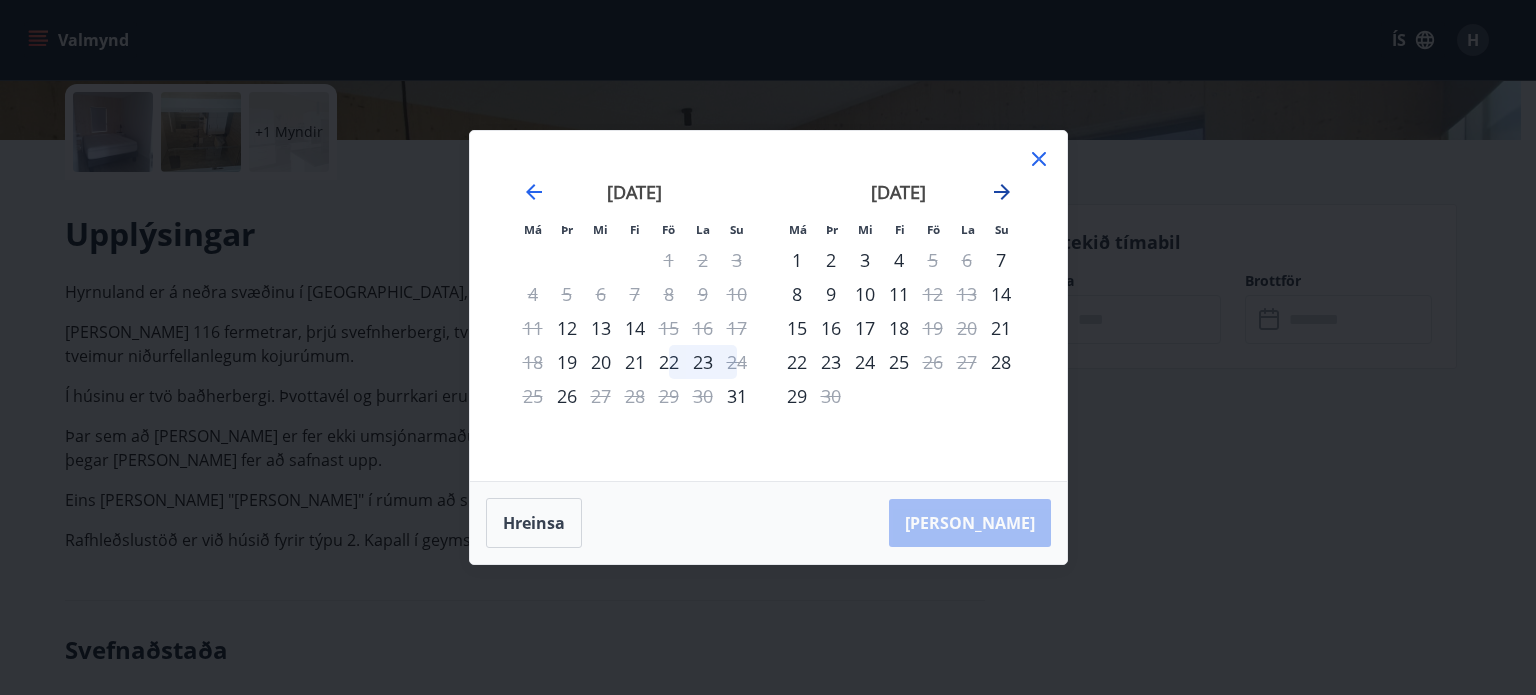 click 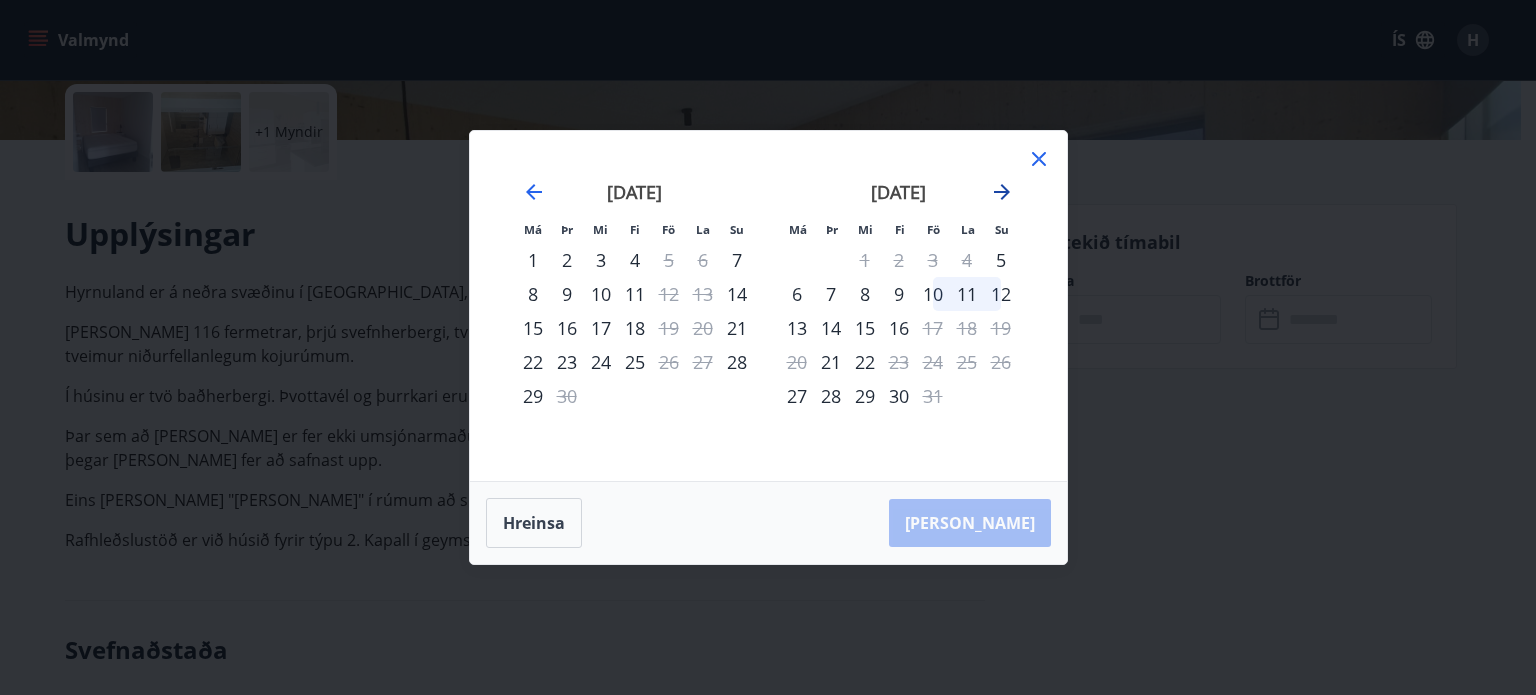 click 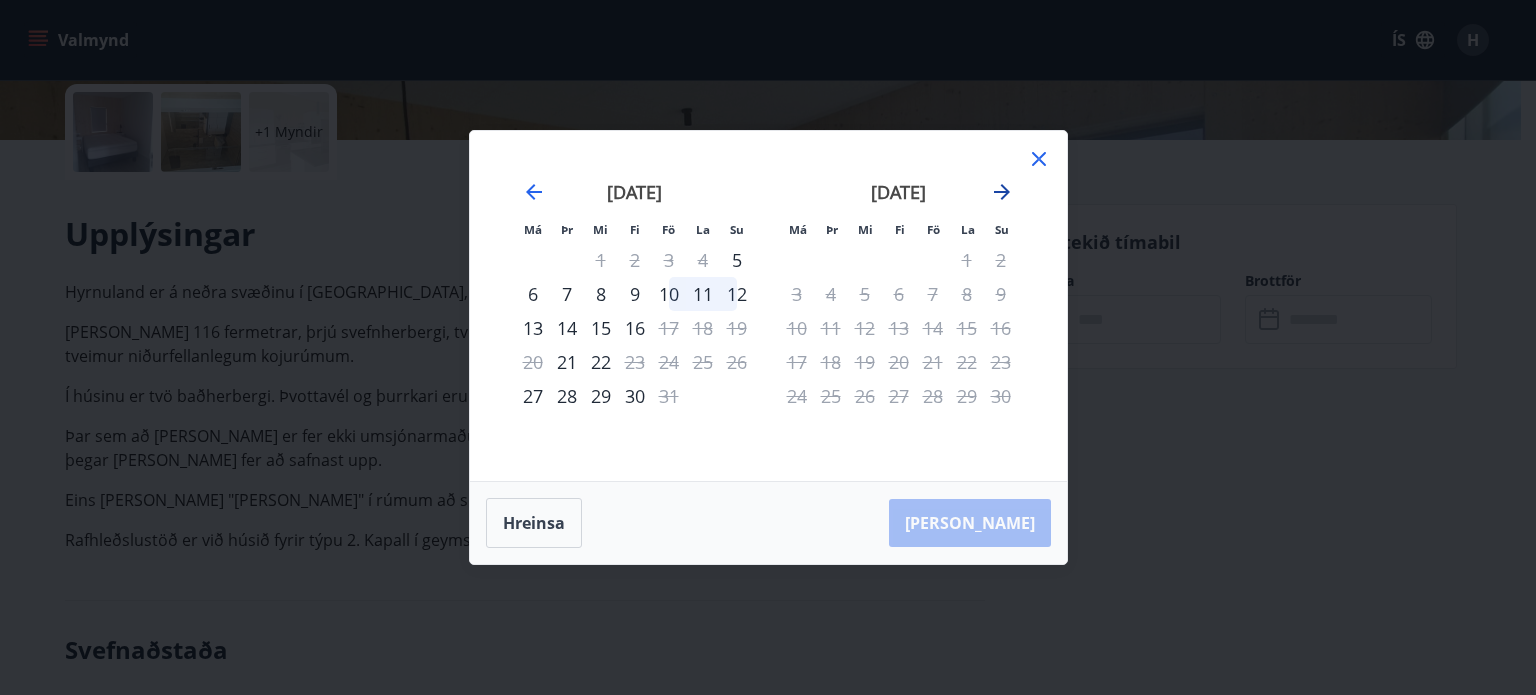 click 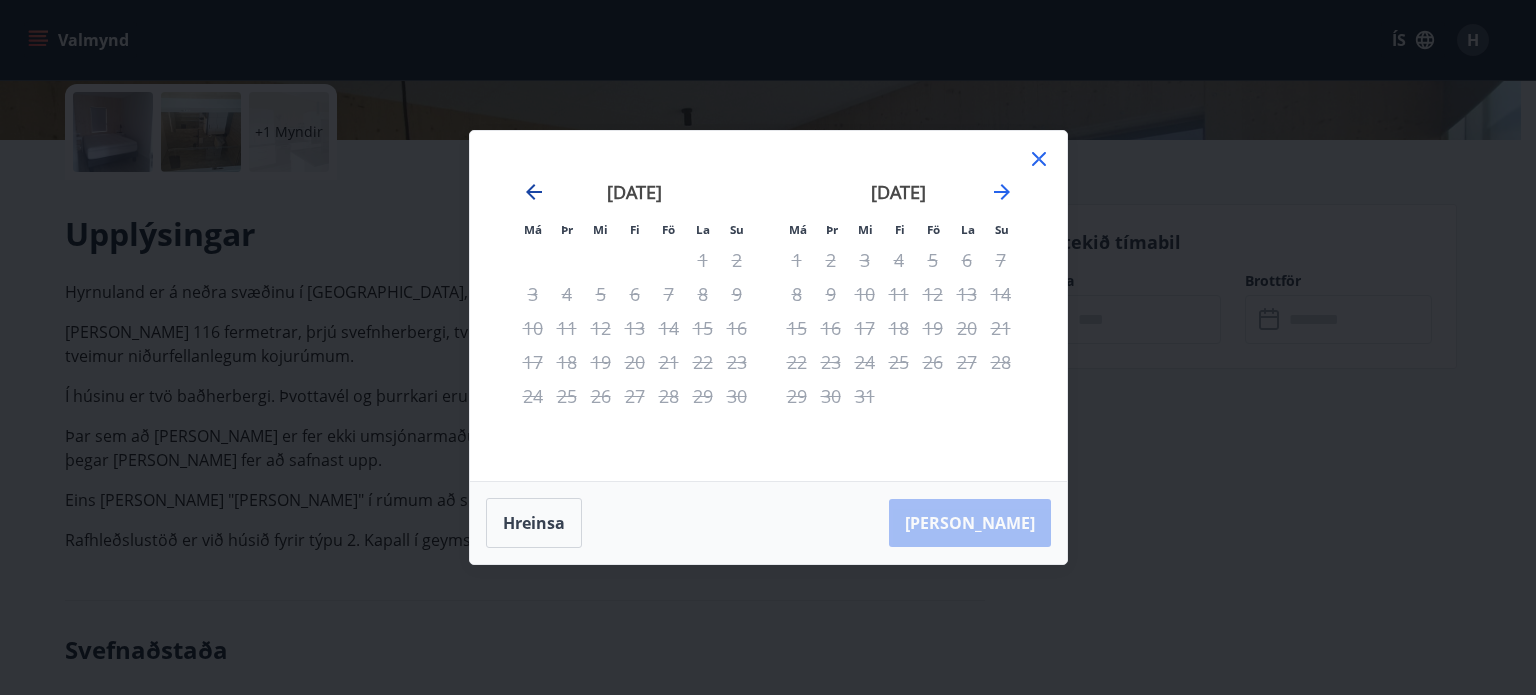 click 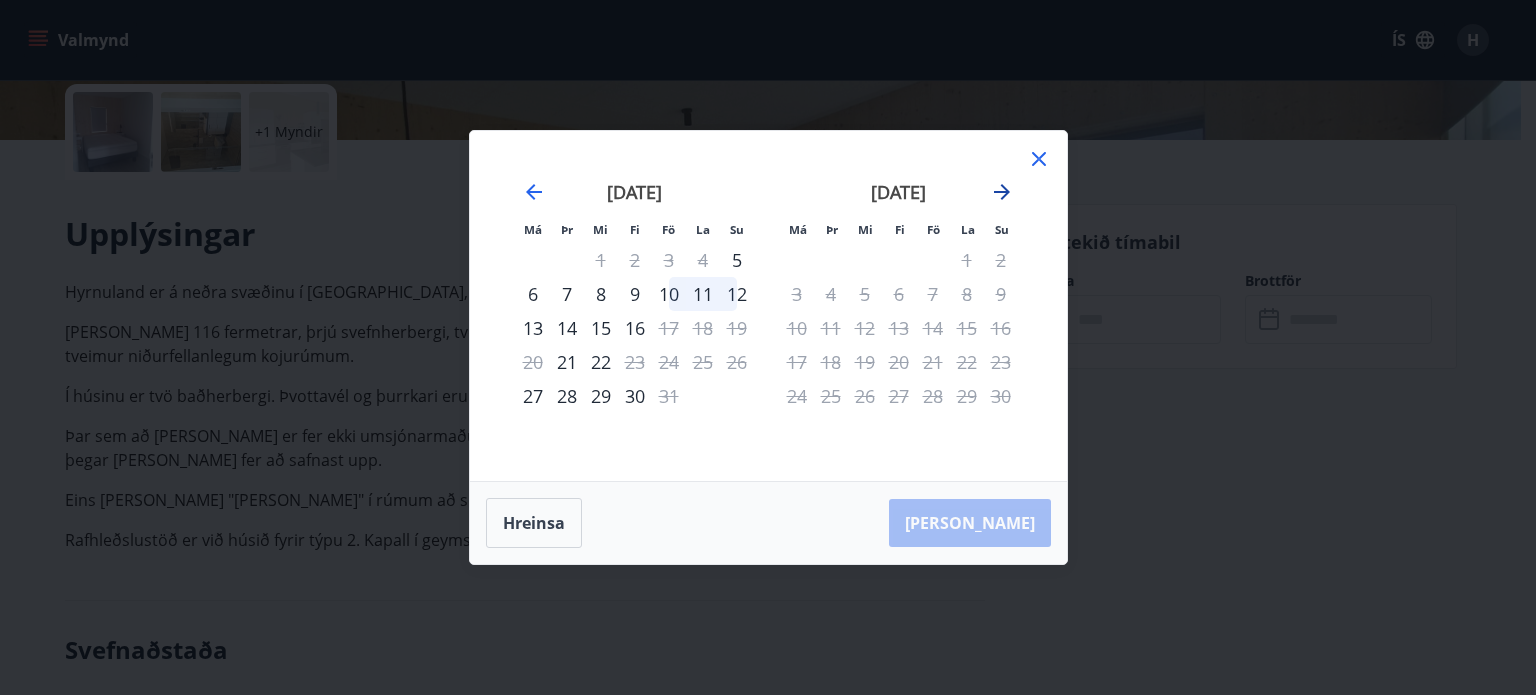 click 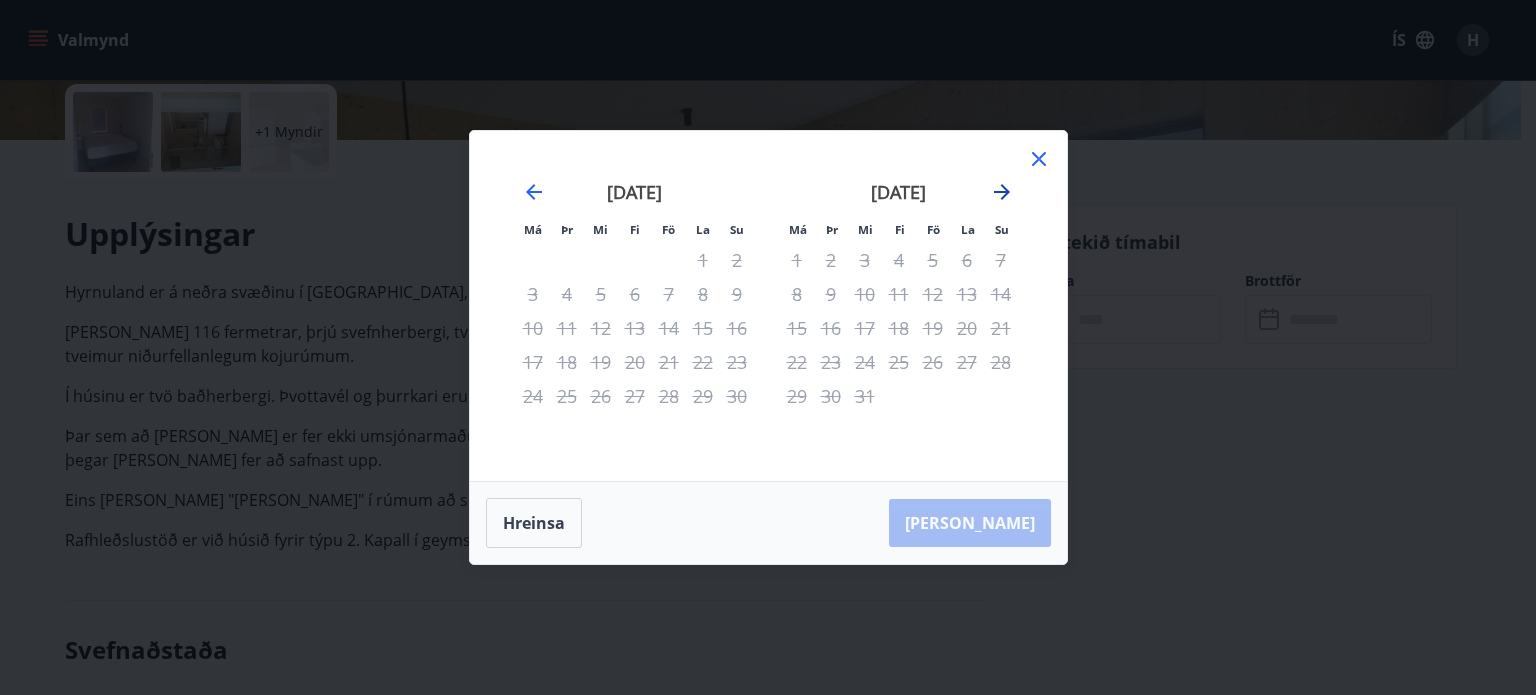 click 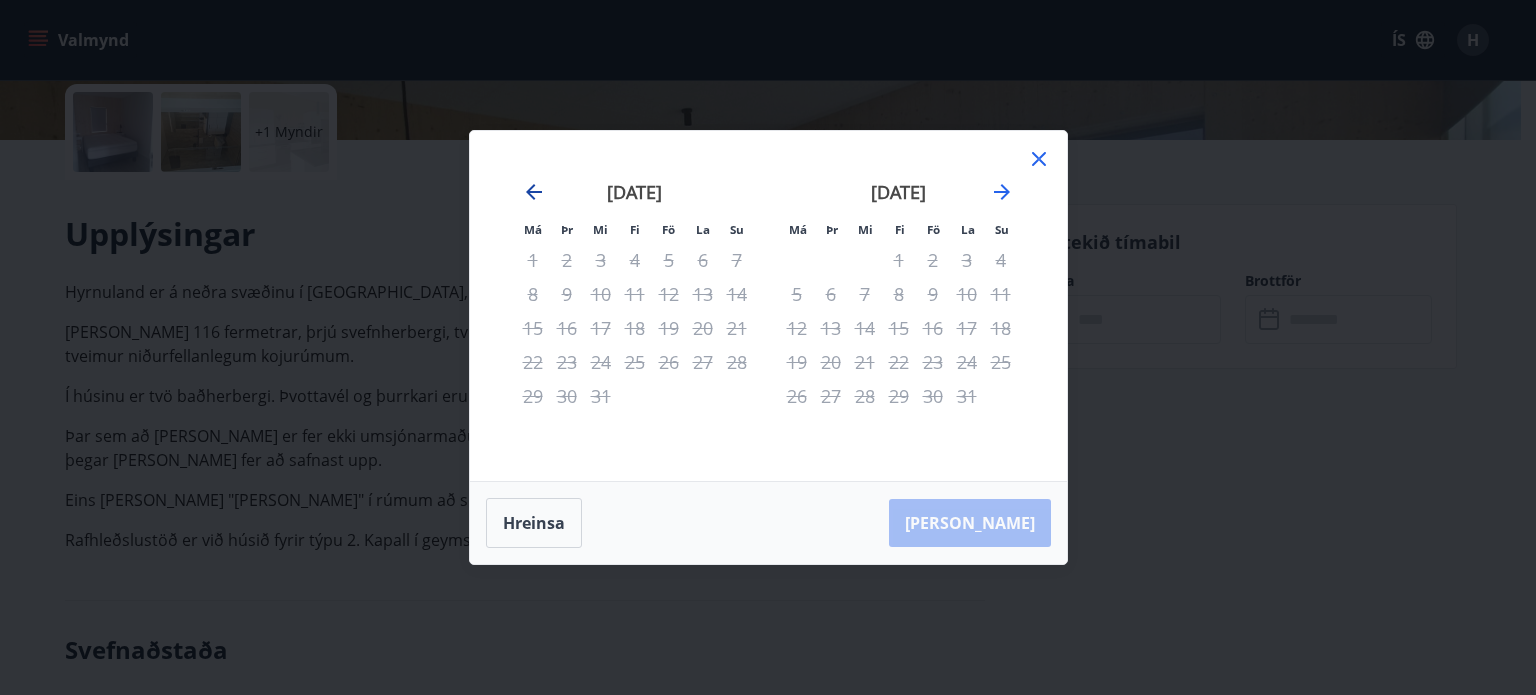 click 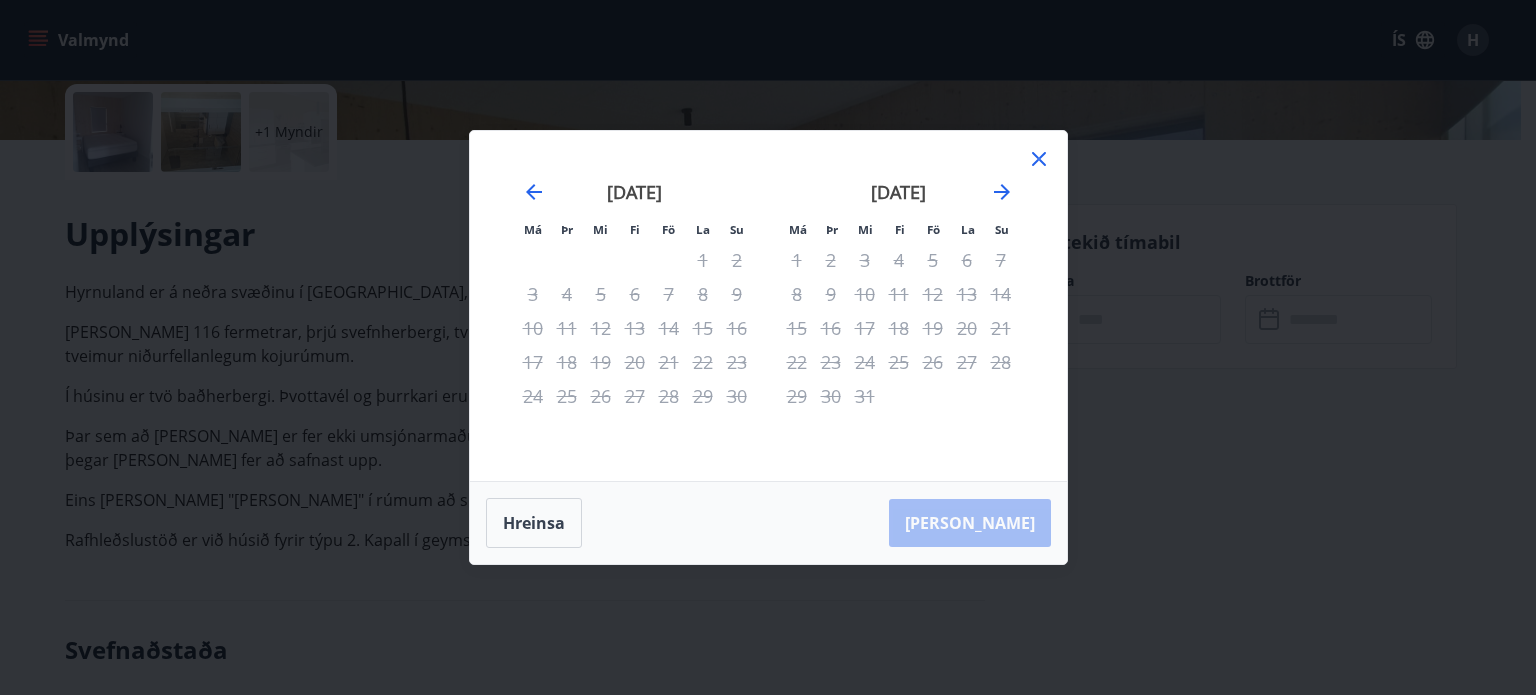 click 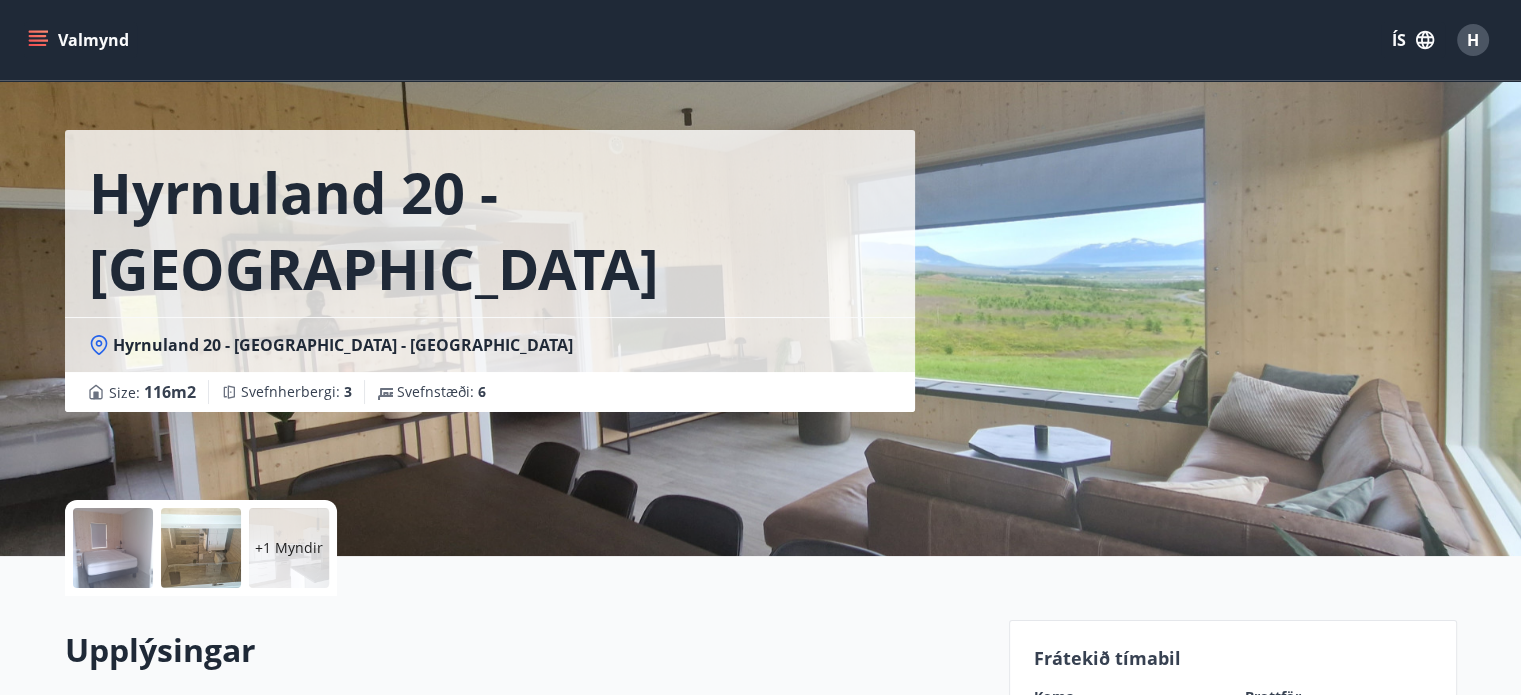 scroll, scrollTop: 0, scrollLeft: 0, axis: both 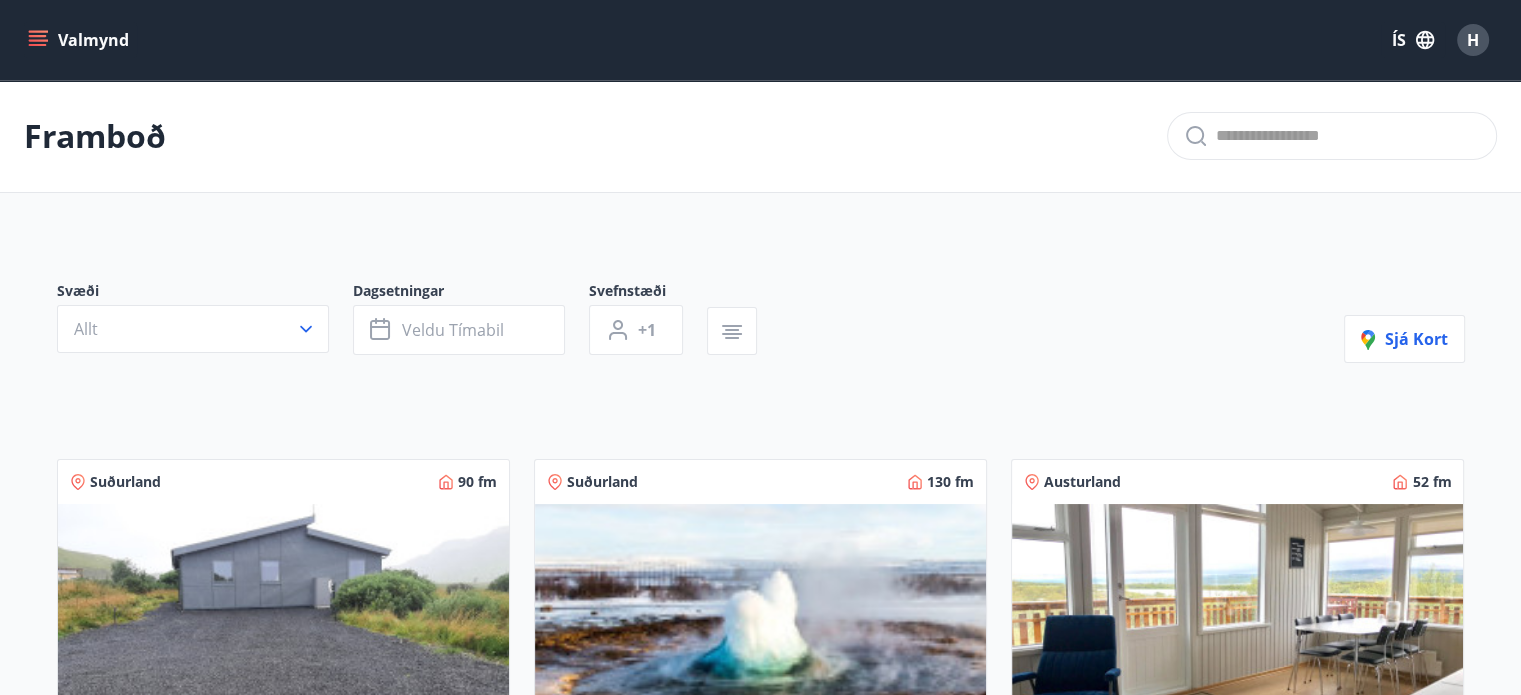 click on "Valmynd" at bounding box center [80, 40] 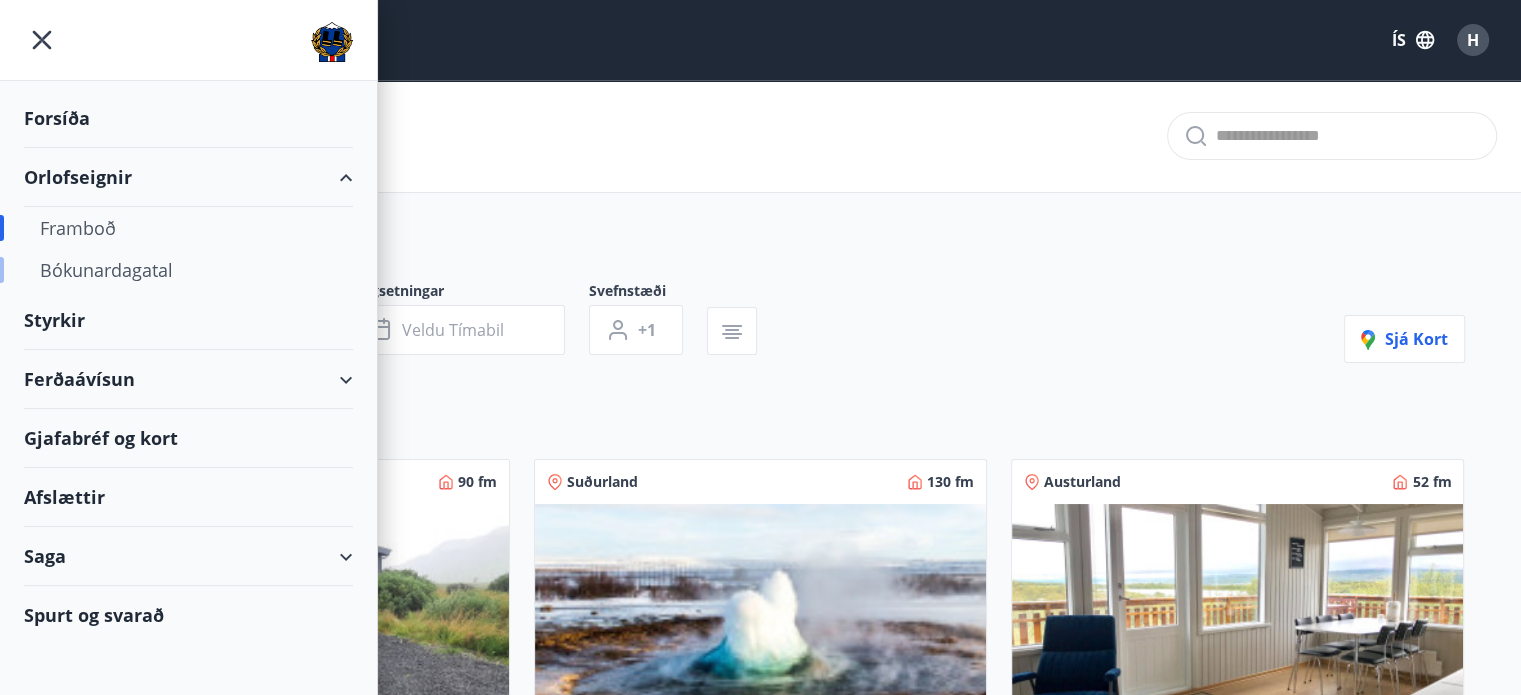 click on "Bókunardagatal" at bounding box center (188, 270) 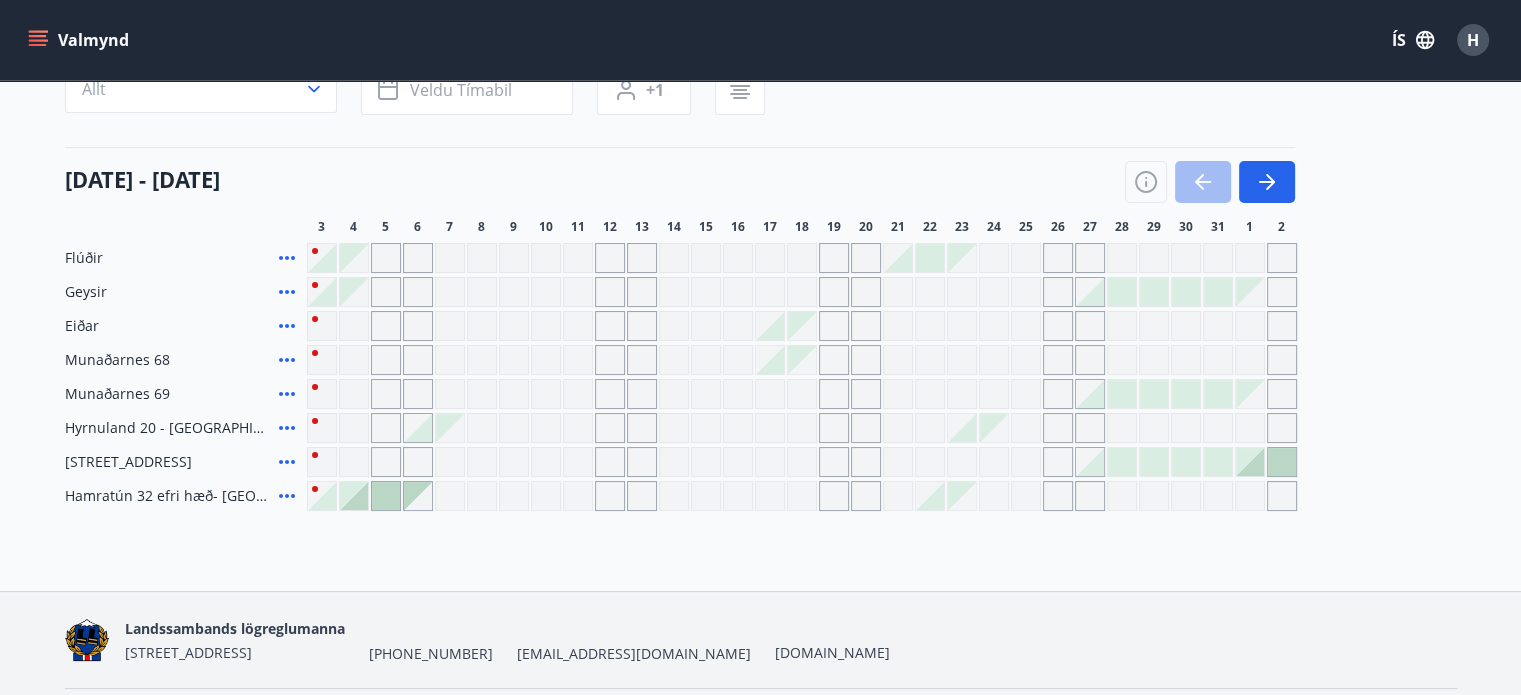 scroll, scrollTop: 196, scrollLeft: 0, axis: vertical 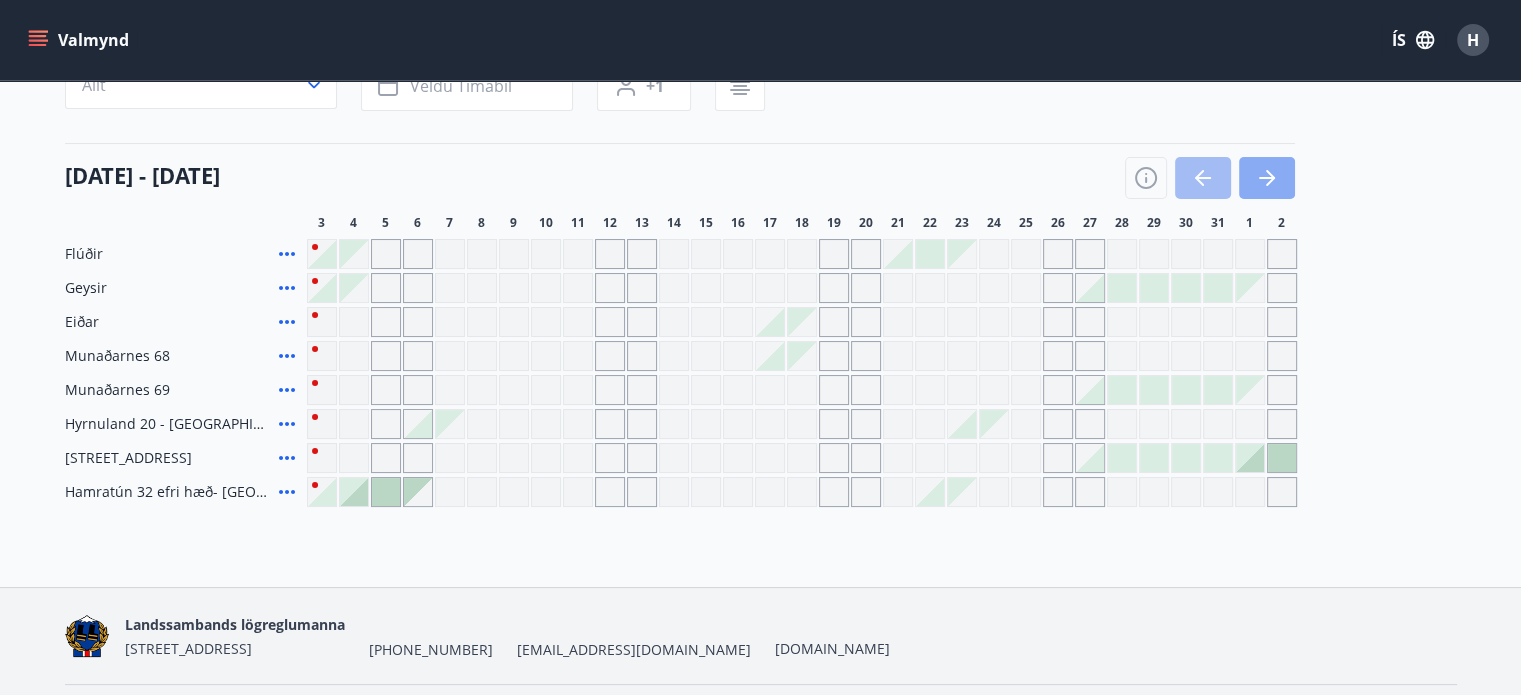 click 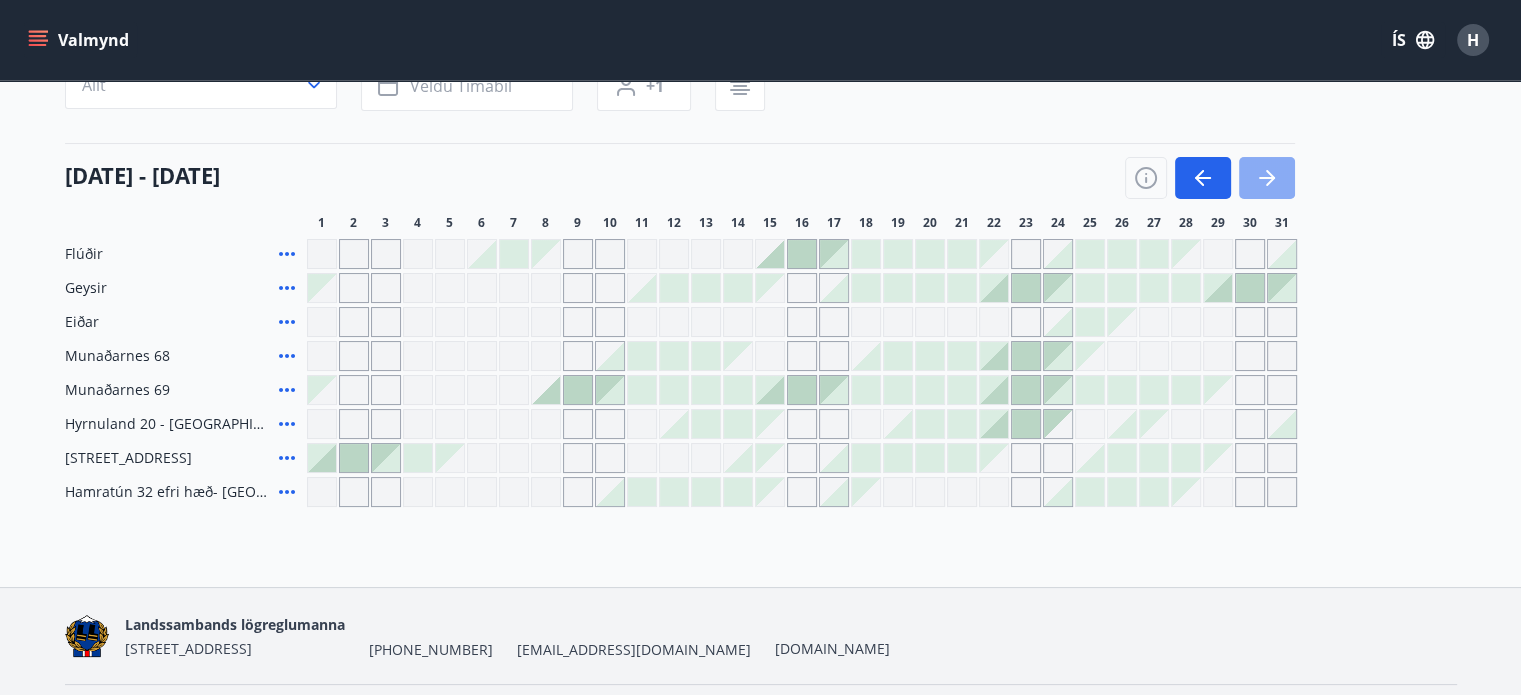 click 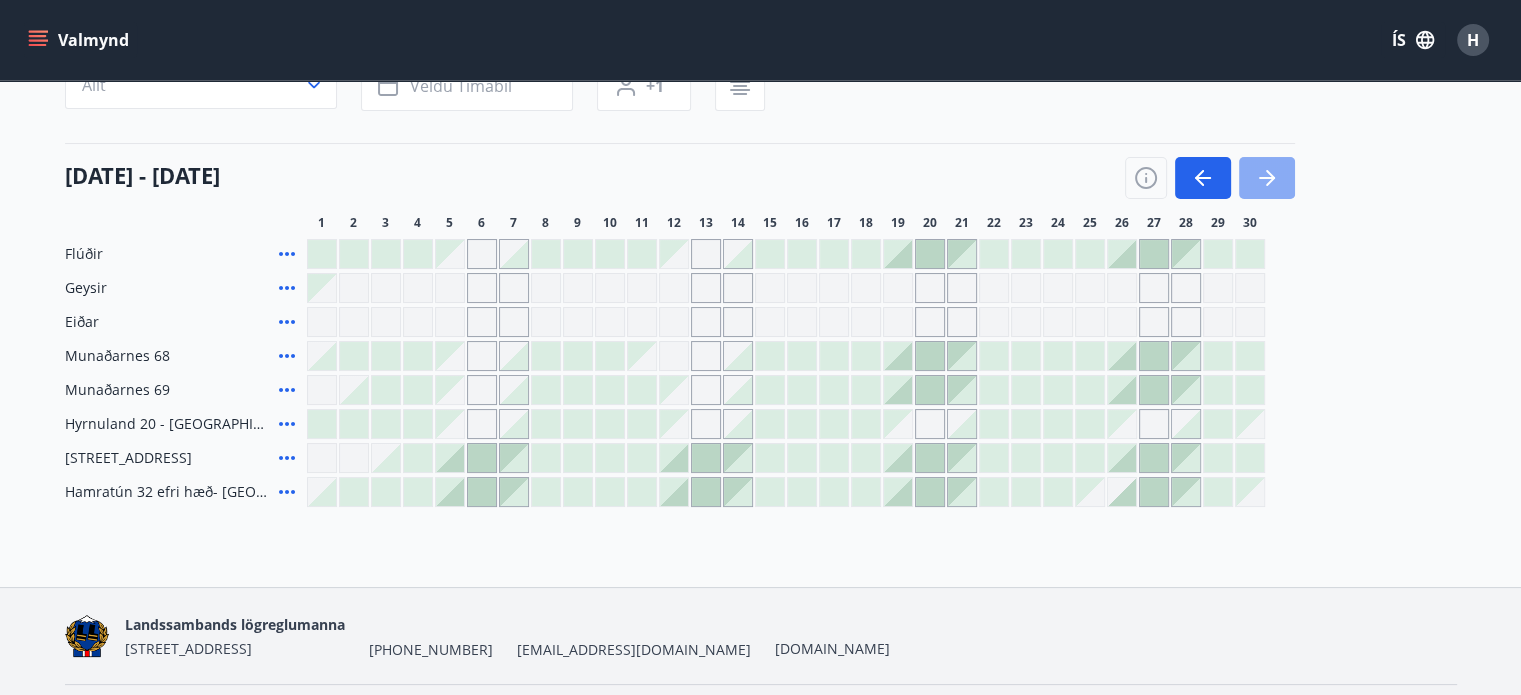 click 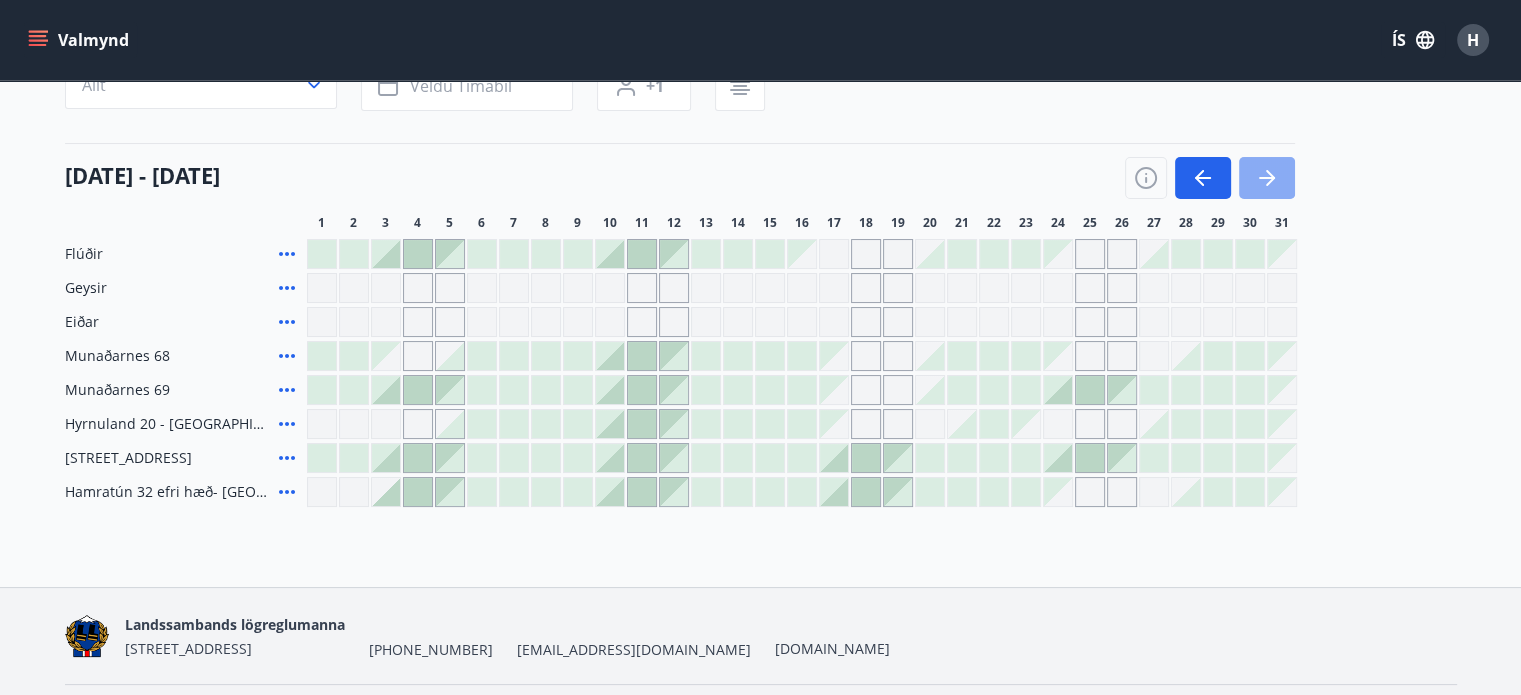 click 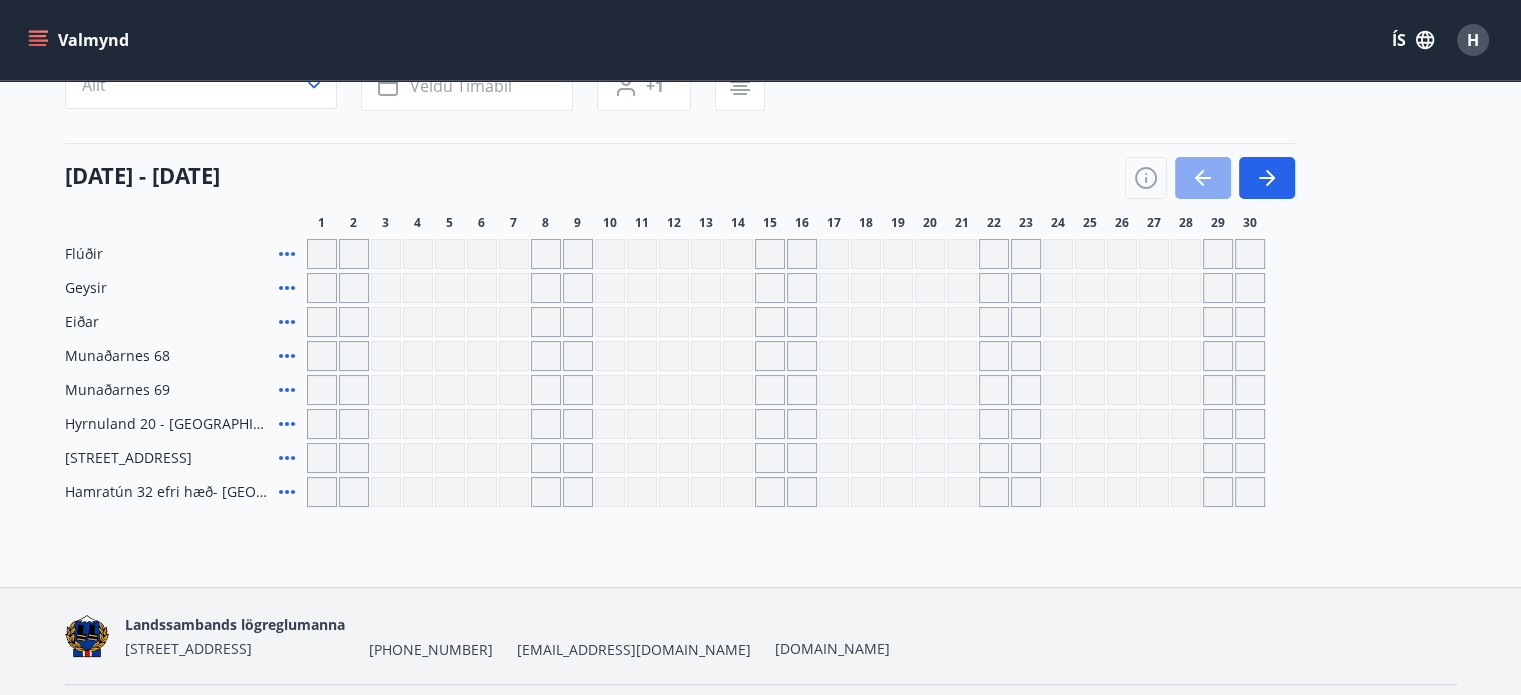 click 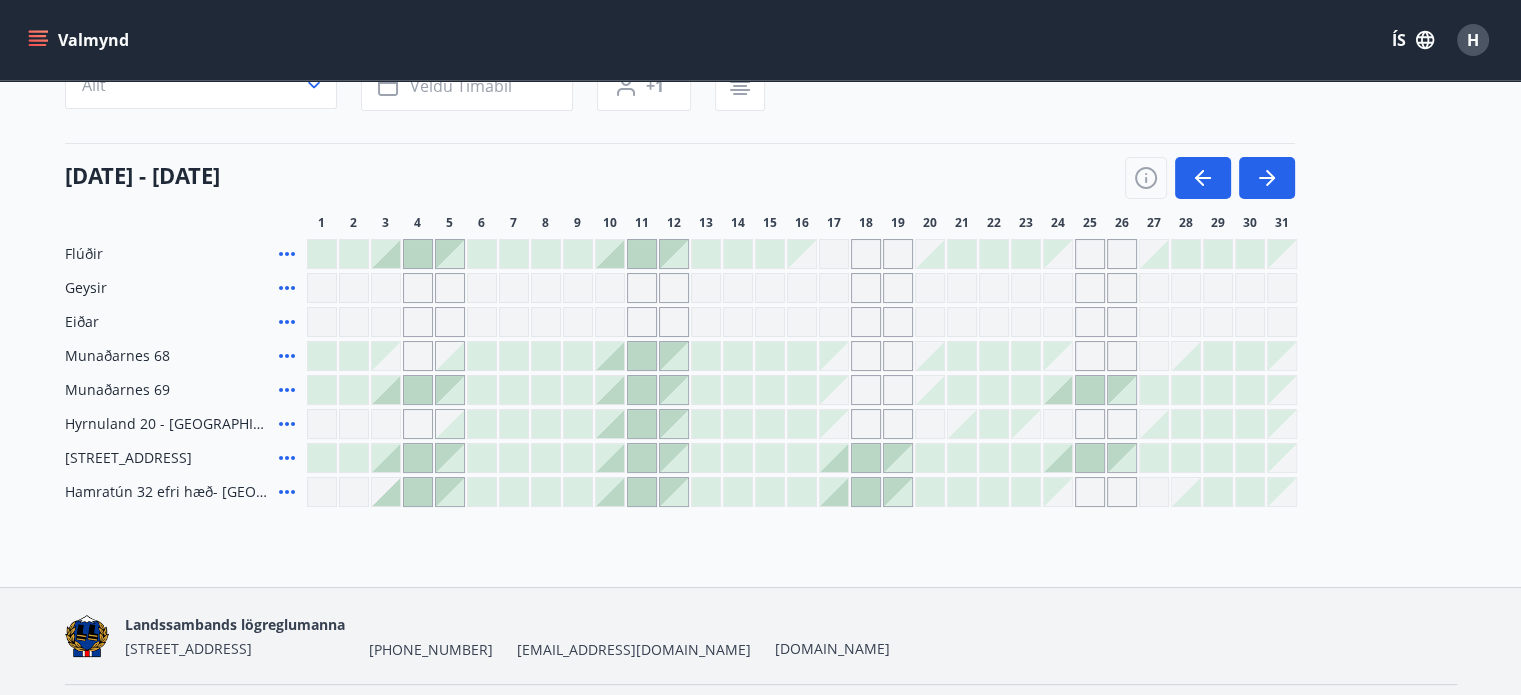 click at bounding box center (610, 424) 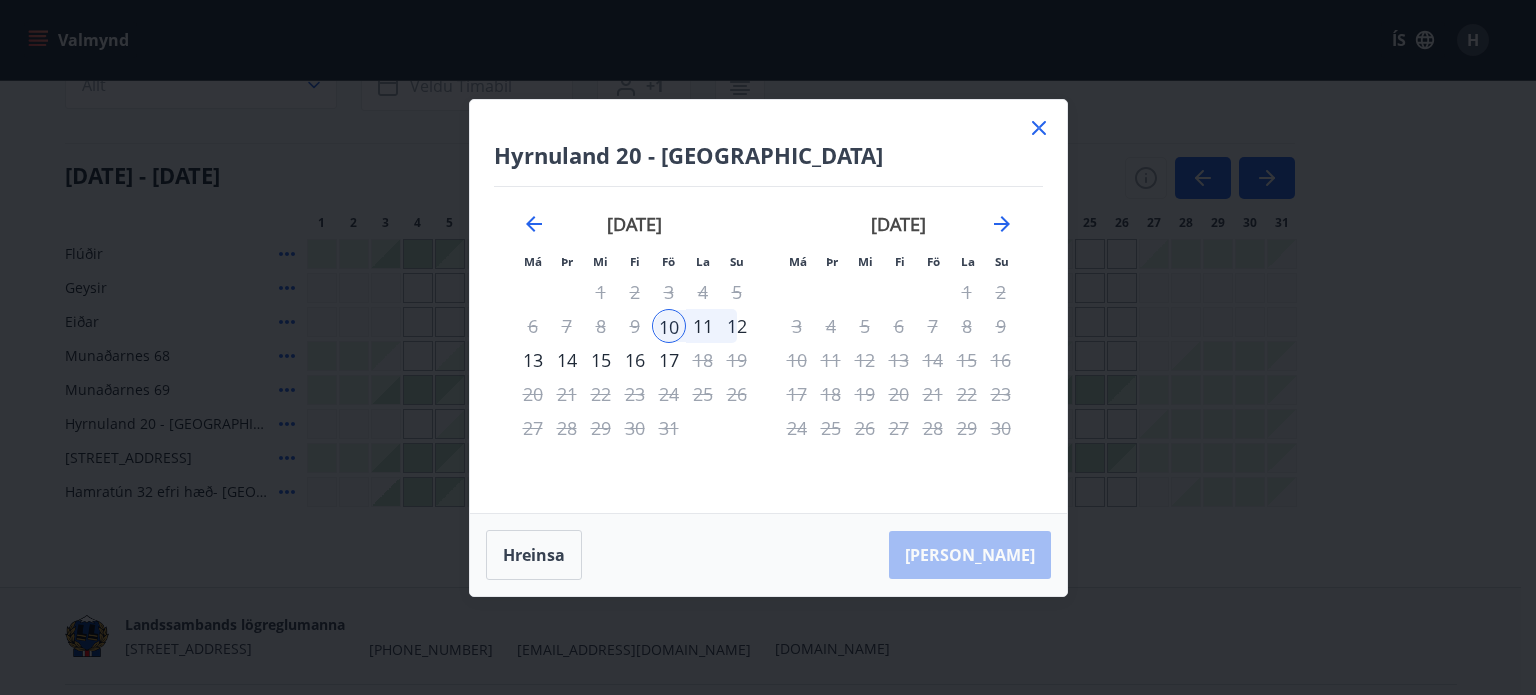 click 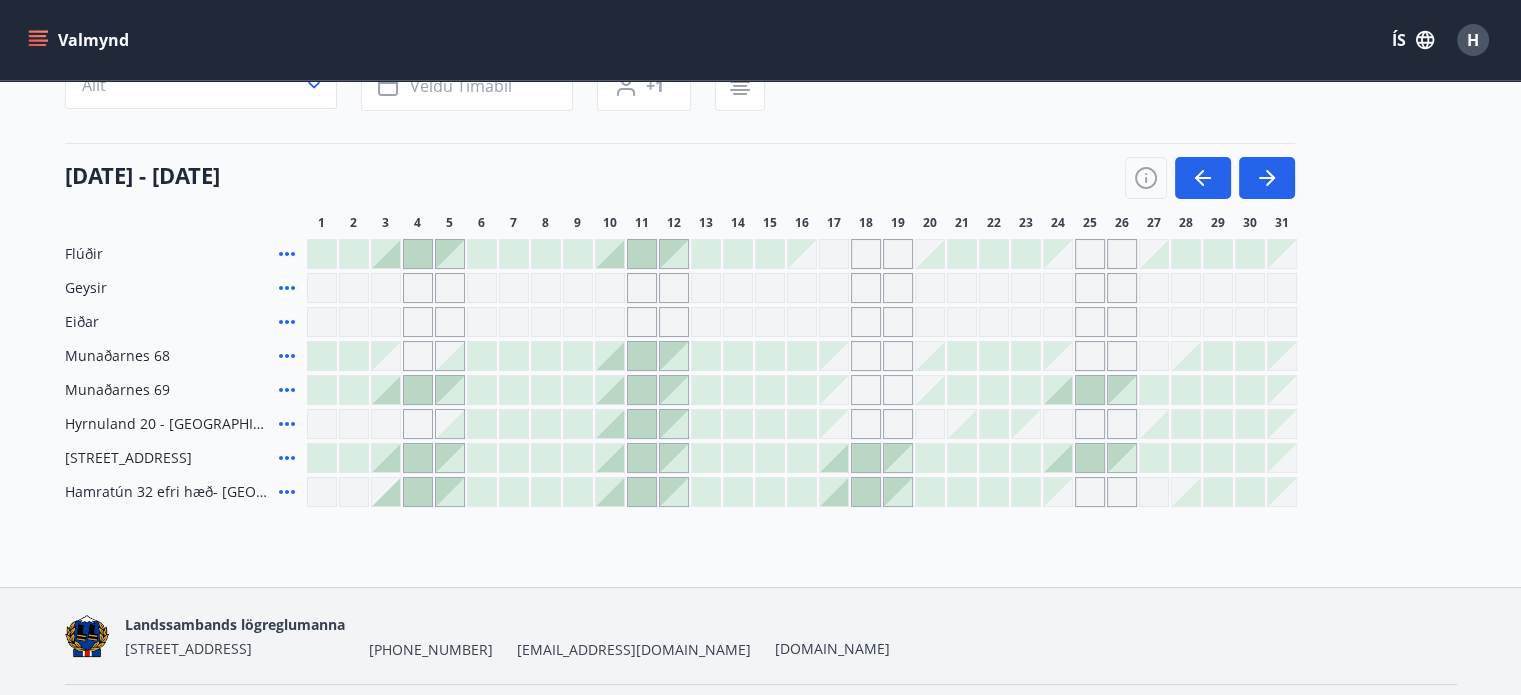 scroll, scrollTop: 255, scrollLeft: 0, axis: vertical 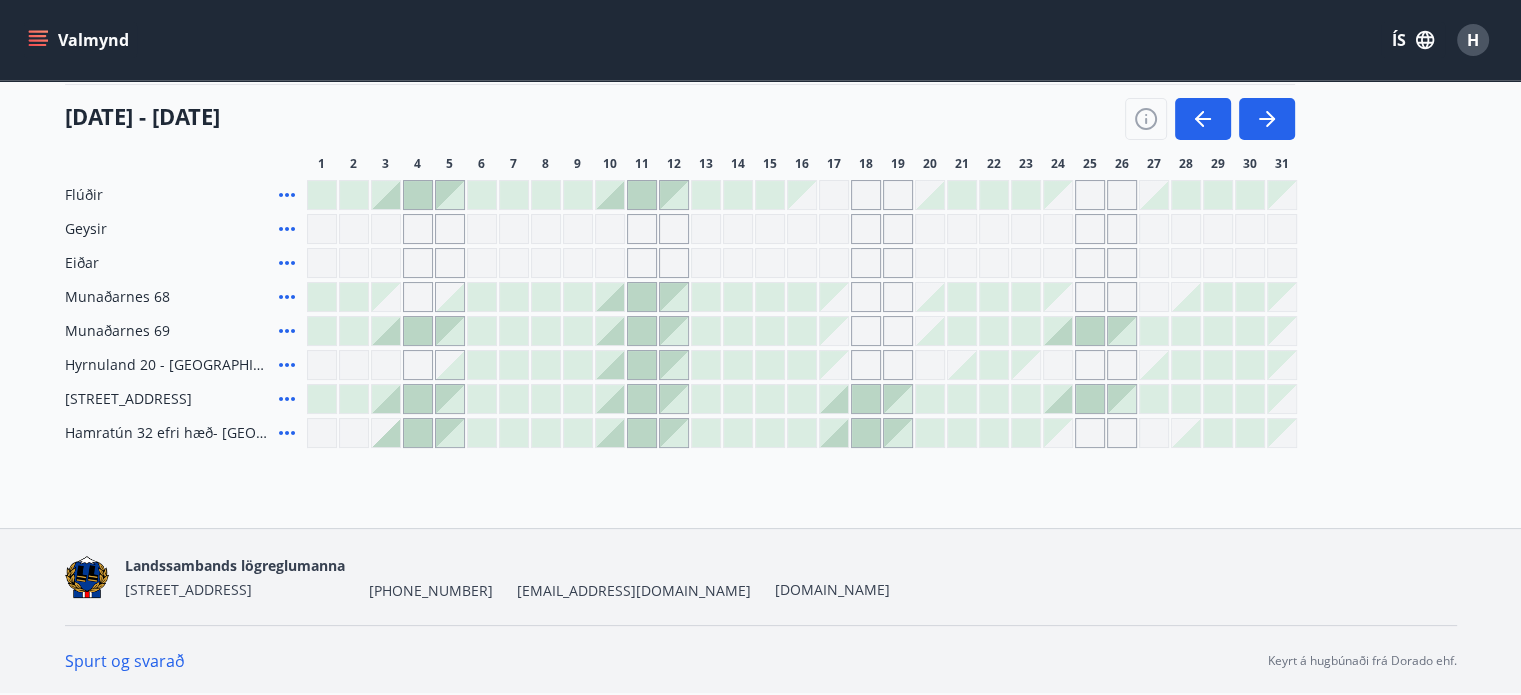 click on "Valmynd" at bounding box center (80, 40) 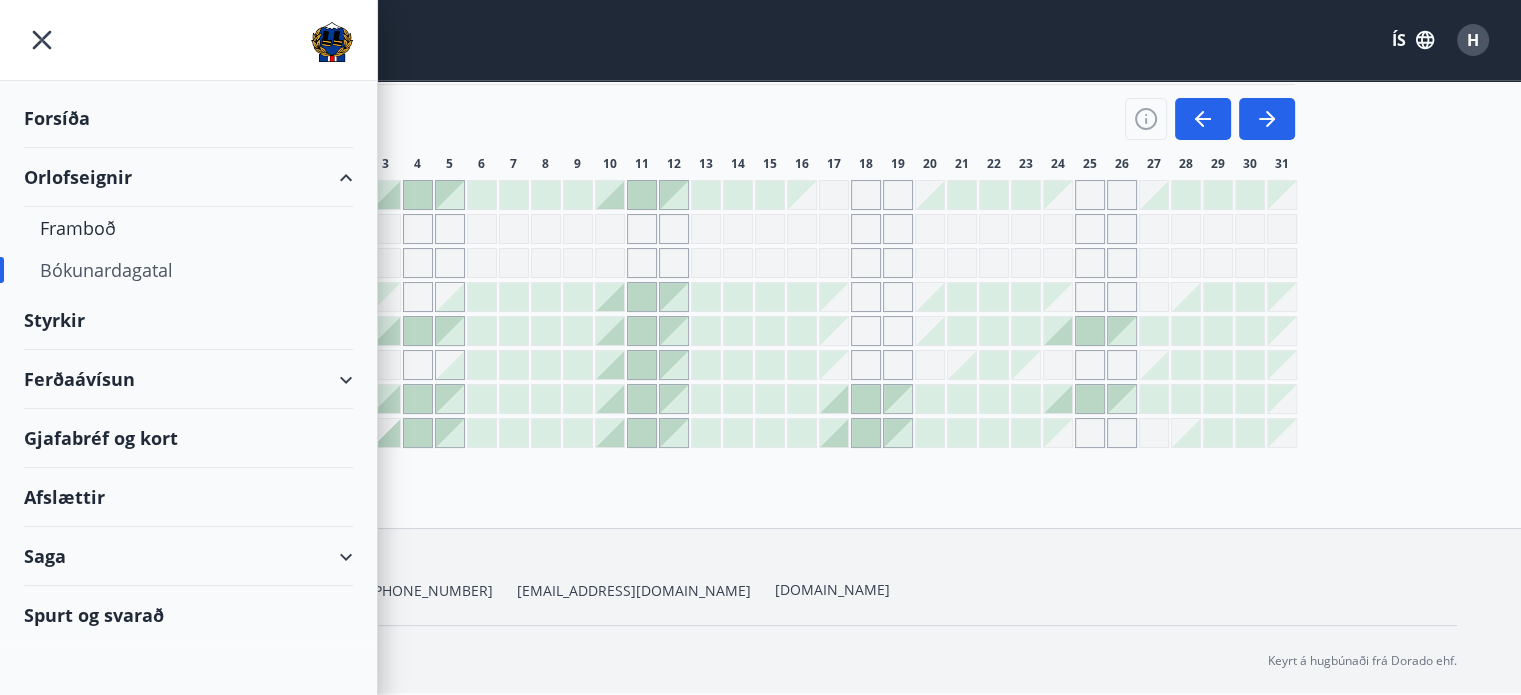 click on "Spurt og svarað" at bounding box center (188, 615) 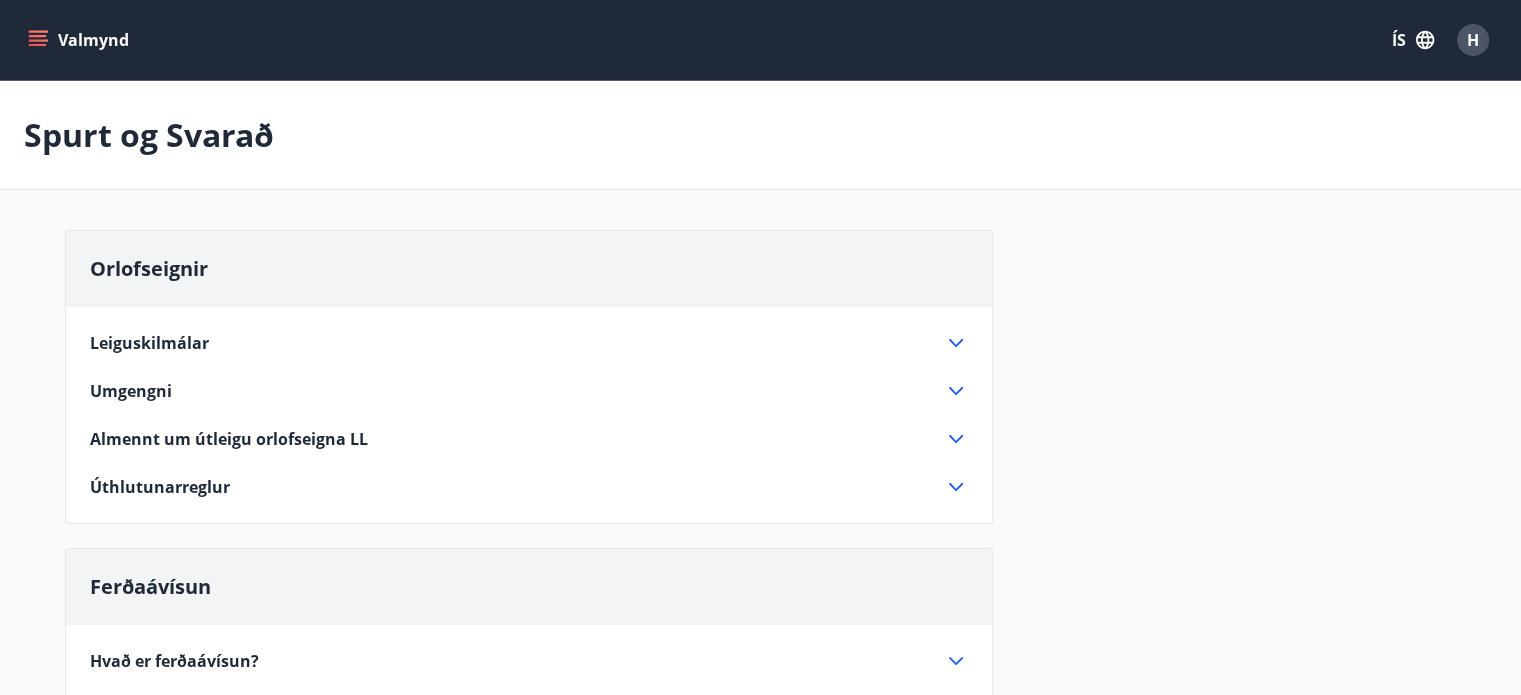 click 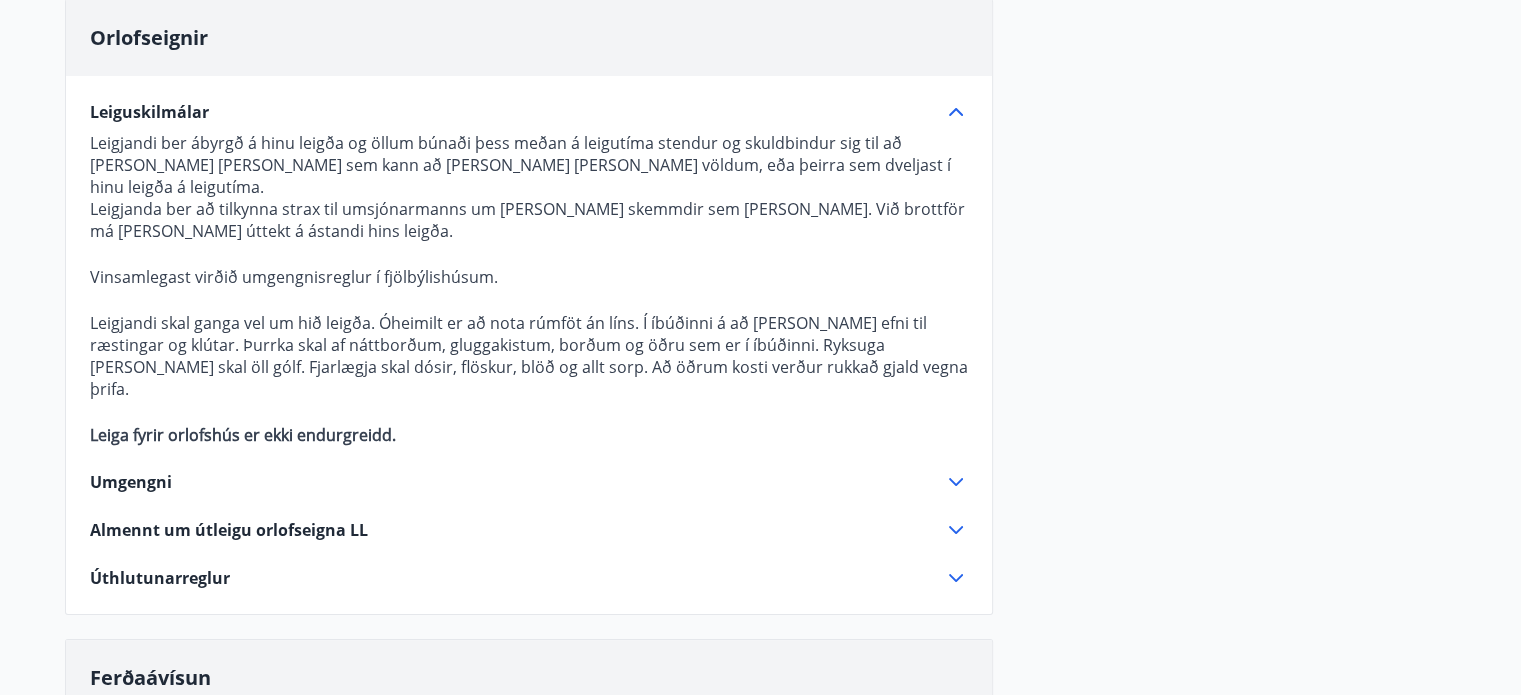 scroll, scrollTop: 232, scrollLeft: 0, axis: vertical 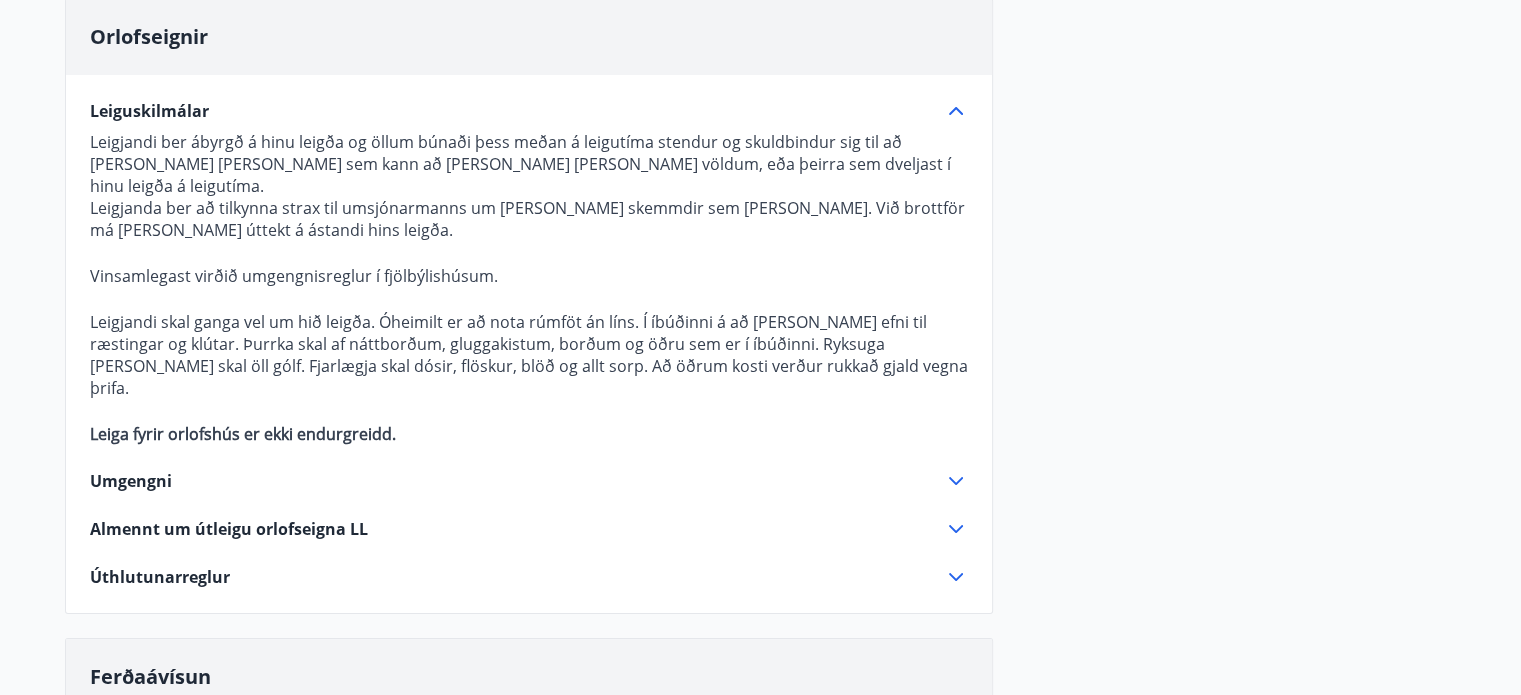click 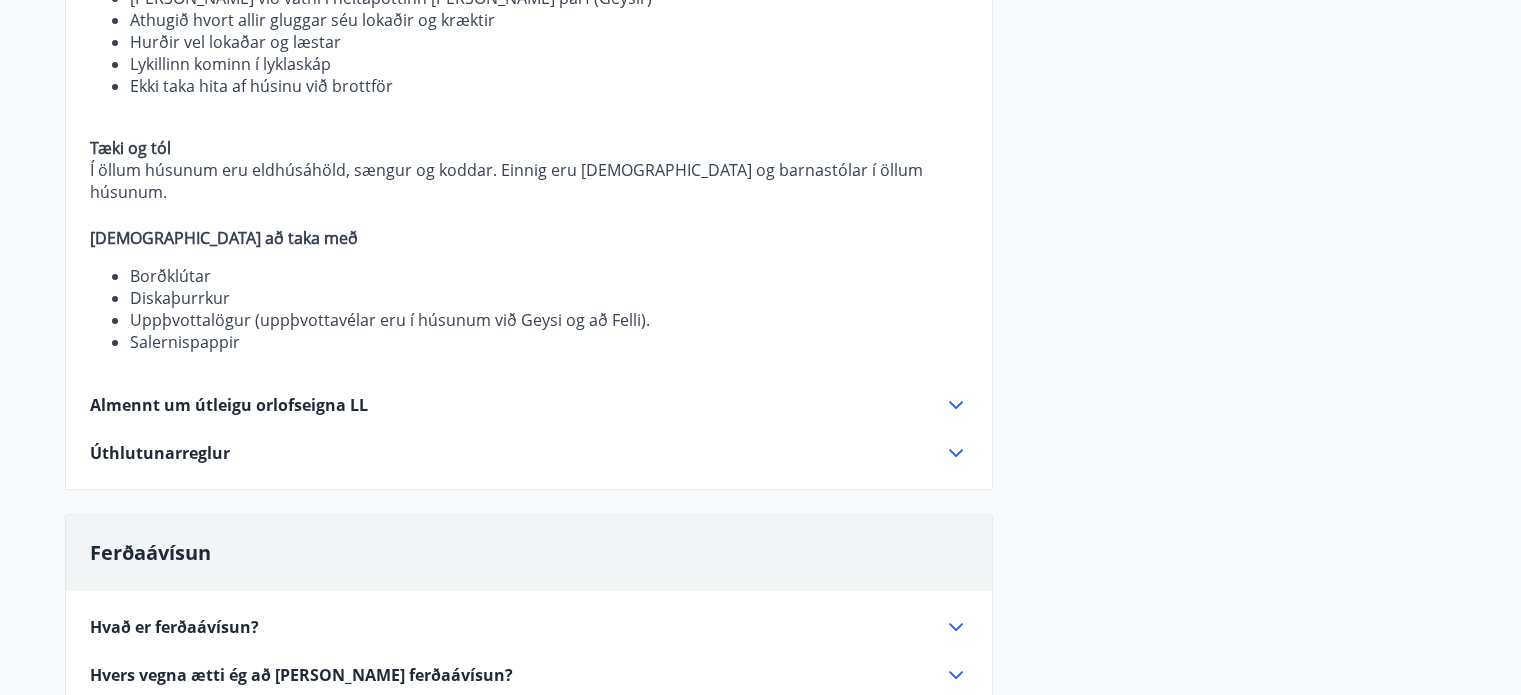 scroll, scrollTop: 575, scrollLeft: 0, axis: vertical 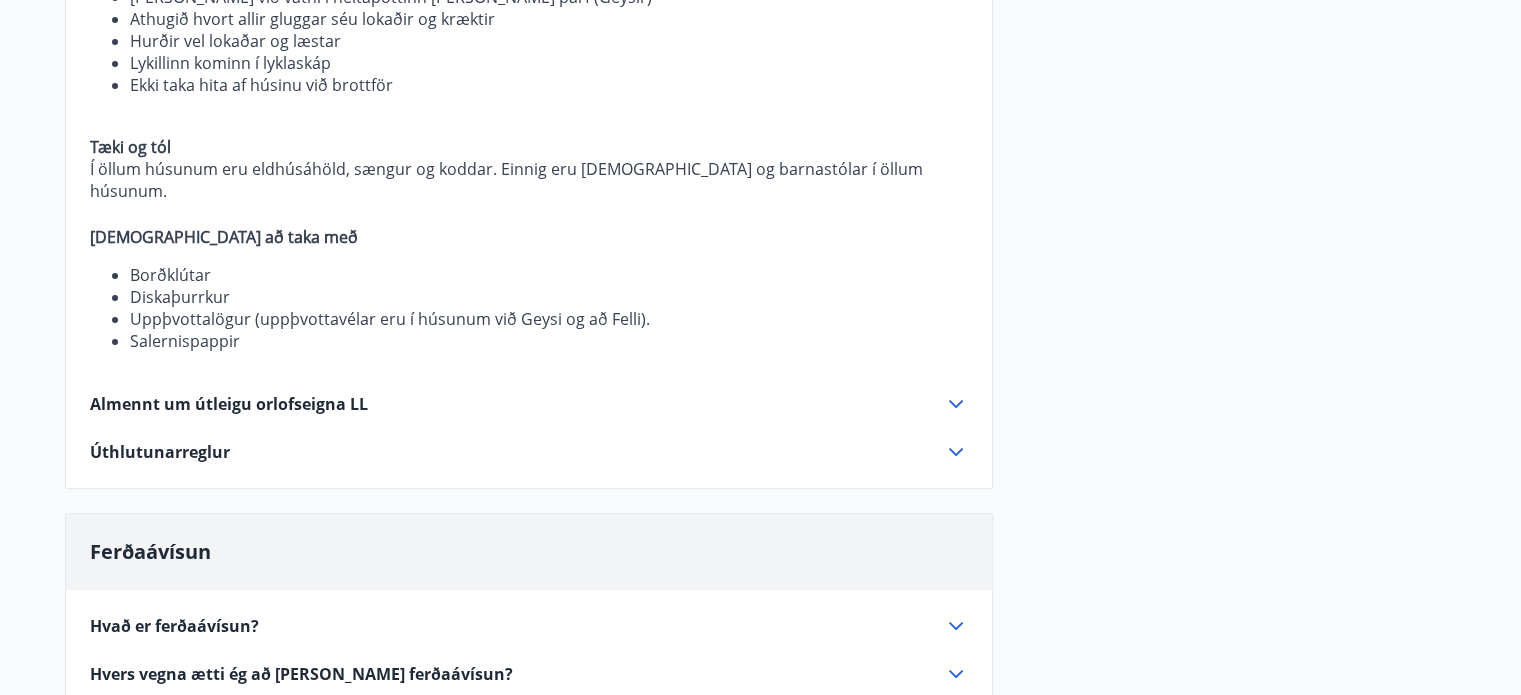 click 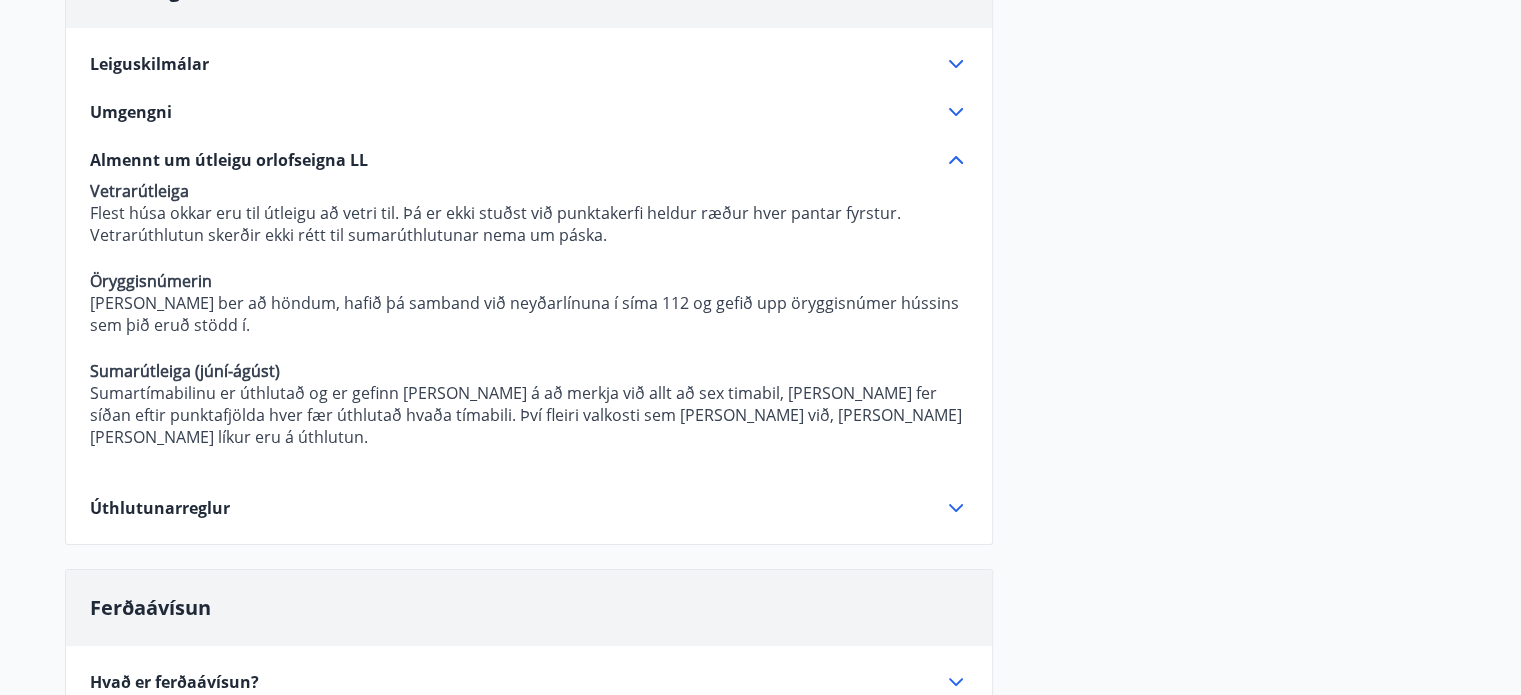 scroll, scrollTop: 278, scrollLeft: 0, axis: vertical 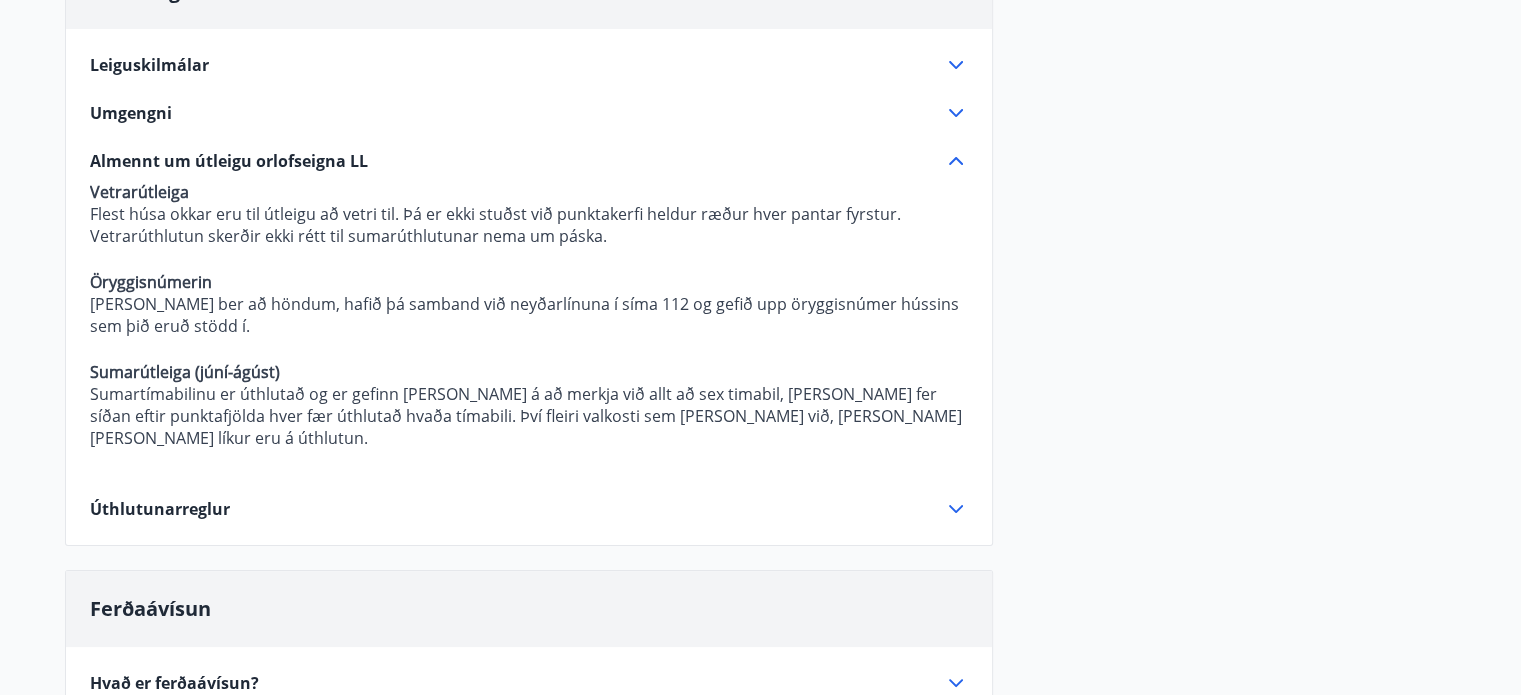 click 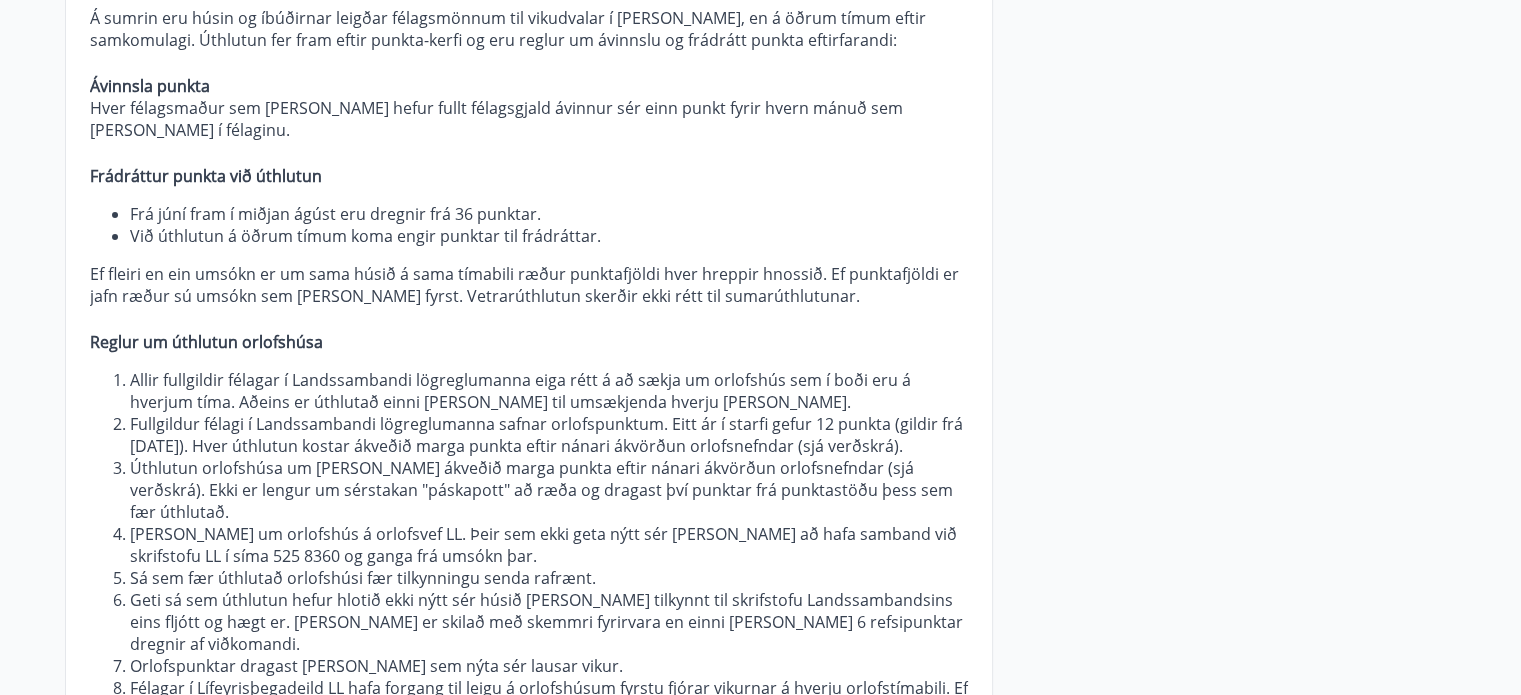 scroll, scrollTop: 0, scrollLeft: 0, axis: both 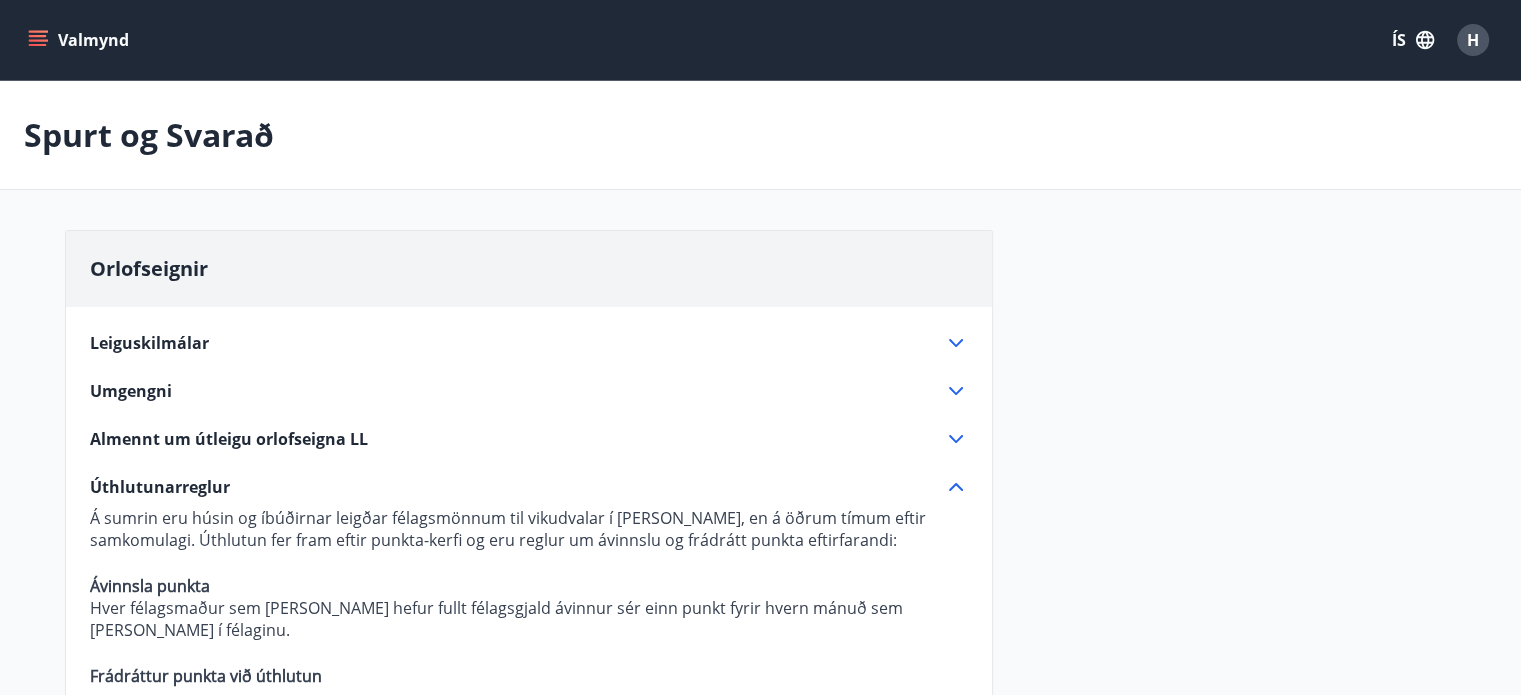 click 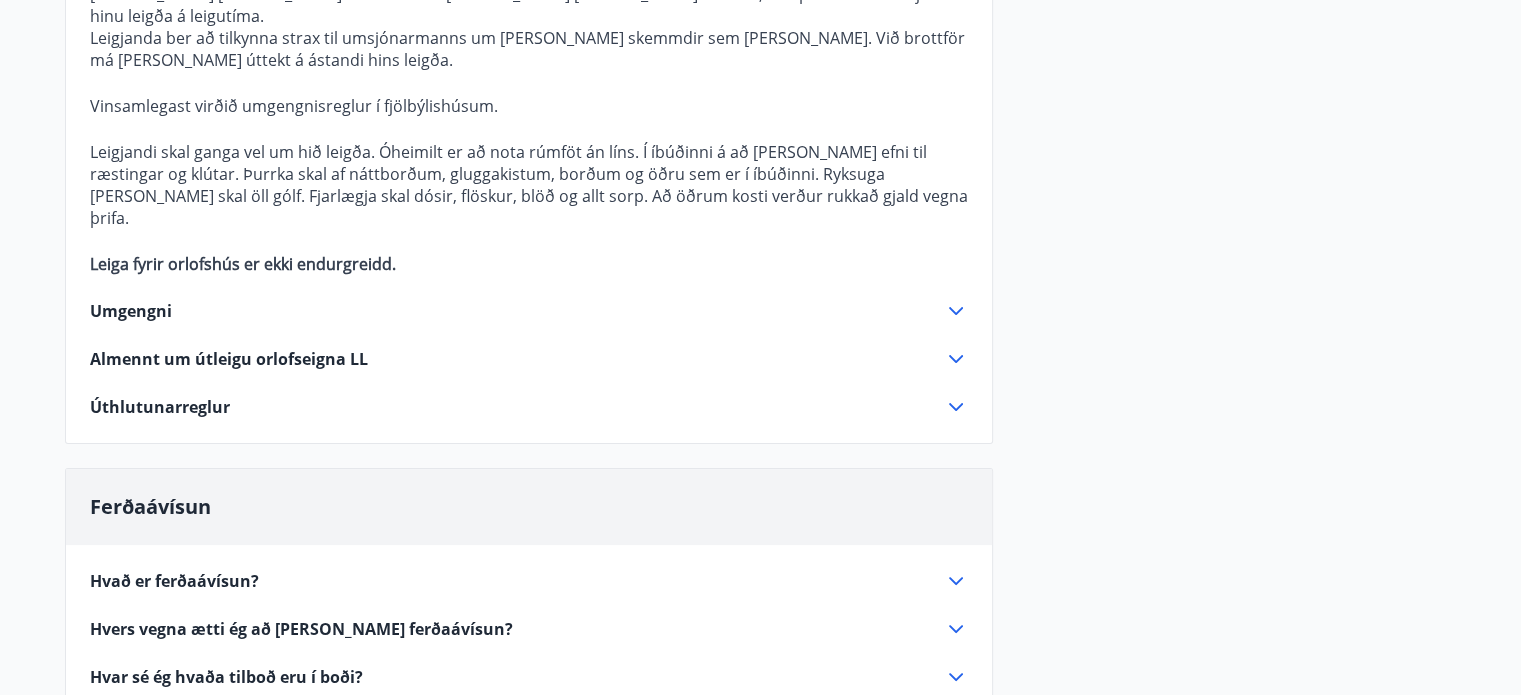 scroll, scrollTop: 0, scrollLeft: 0, axis: both 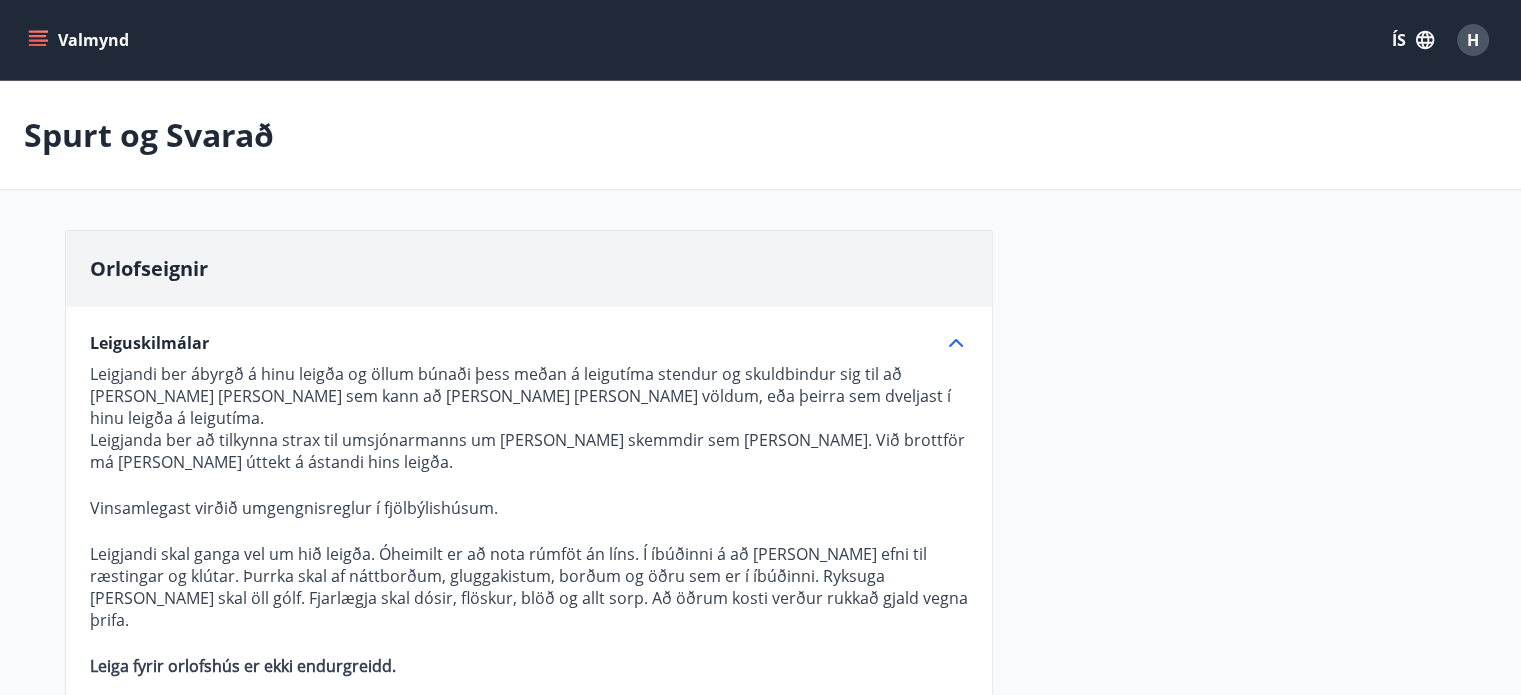 click 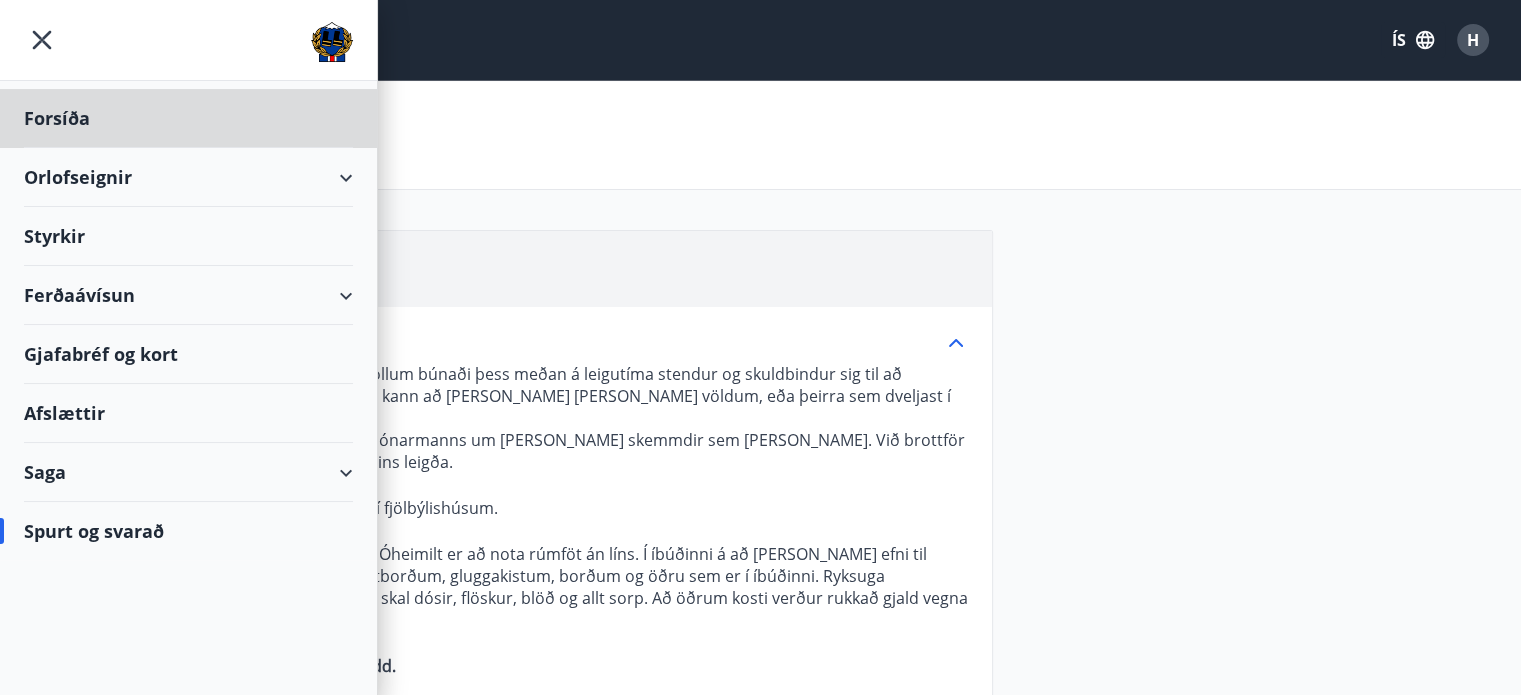 click on "Styrkir" at bounding box center [188, 118] 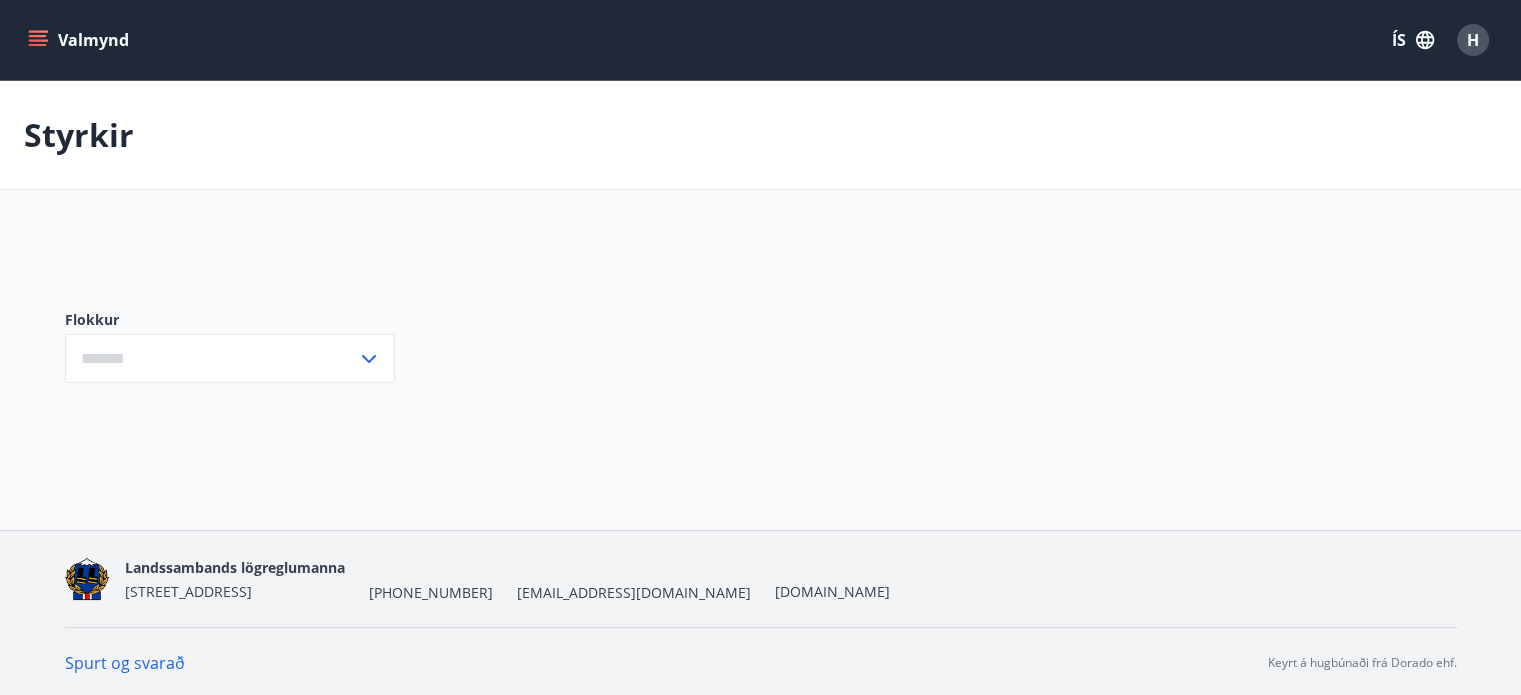 type on "***" 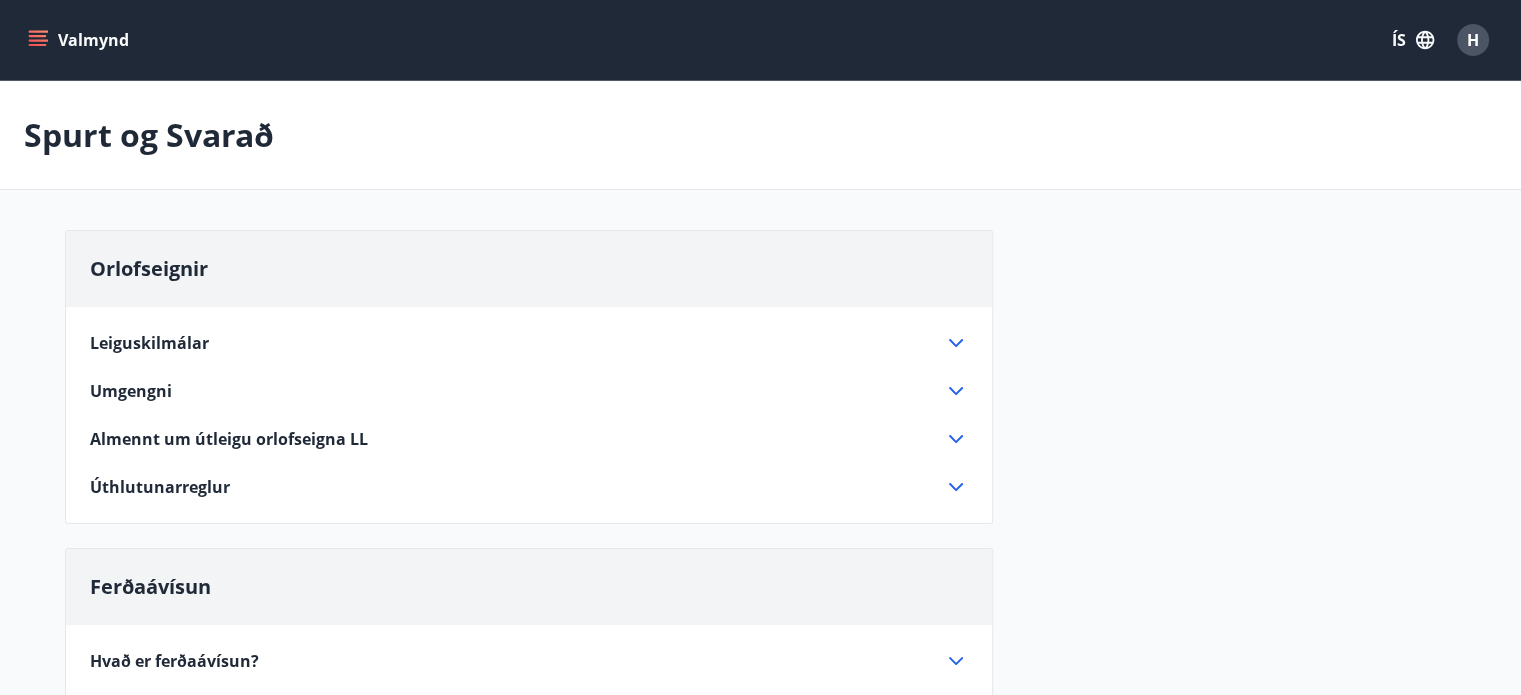 click on "Valmynd" at bounding box center (80, 40) 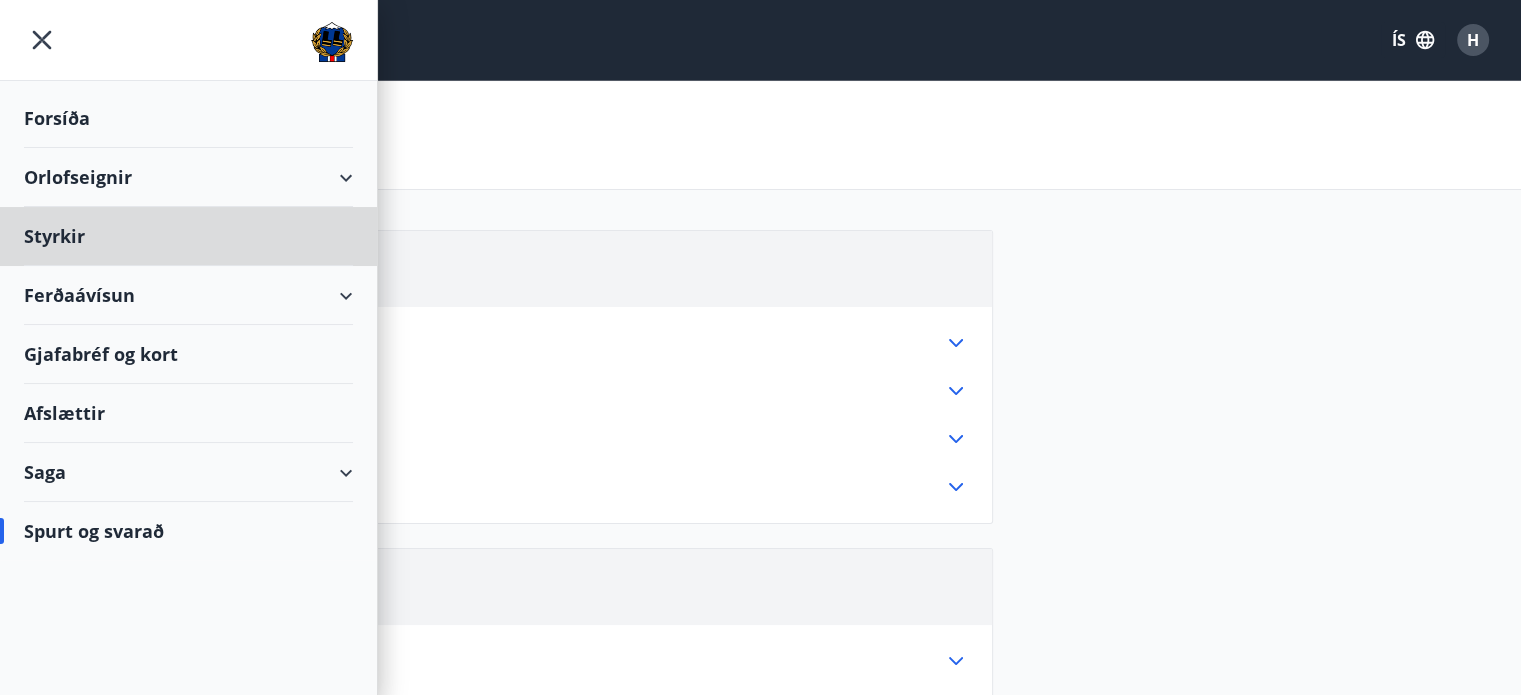 click on "Forsíða" at bounding box center [188, 118] 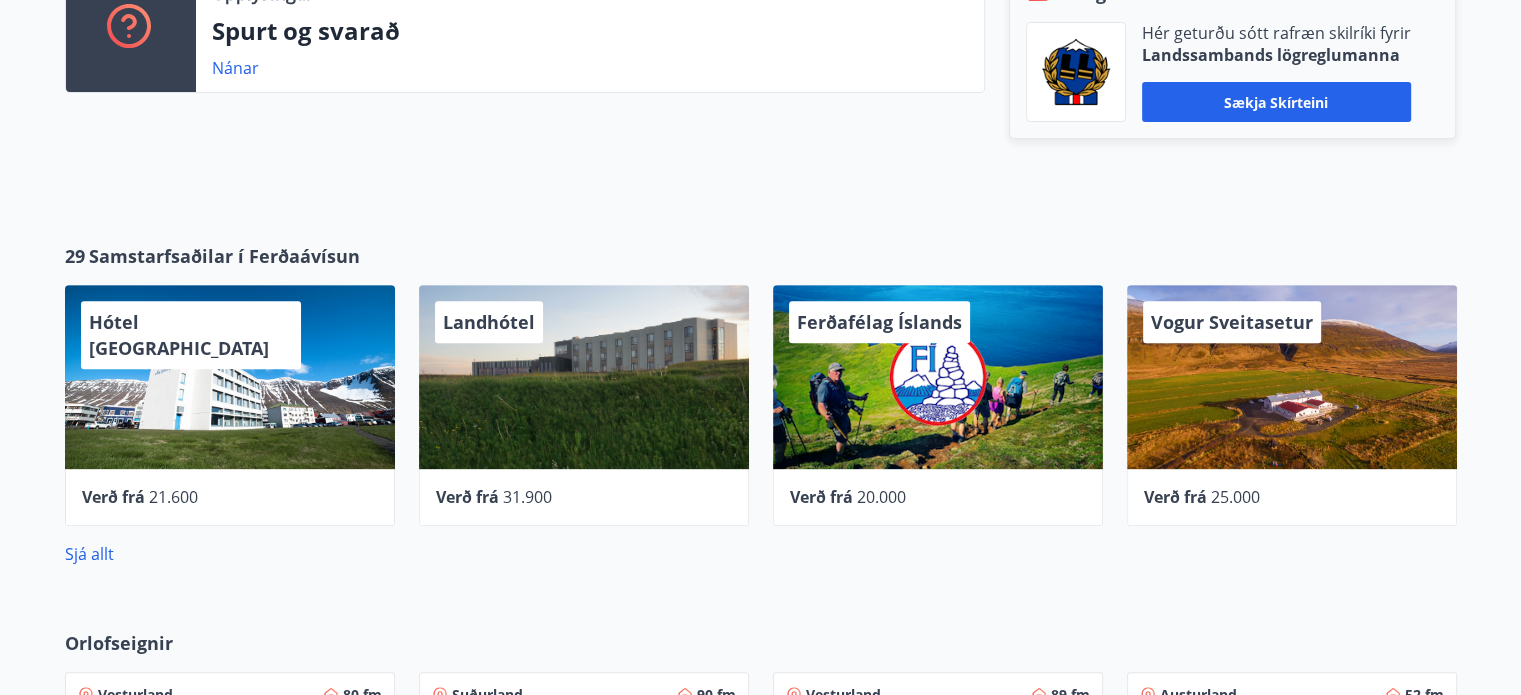 scroll, scrollTop: 720, scrollLeft: 0, axis: vertical 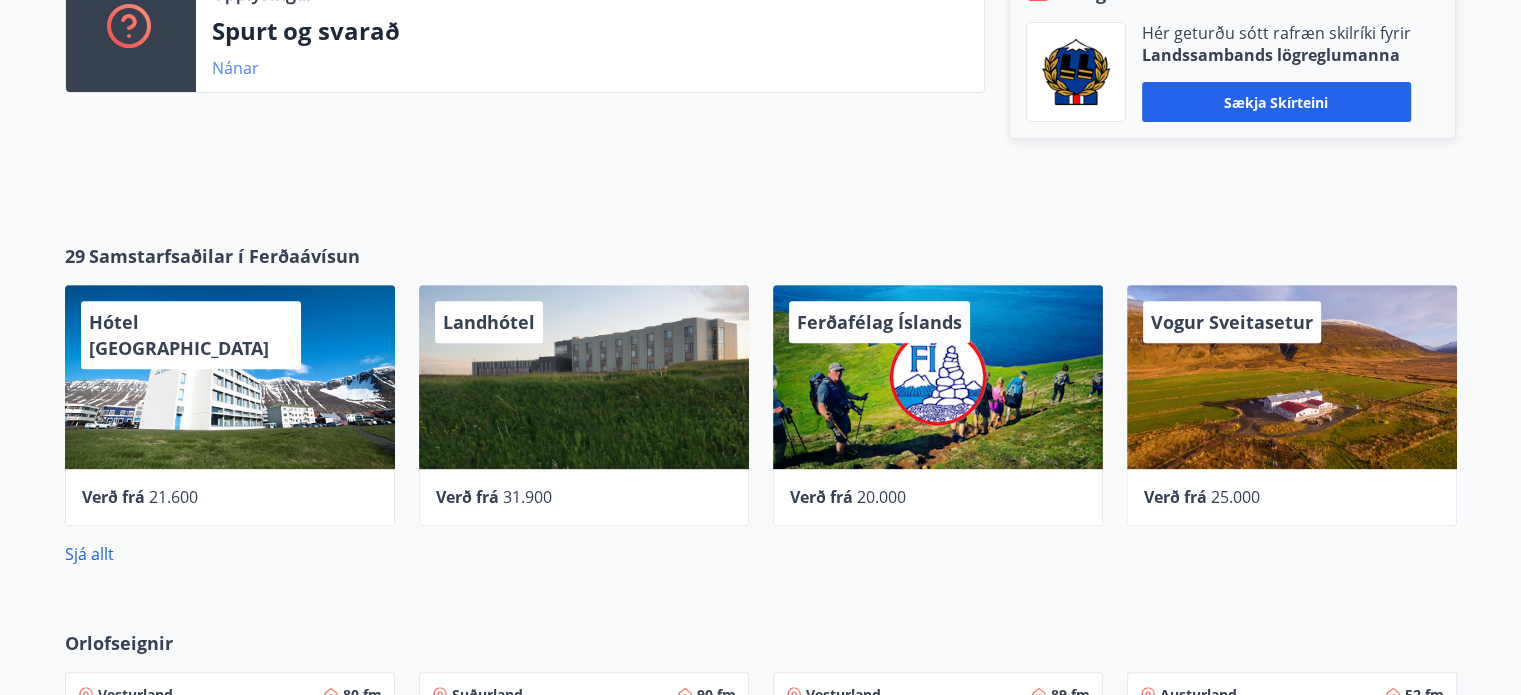 click on "Nánar" at bounding box center [235, 68] 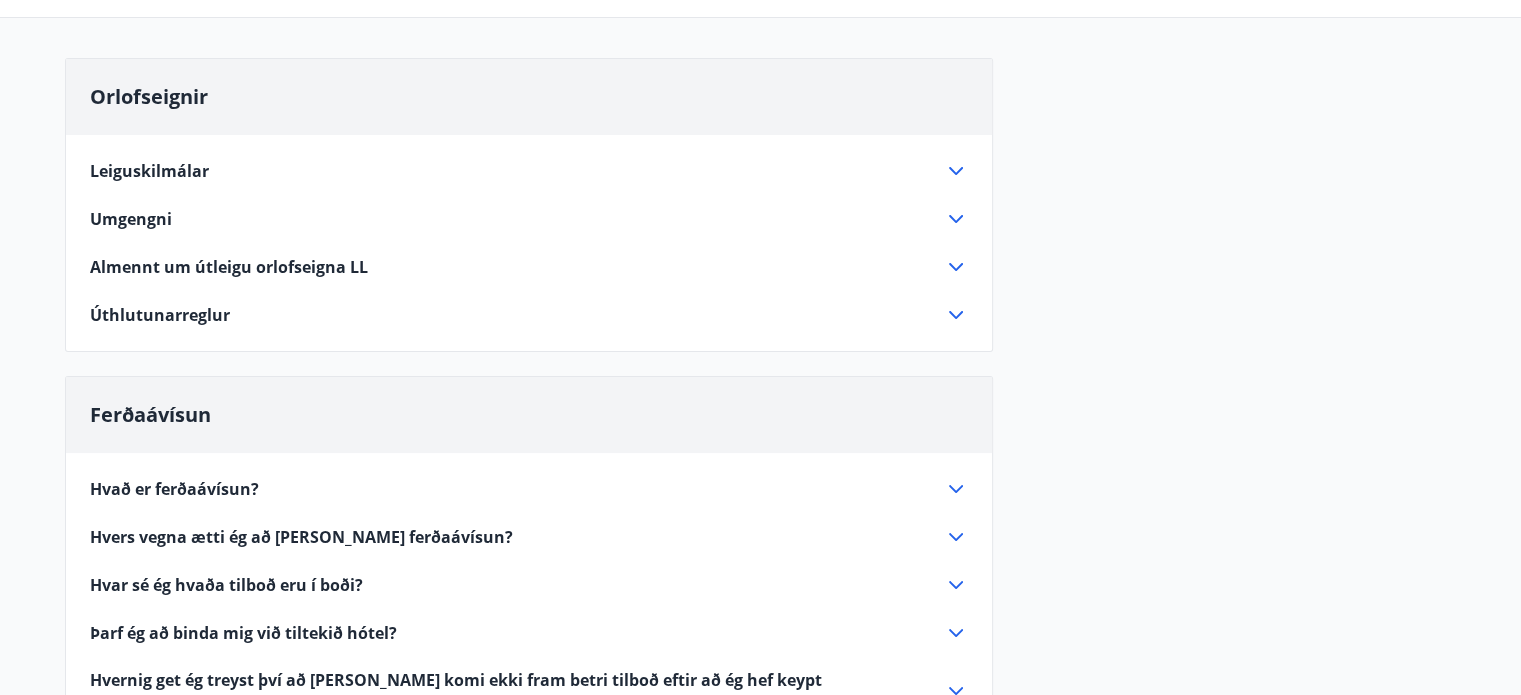 scroll, scrollTop: 0, scrollLeft: 0, axis: both 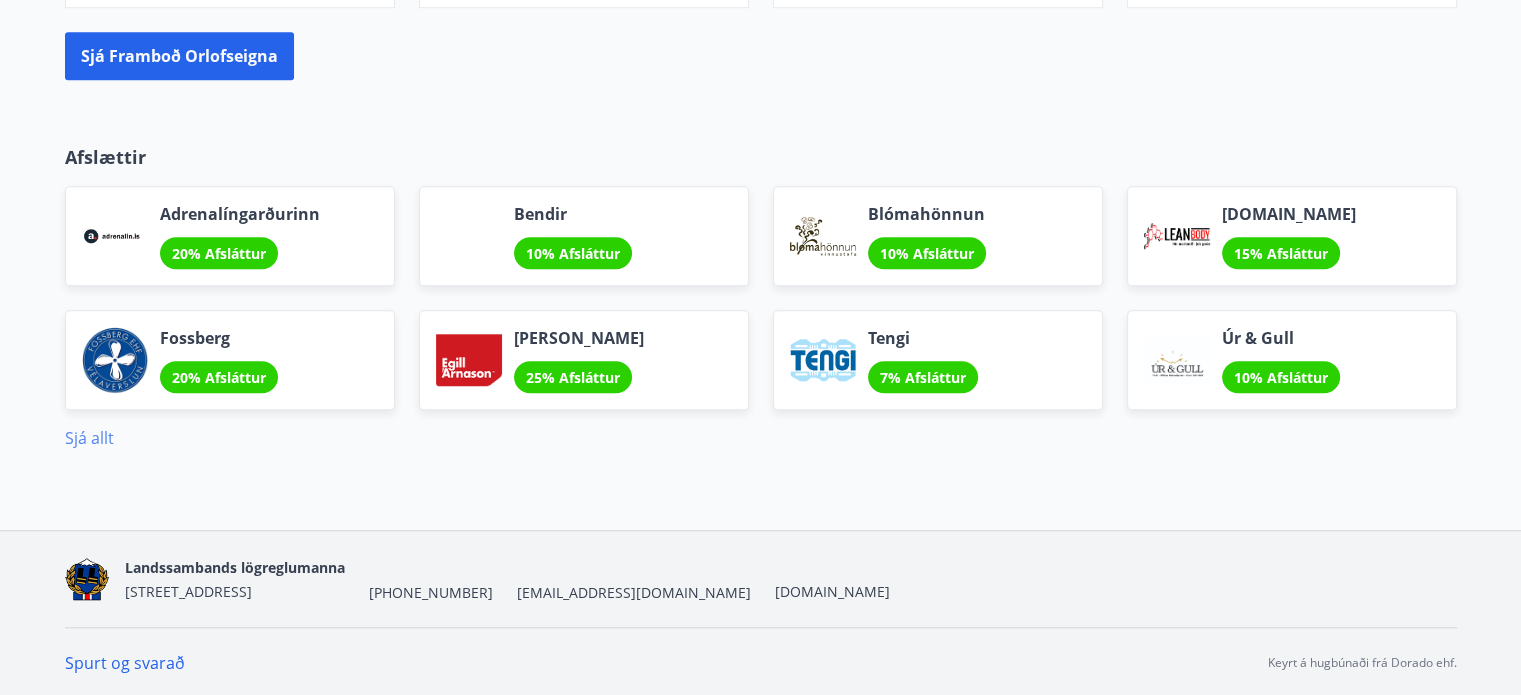click on "Sjá allt" at bounding box center [89, 438] 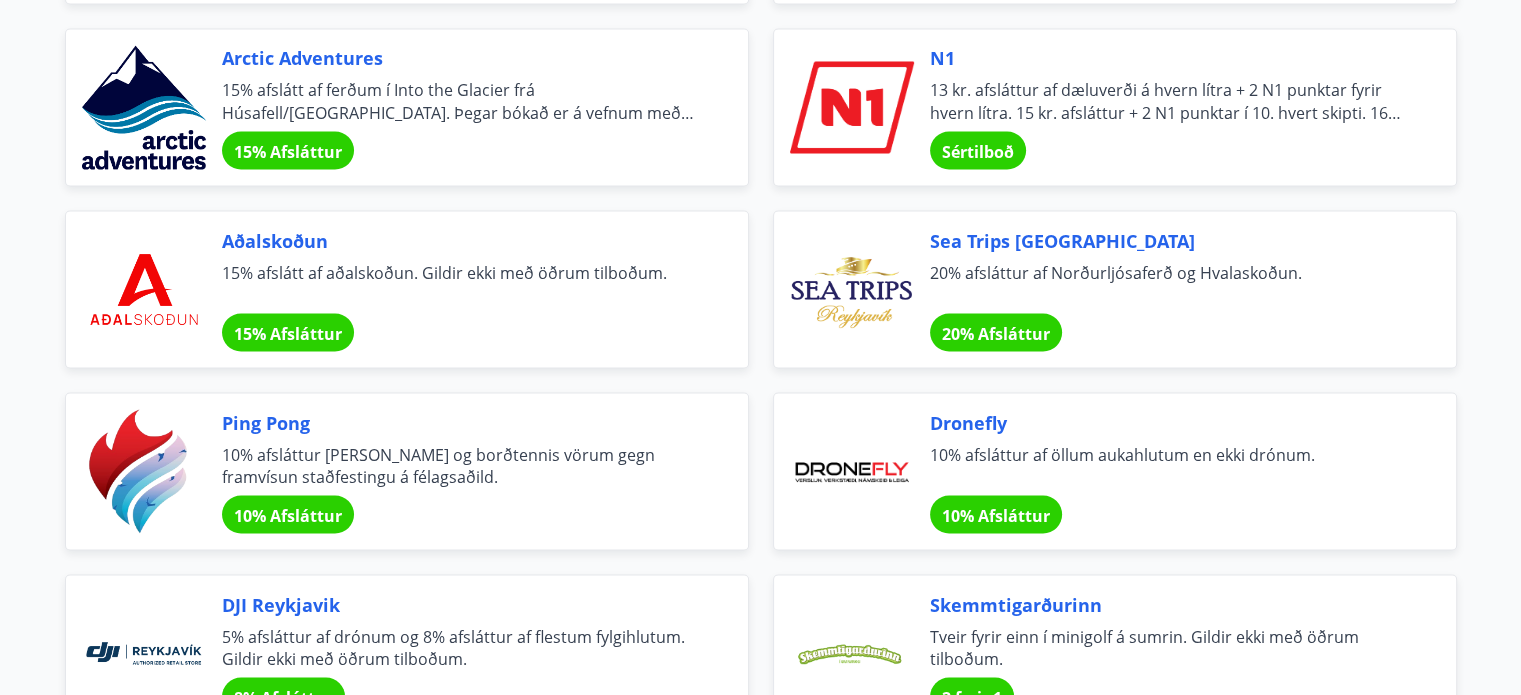 scroll, scrollTop: 3700, scrollLeft: 0, axis: vertical 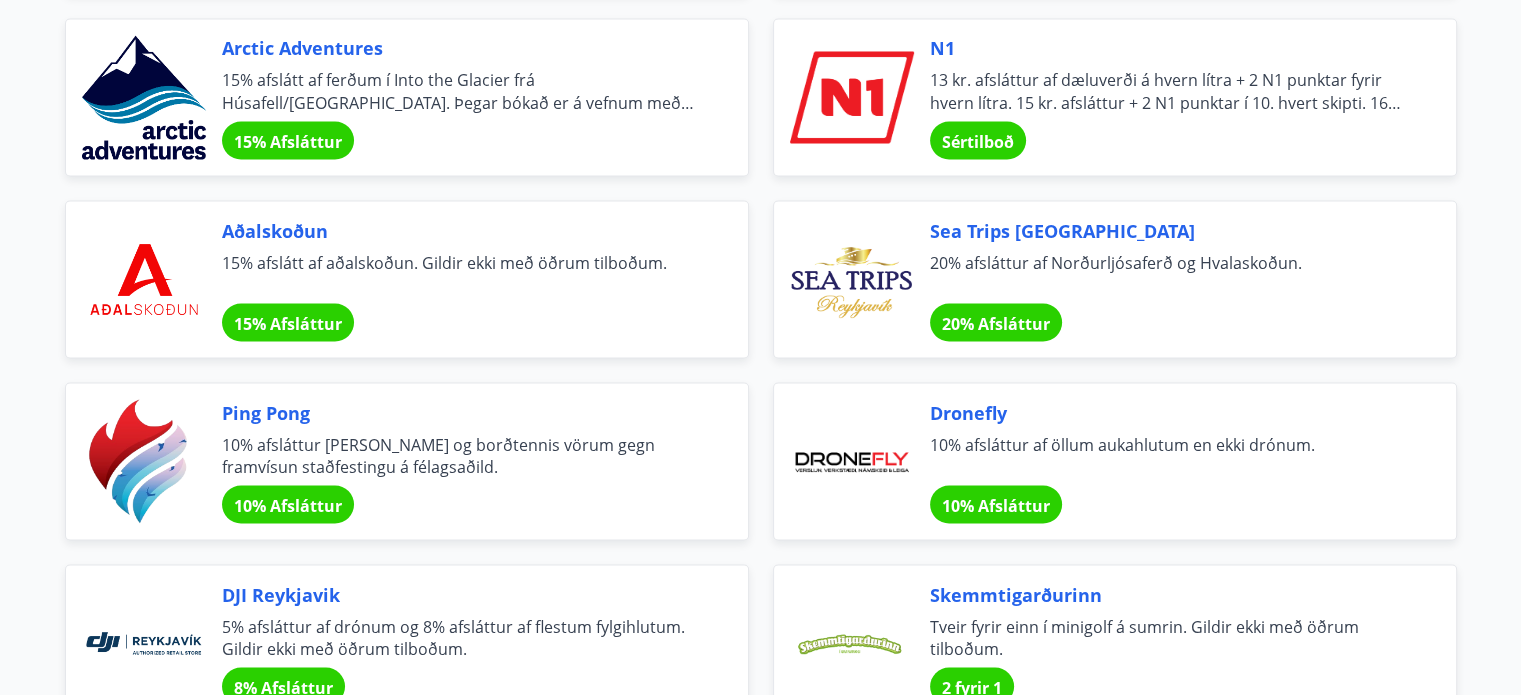 click on "Sértilboð" at bounding box center [978, 141] 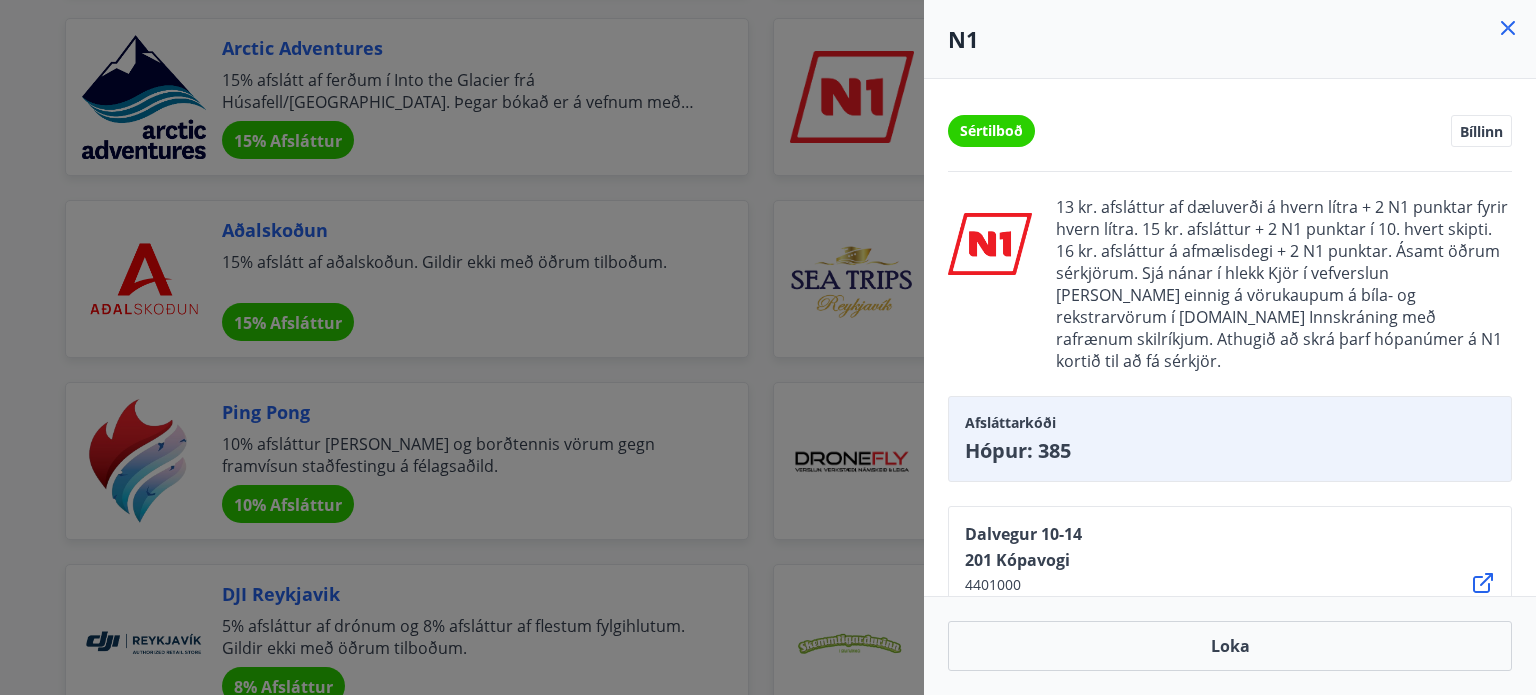 click at bounding box center (768, 347) 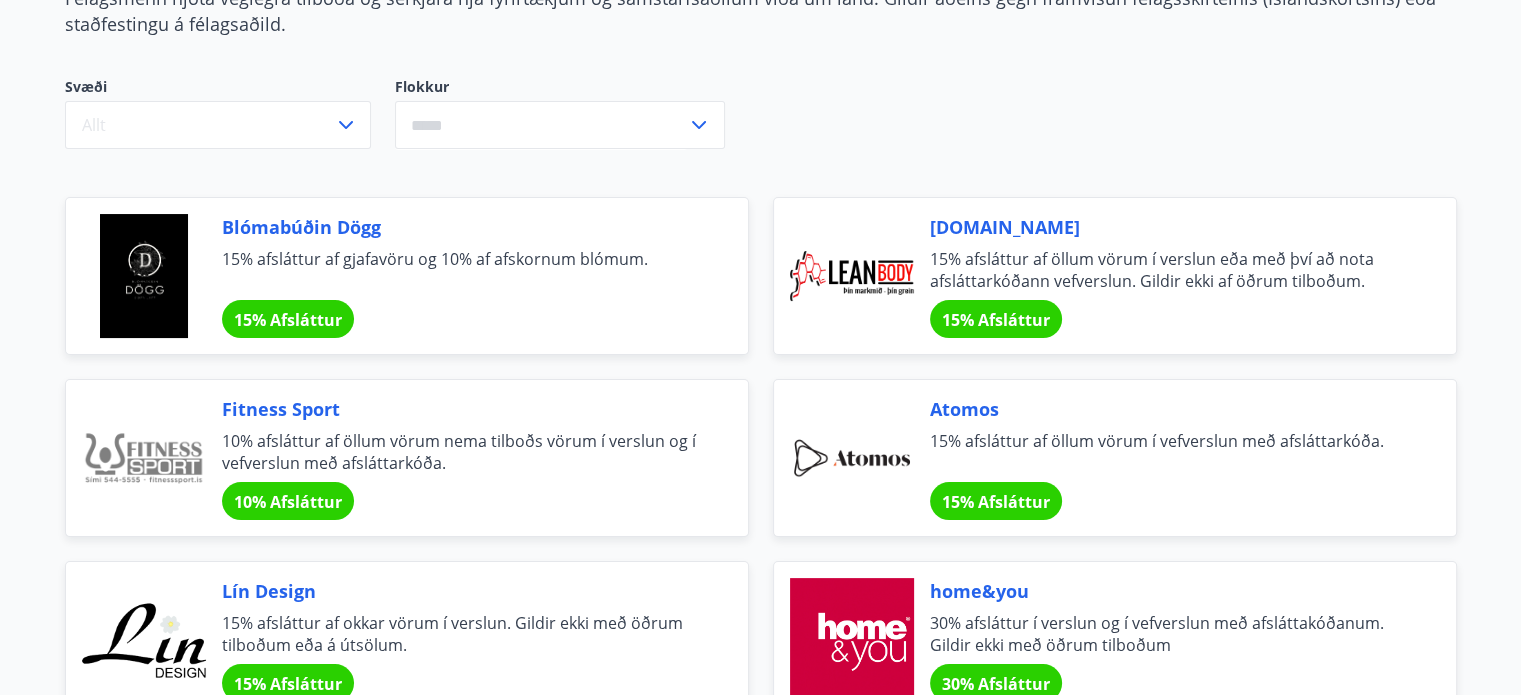 scroll, scrollTop: 0, scrollLeft: 0, axis: both 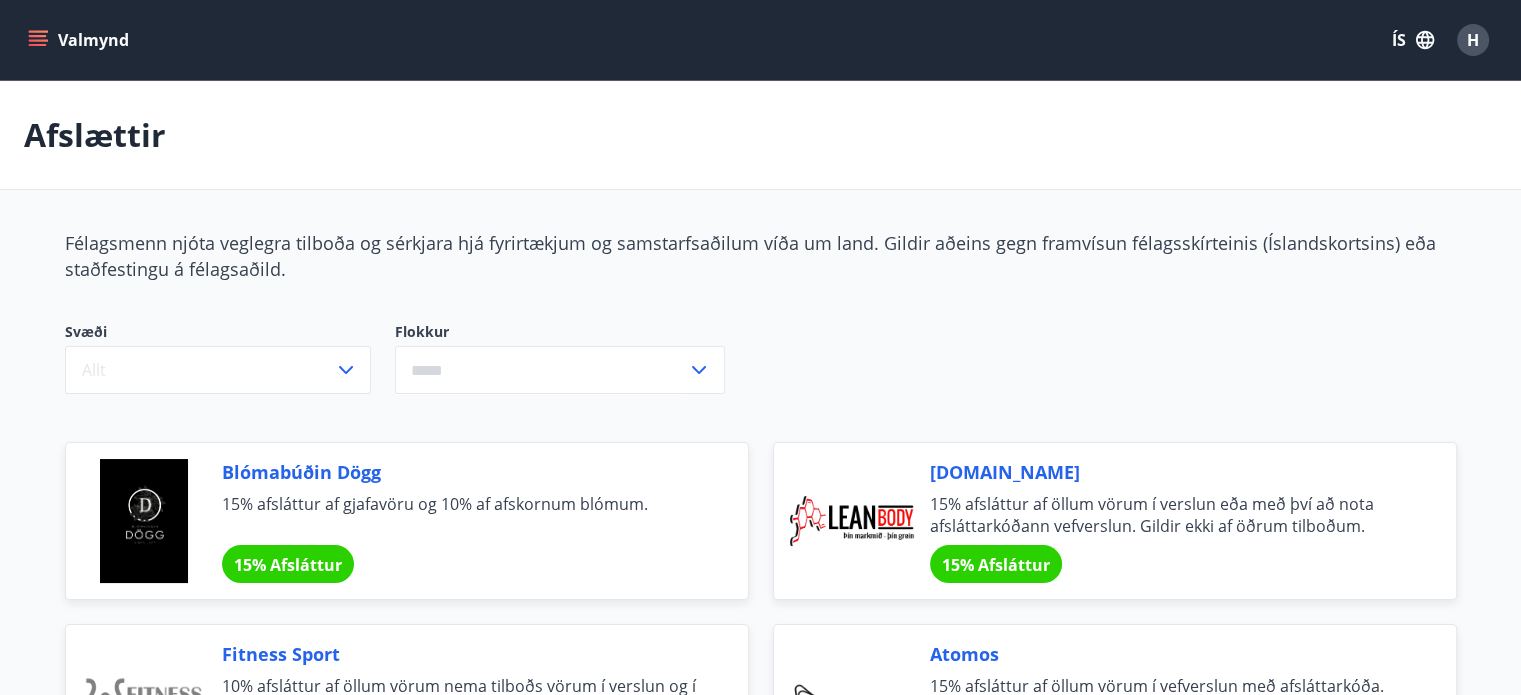 click on "Valmynd" at bounding box center [80, 40] 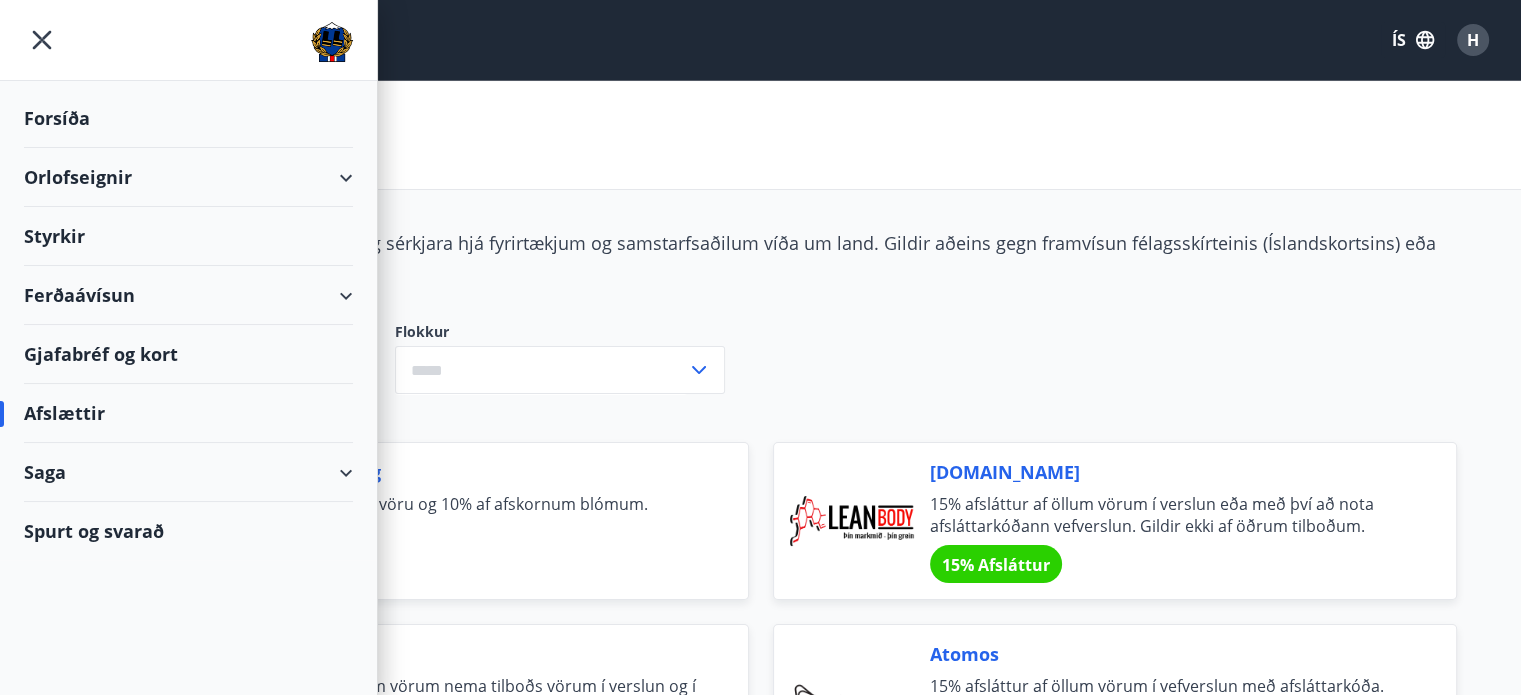 click on "Orlofseignir" at bounding box center (188, 177) 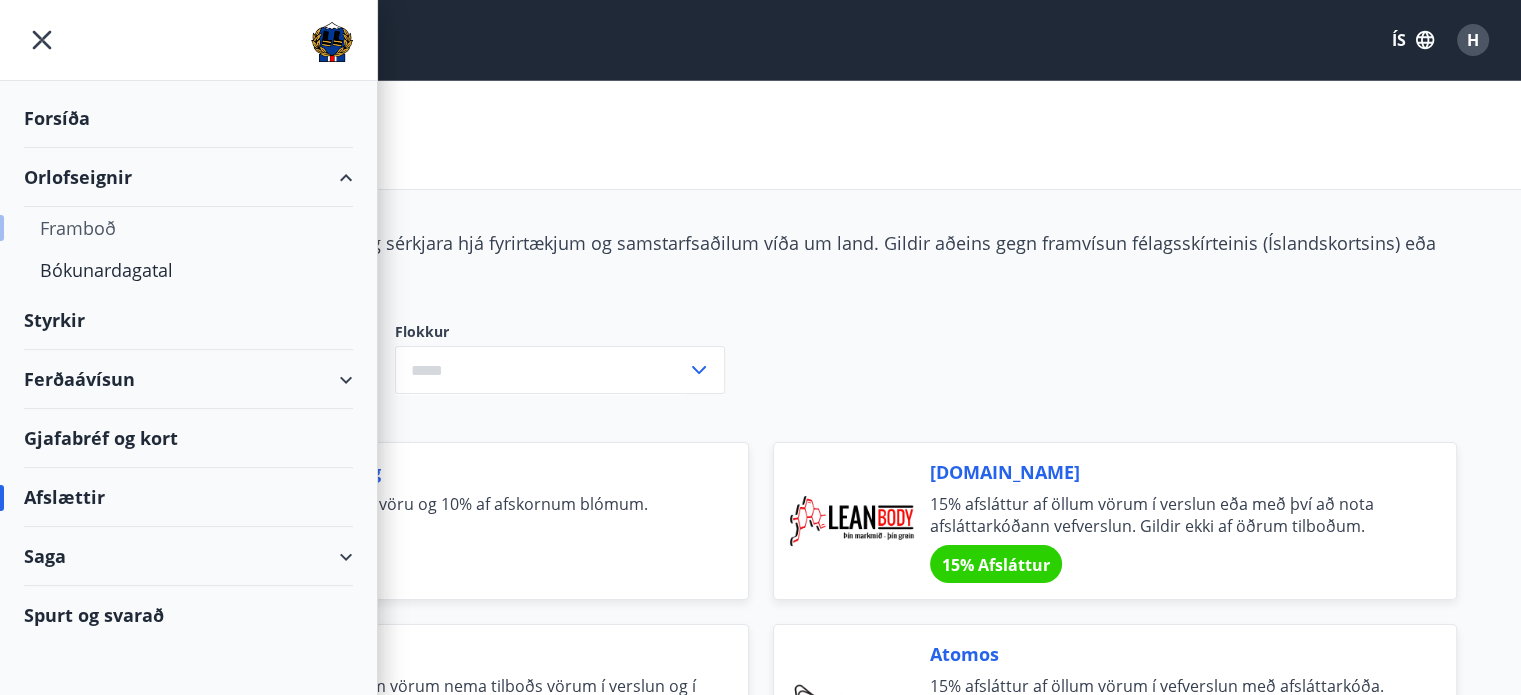 click on "Framboð" at bounding box center (188, 228) 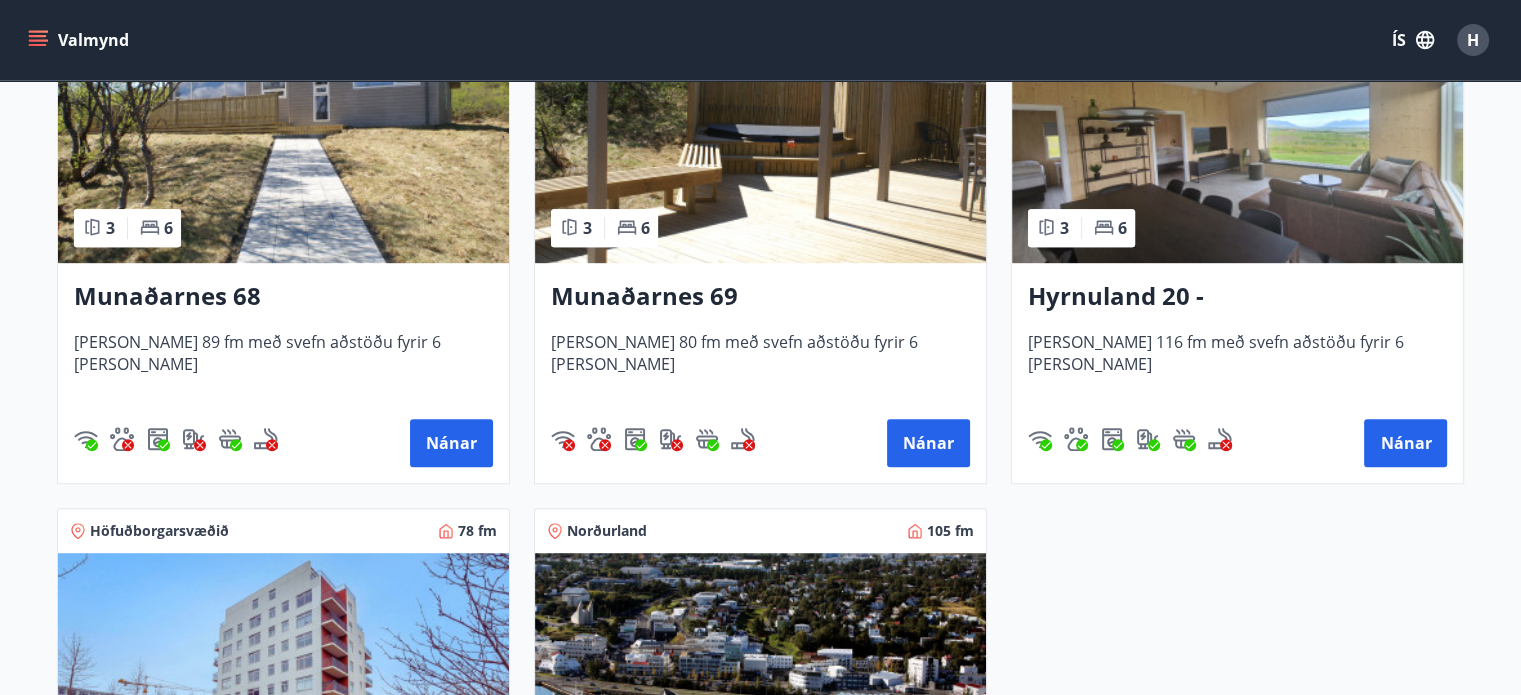 scroll, scrollTop: 1036, scrollLeft: 0, axis: vertical 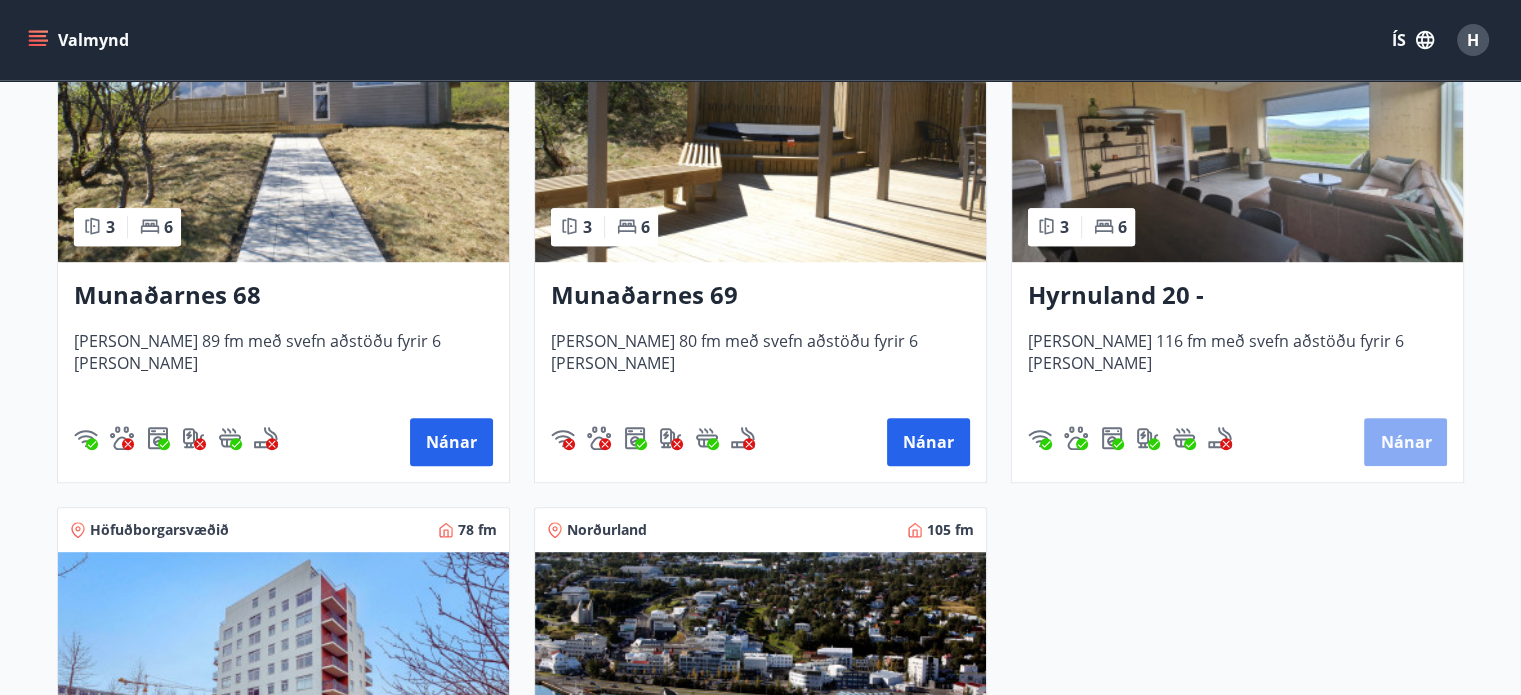 click on "Nánar" at bounding box center (1405, 442) 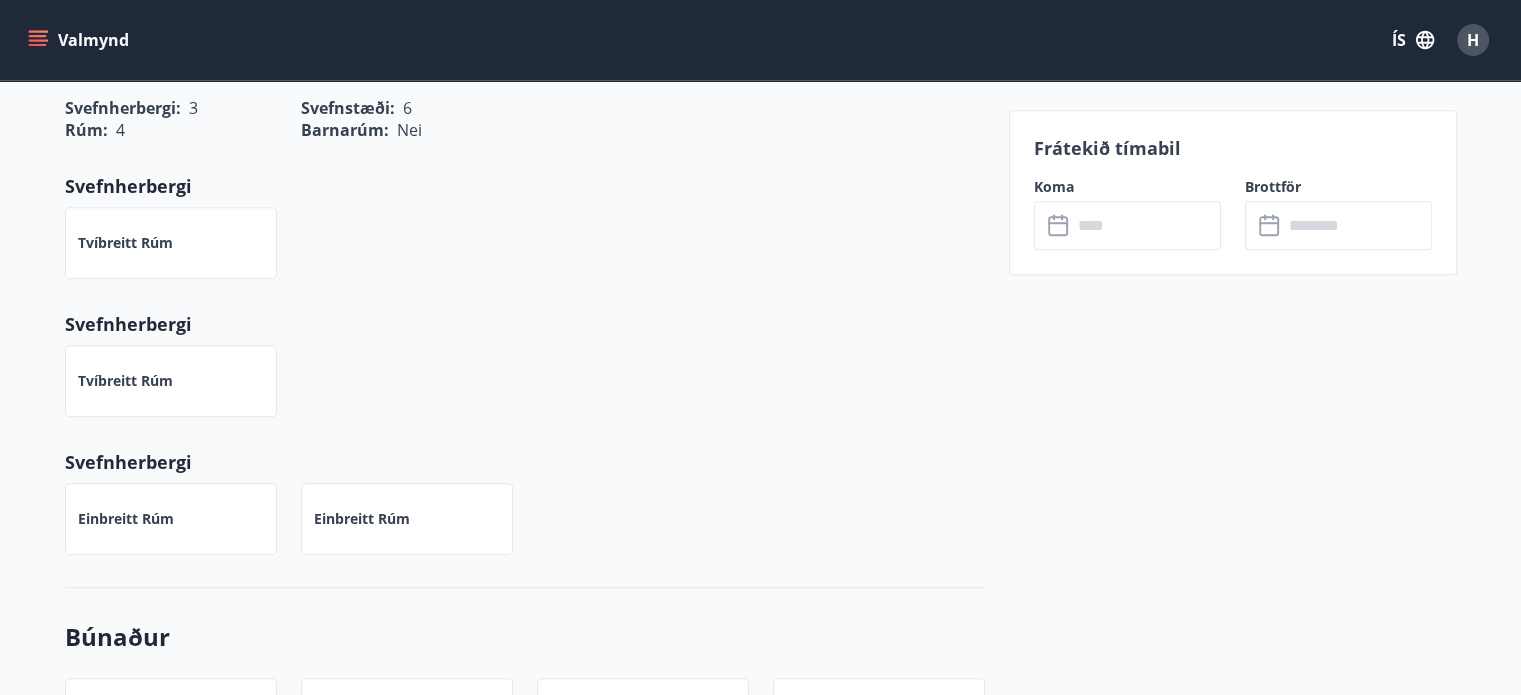 scroll, scrollTop: 859, scrollLeft: 0, axis: vertical 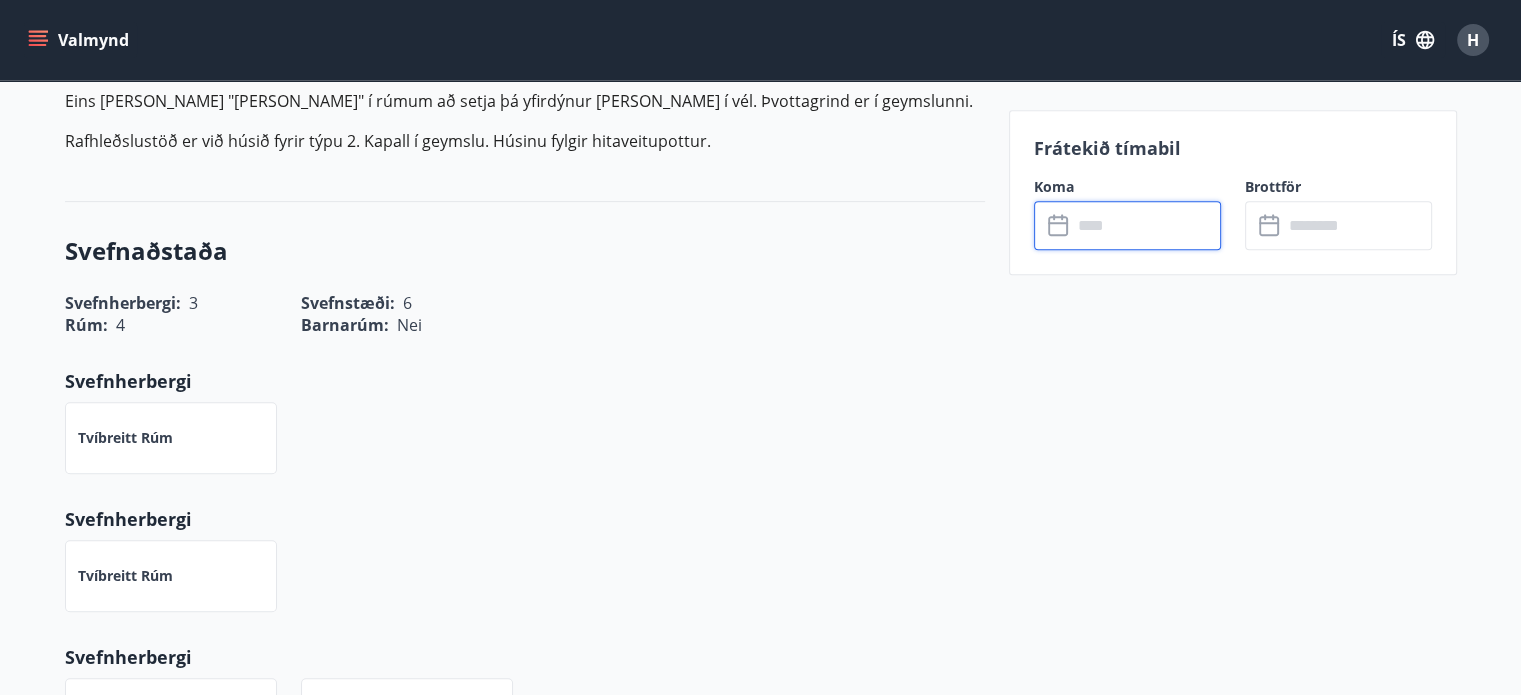 click at bounding box center [1146, 225] 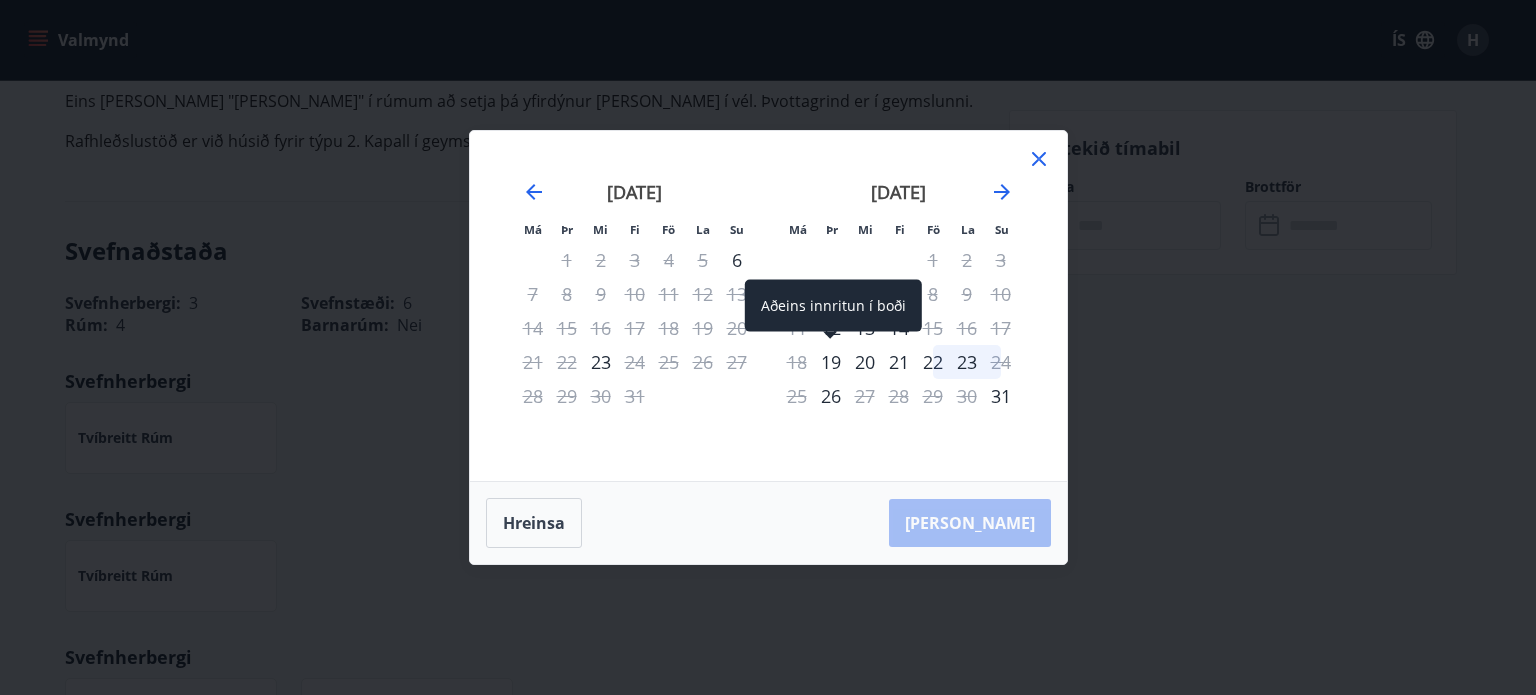 click on "19" at bounding box center (831, 362) 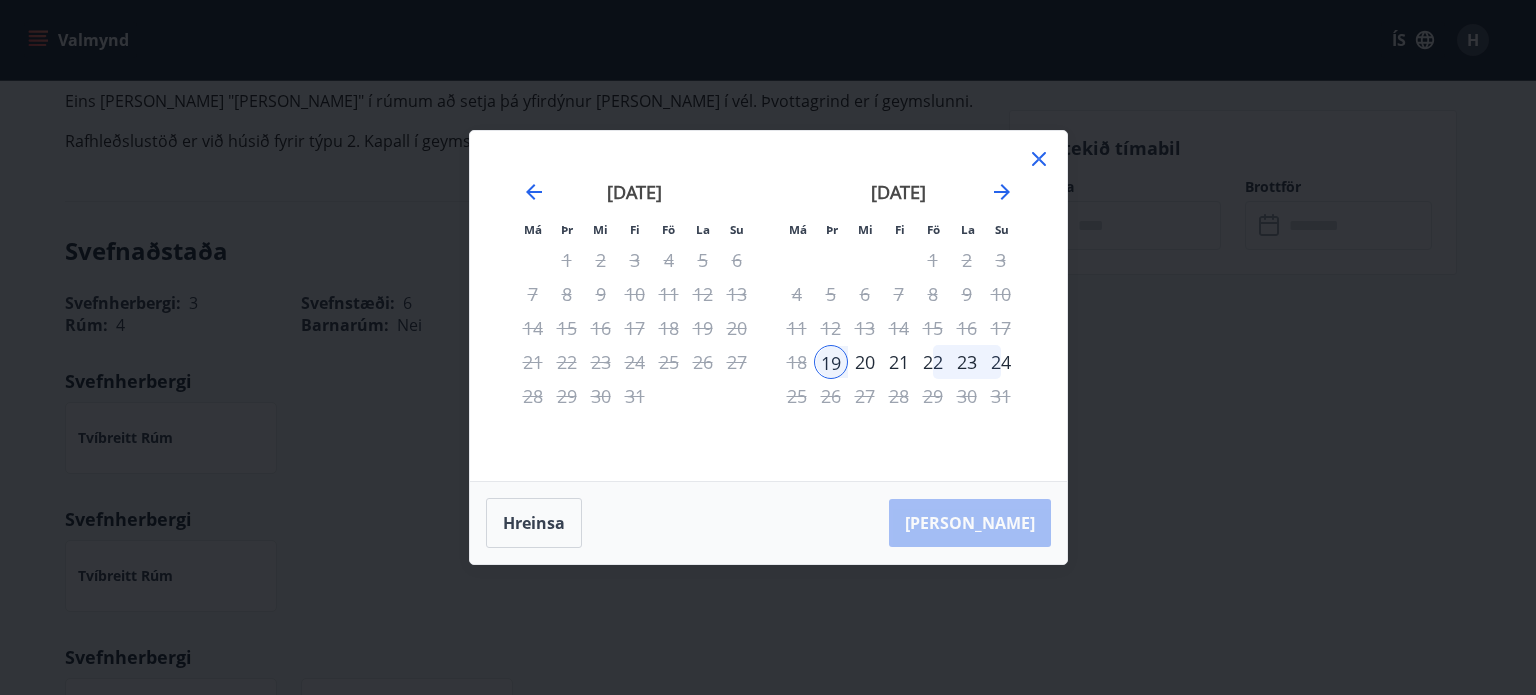 click on "21" at bounding box center (899, 362) 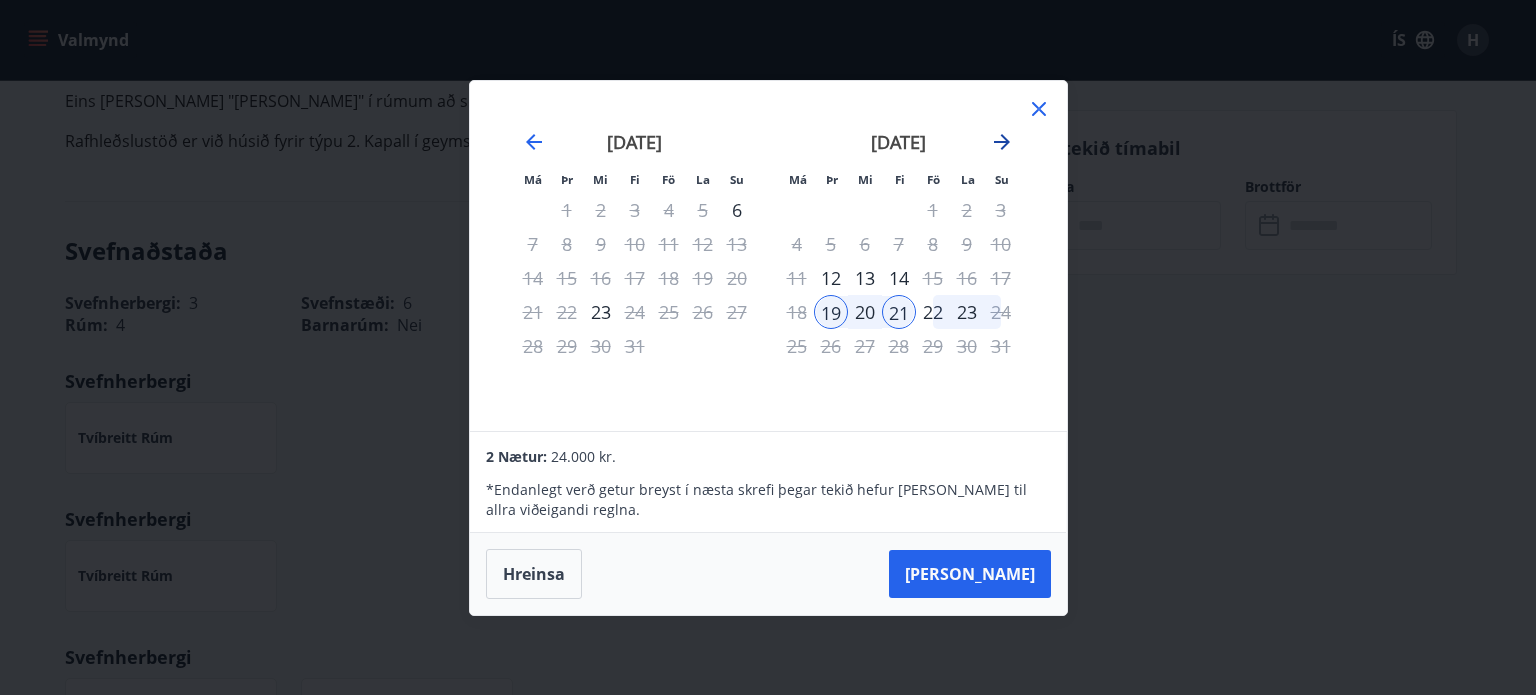 click 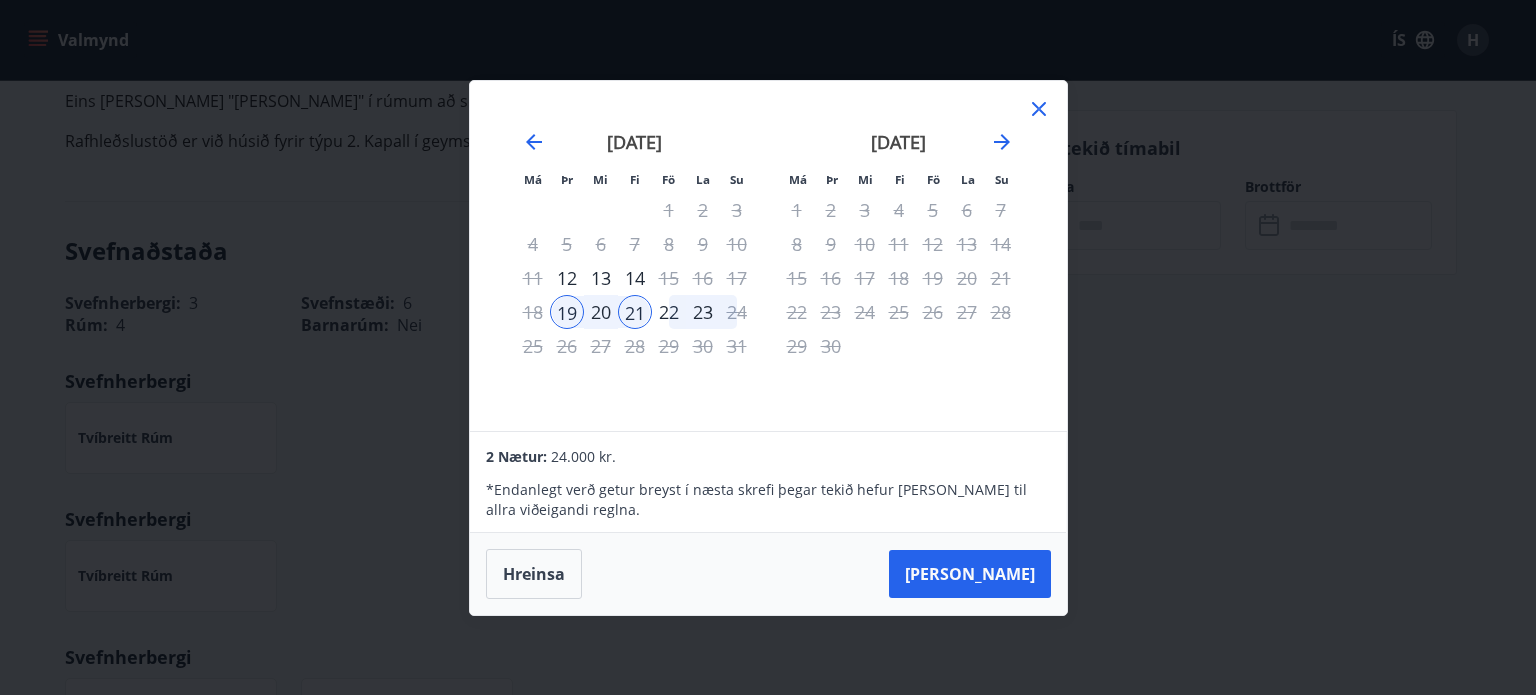 click 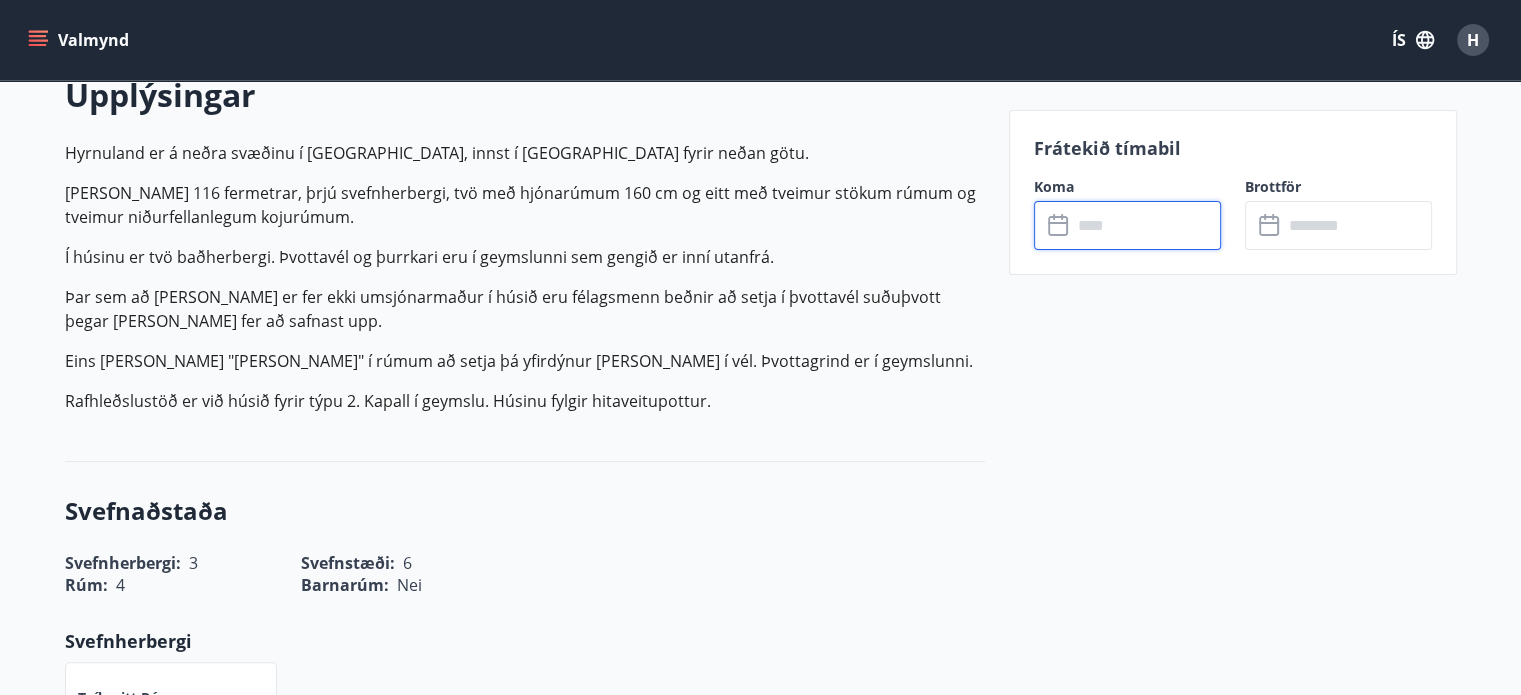 scroll, scrollTop: 524, scrollLeft: 0, axis: vertical 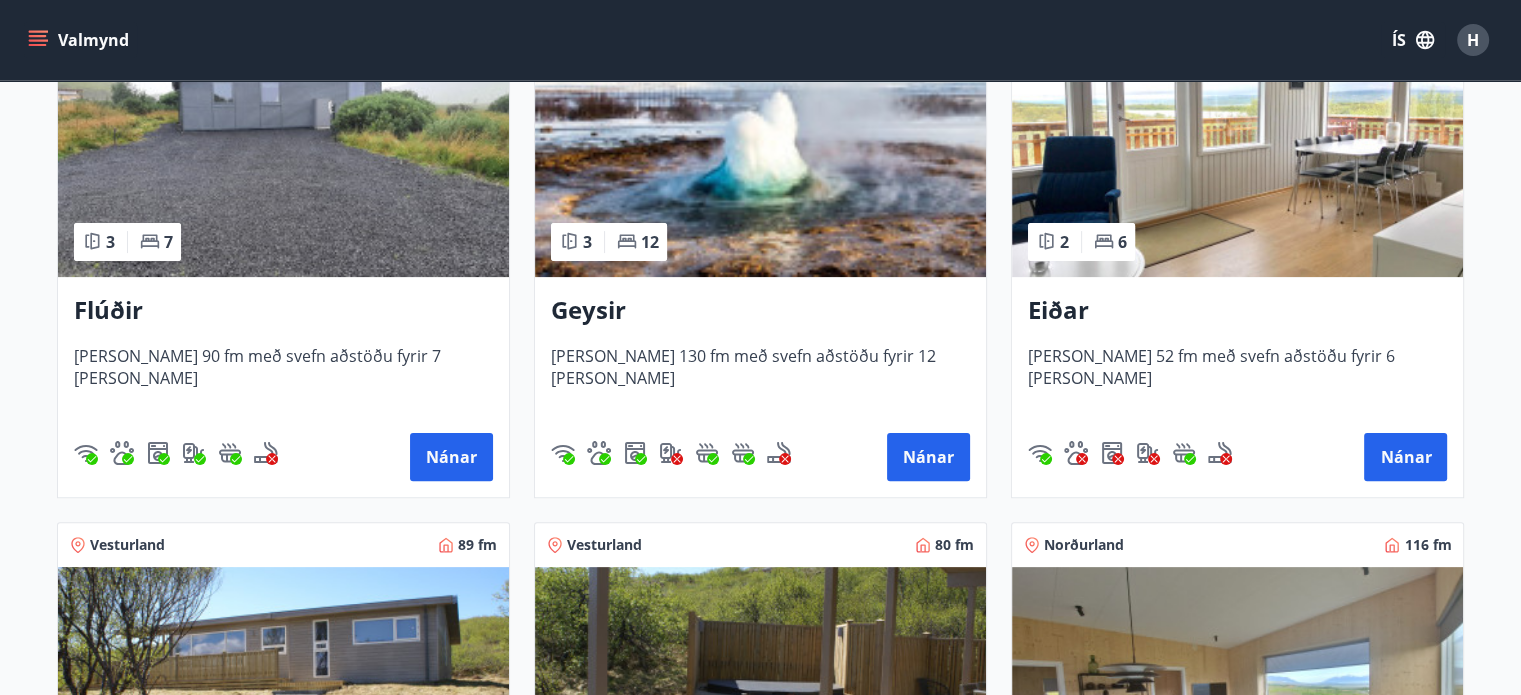 click at bounding box center [1237, 151] 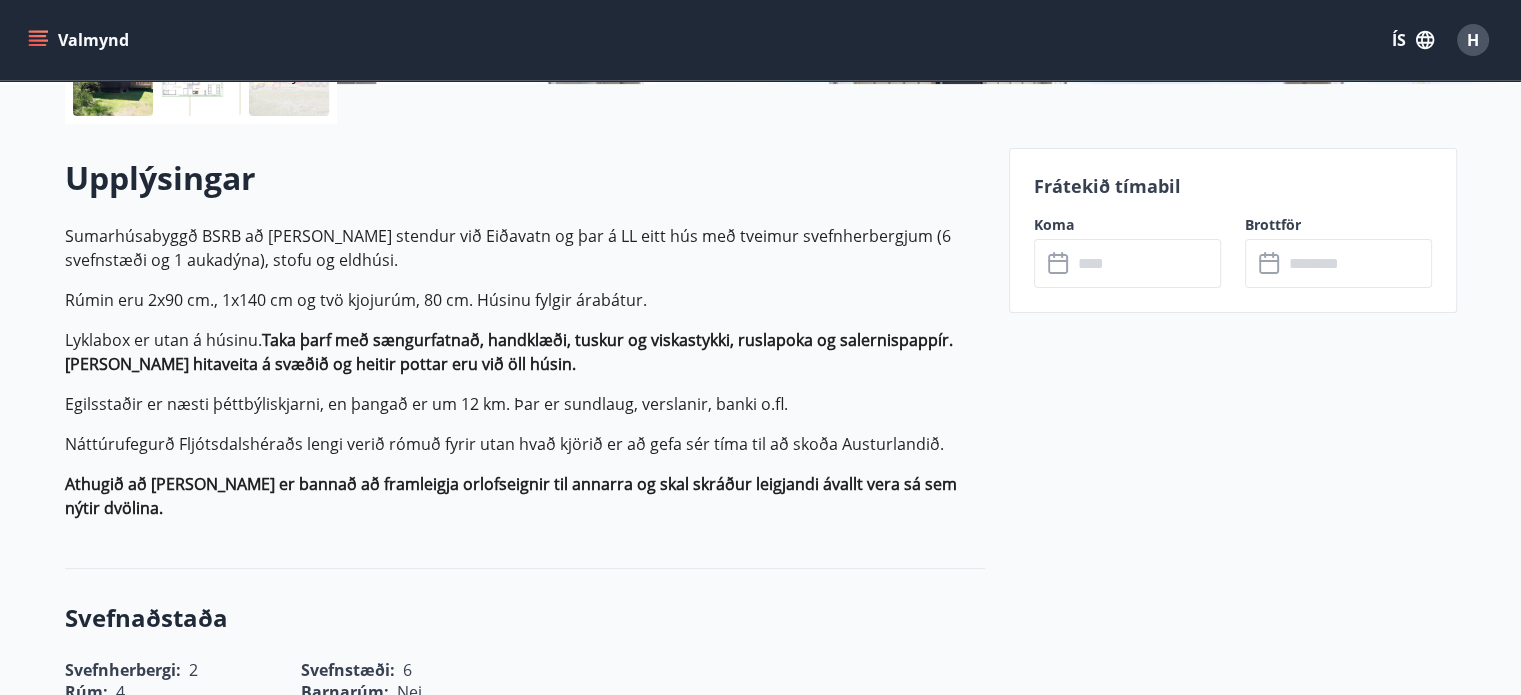 scroll, scrollTop: 522, scrollLeft: 0, axis: vertical 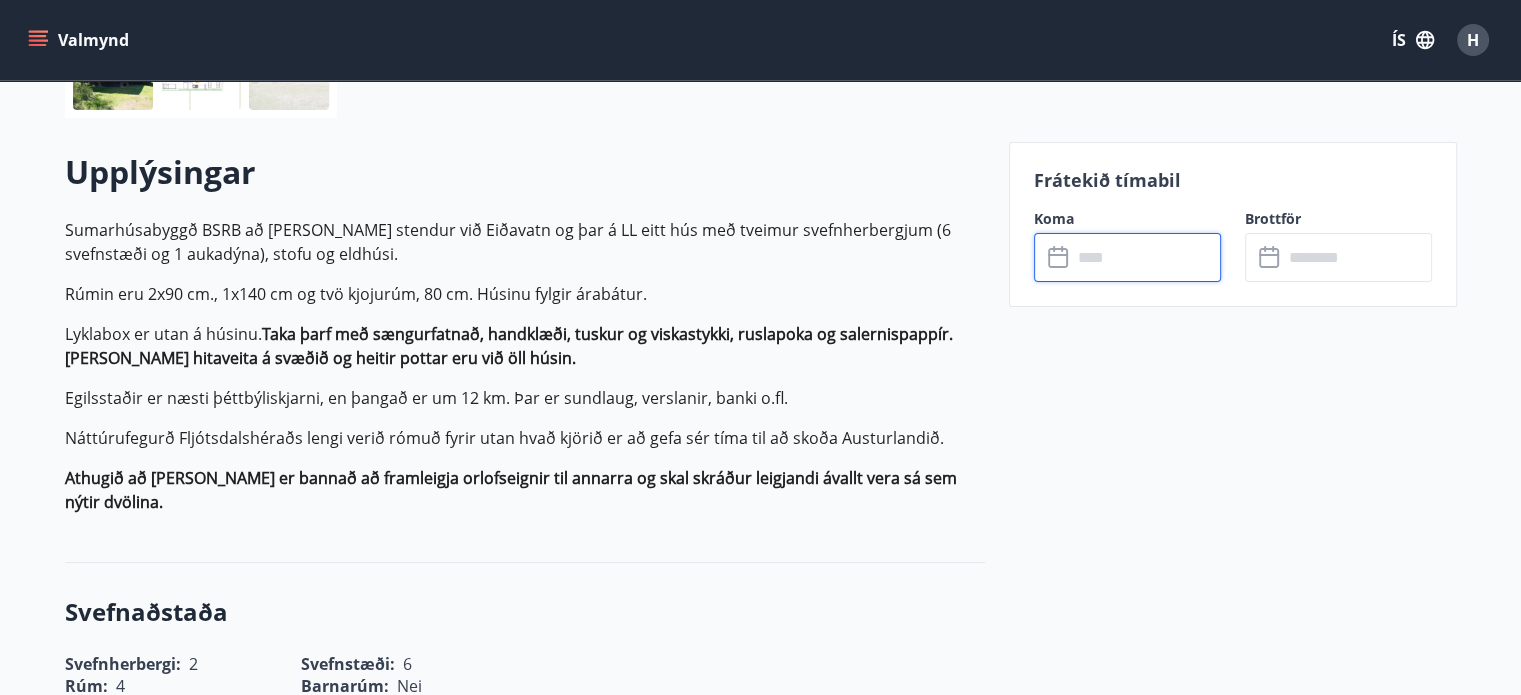 click at bounding box center [1146, 257] 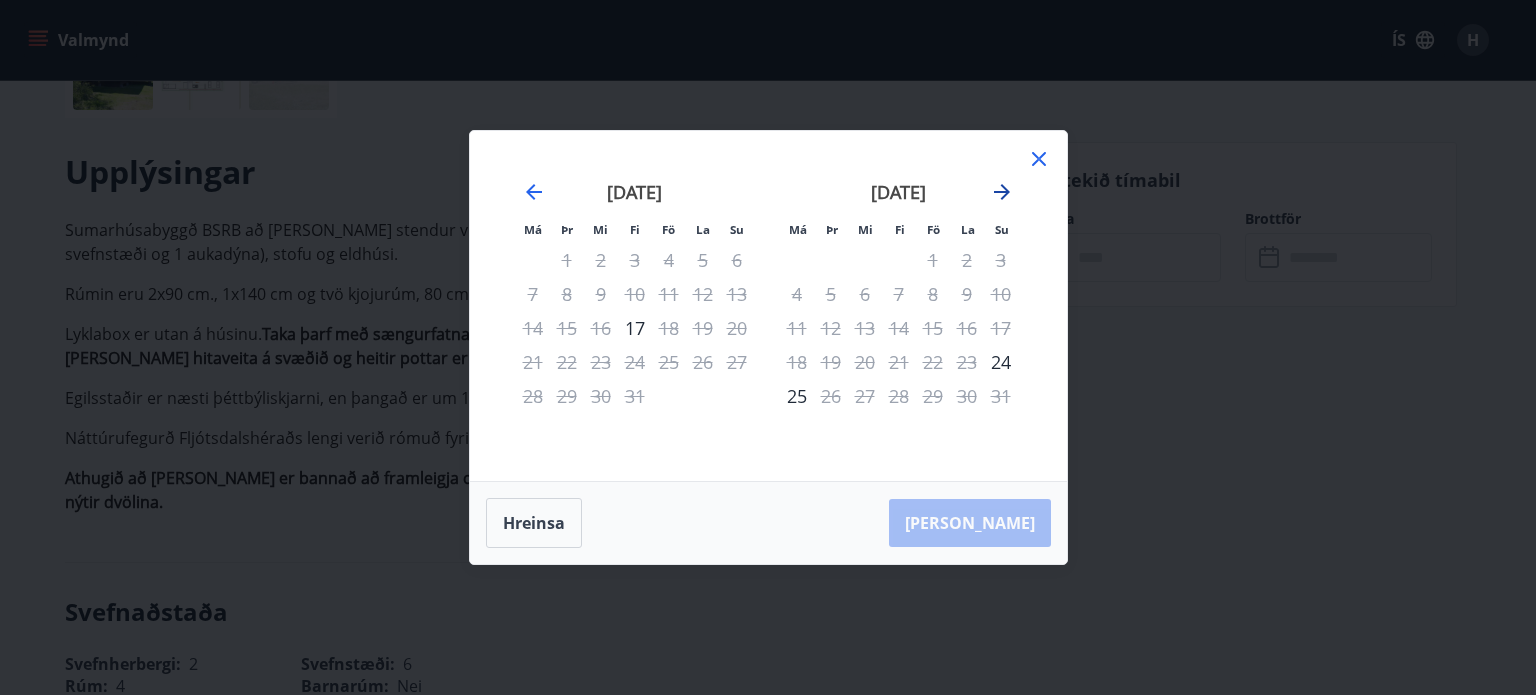 click 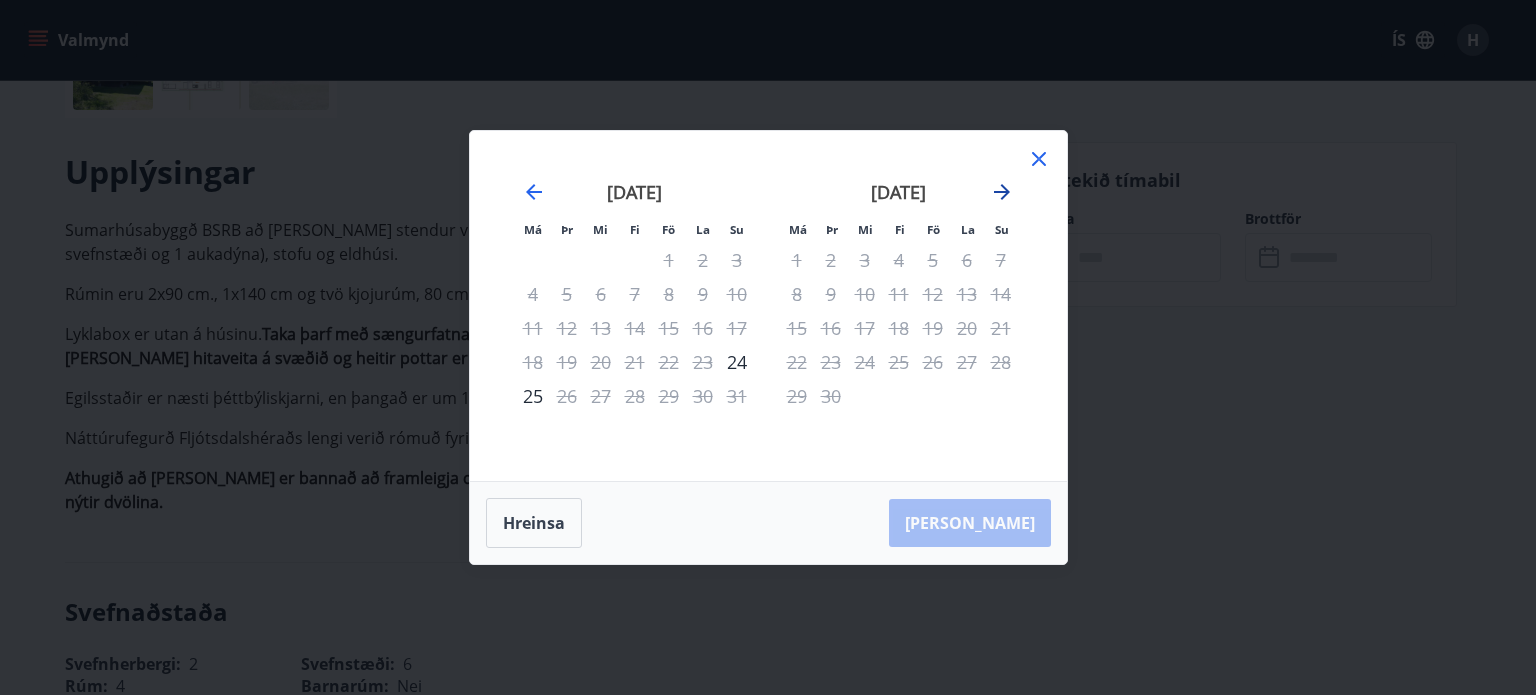 click 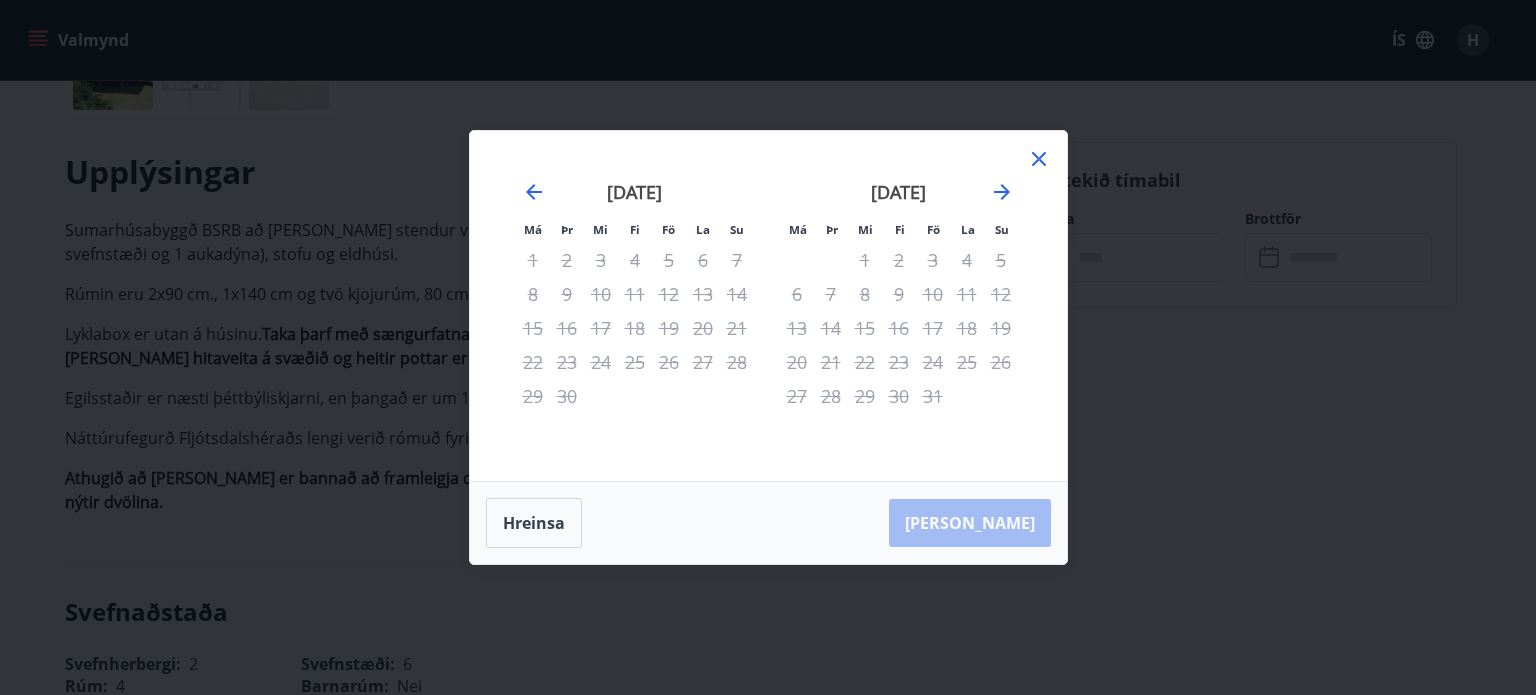 click 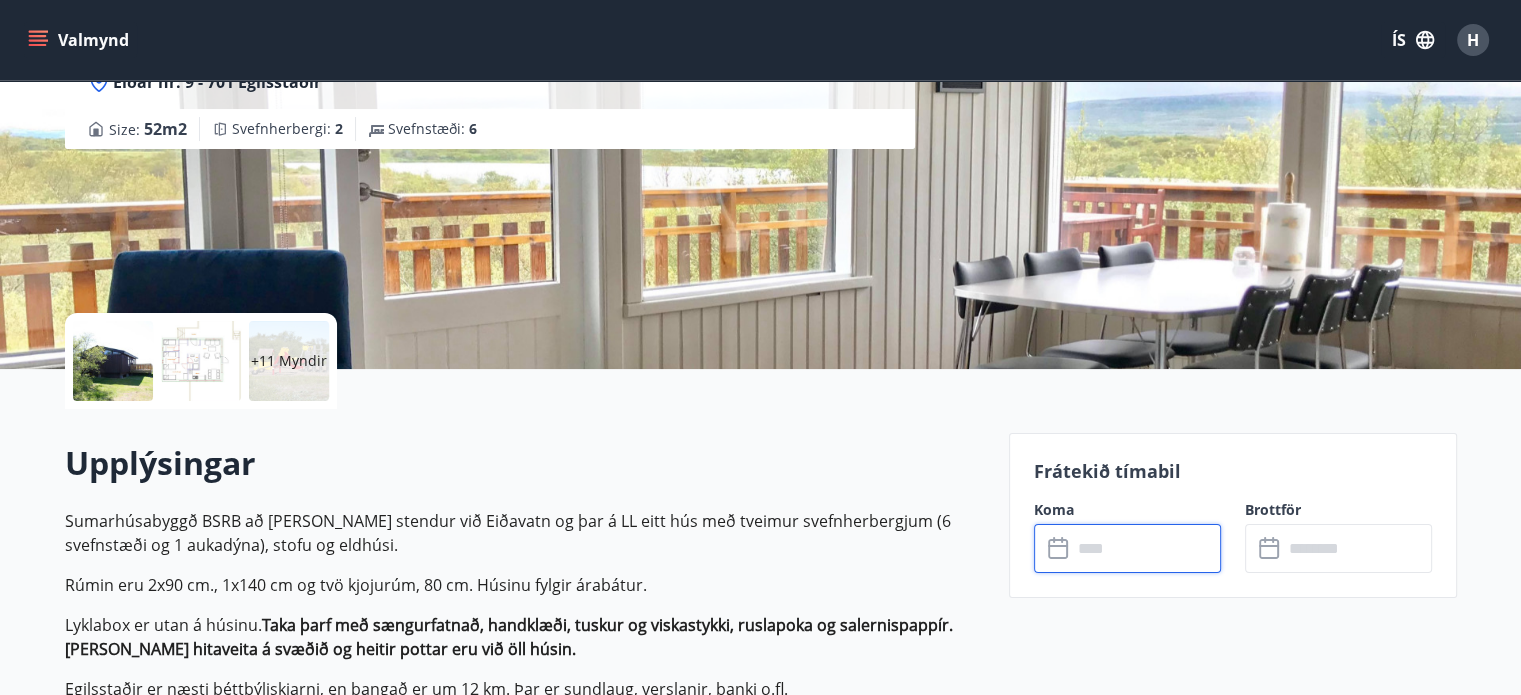 scroll, scrollTop: 227, scrollLeft: 0, axis: vertical 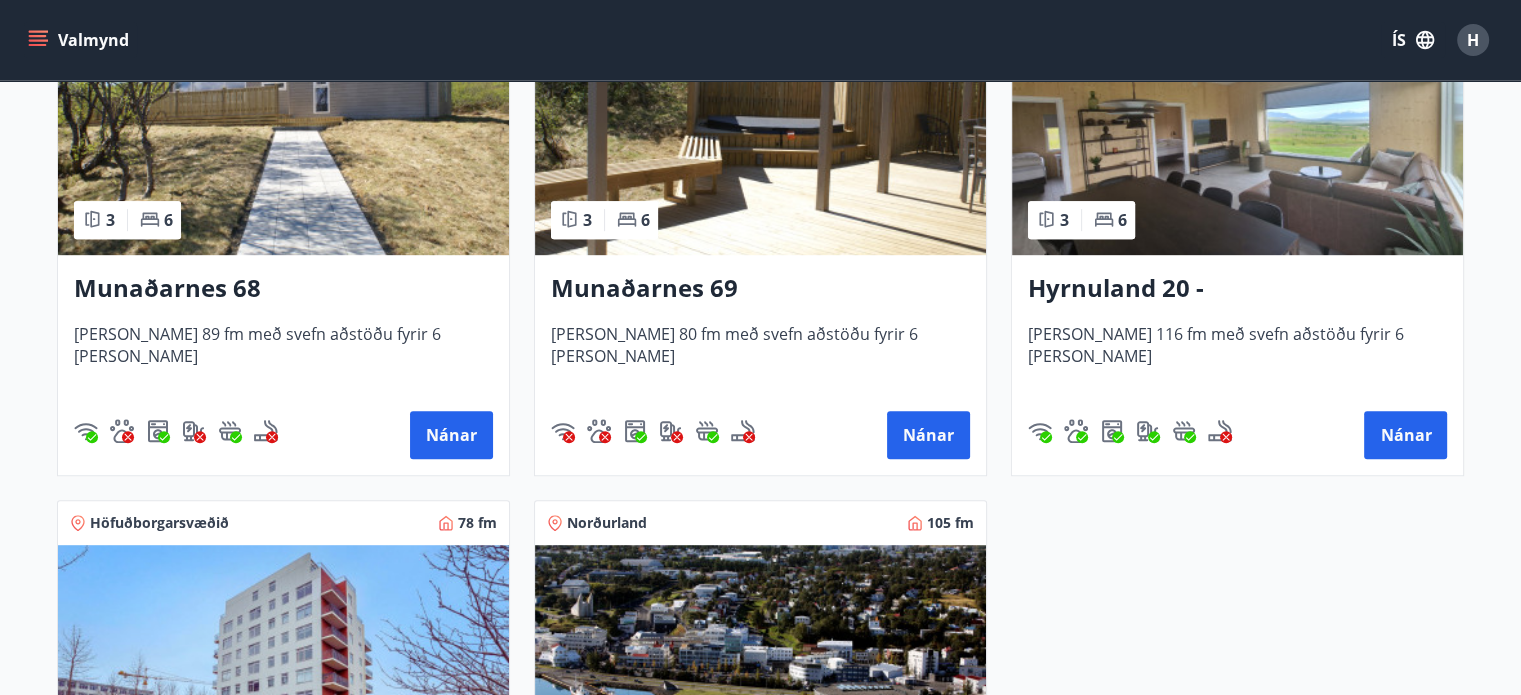 click at bounding box center (760, 129) 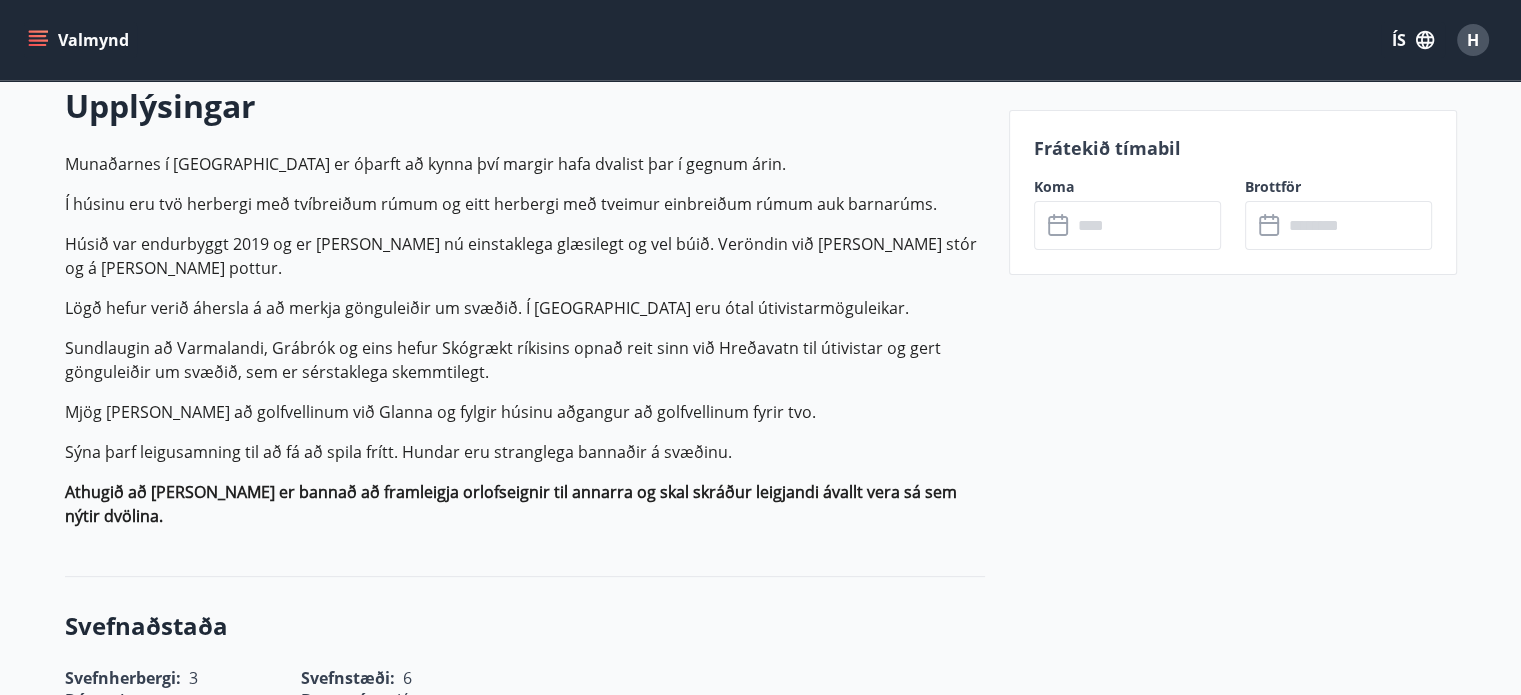 scroll, scrollTop: 591, scrollLeft: 0, axis: vertical 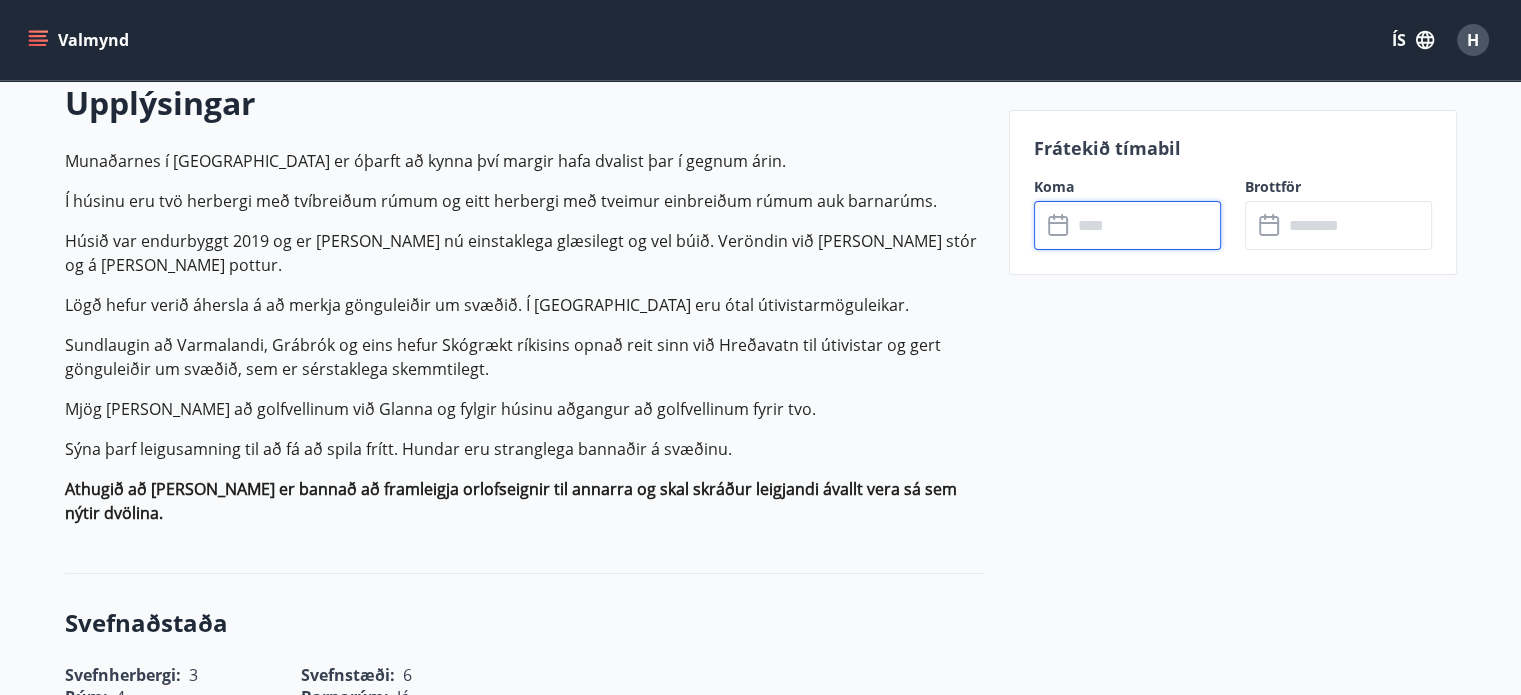 click at bounding box center (1146, 225) 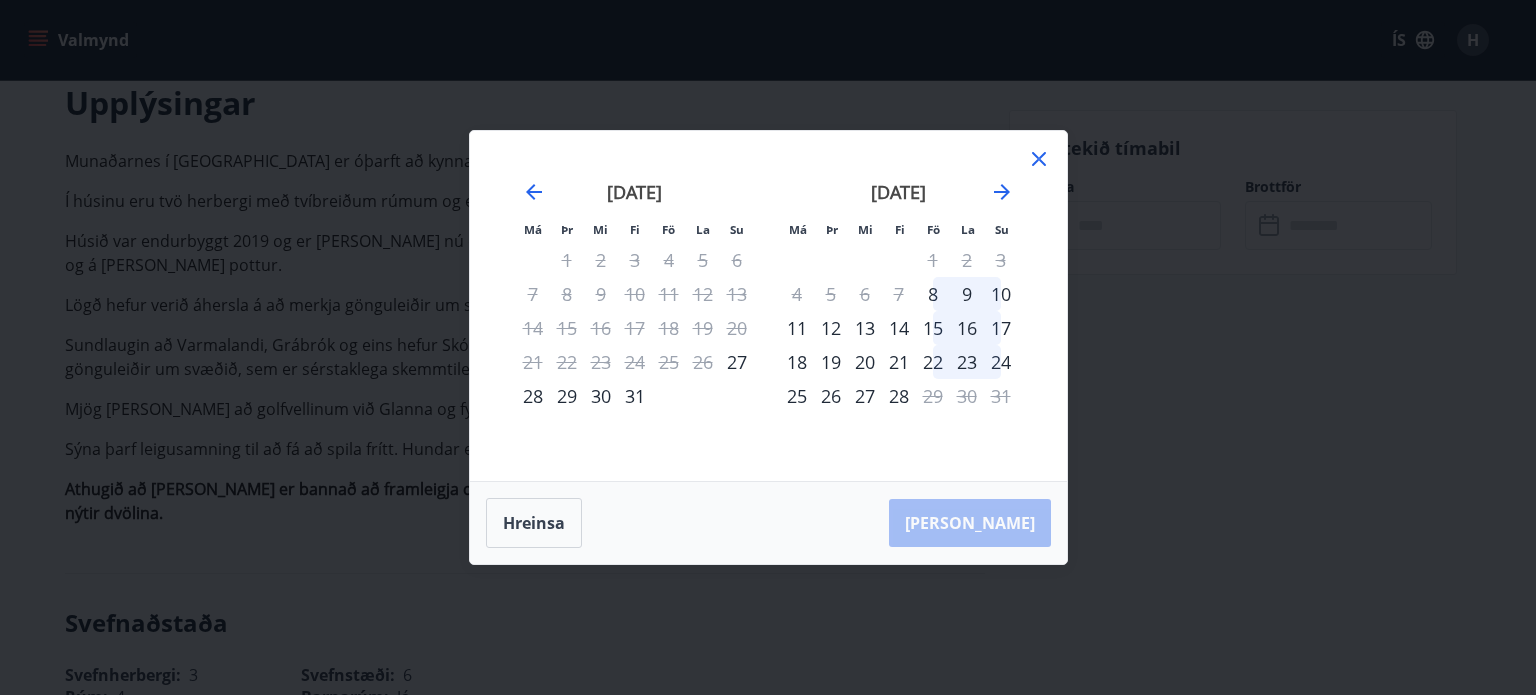 click on "15" at bounding box center (933, 328) 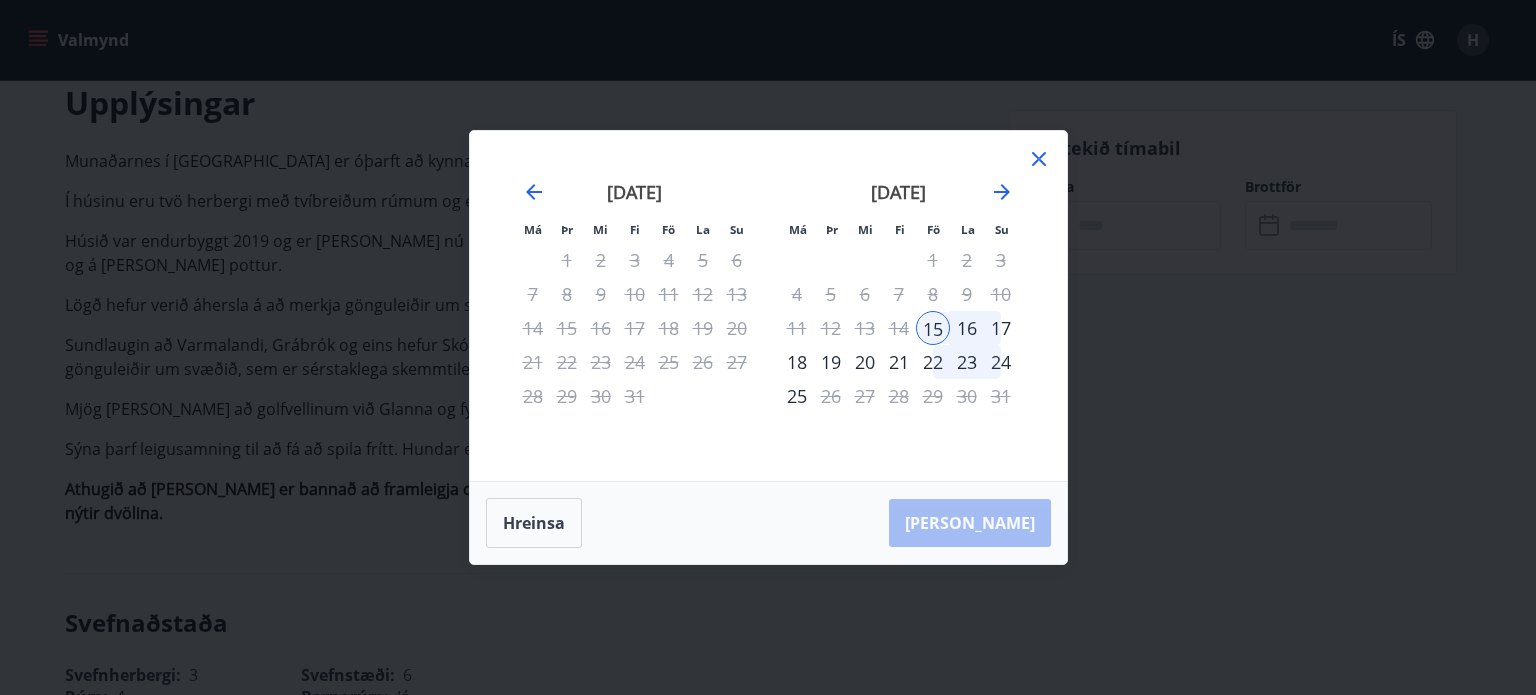 click on "22" at bounding box center (933, 362) 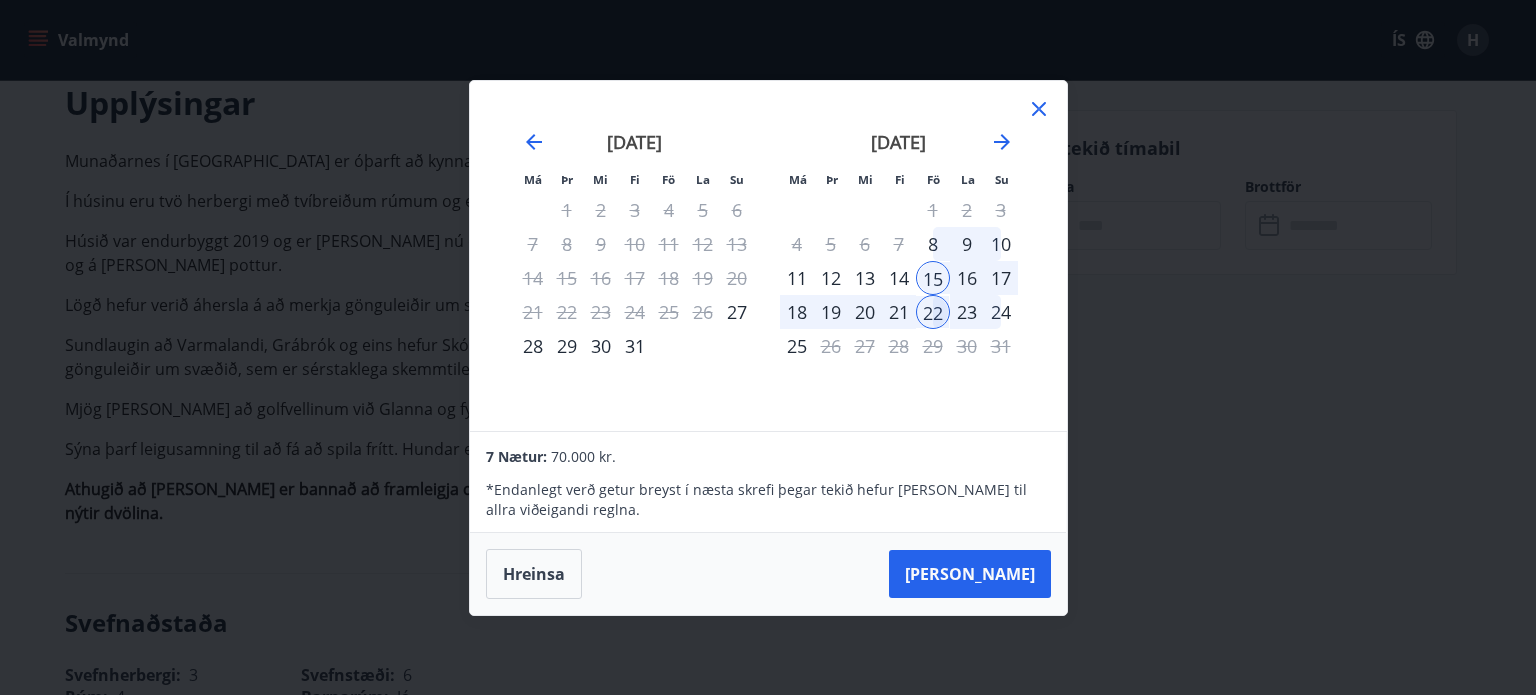 click on "11" at bounding box center [797, 278] 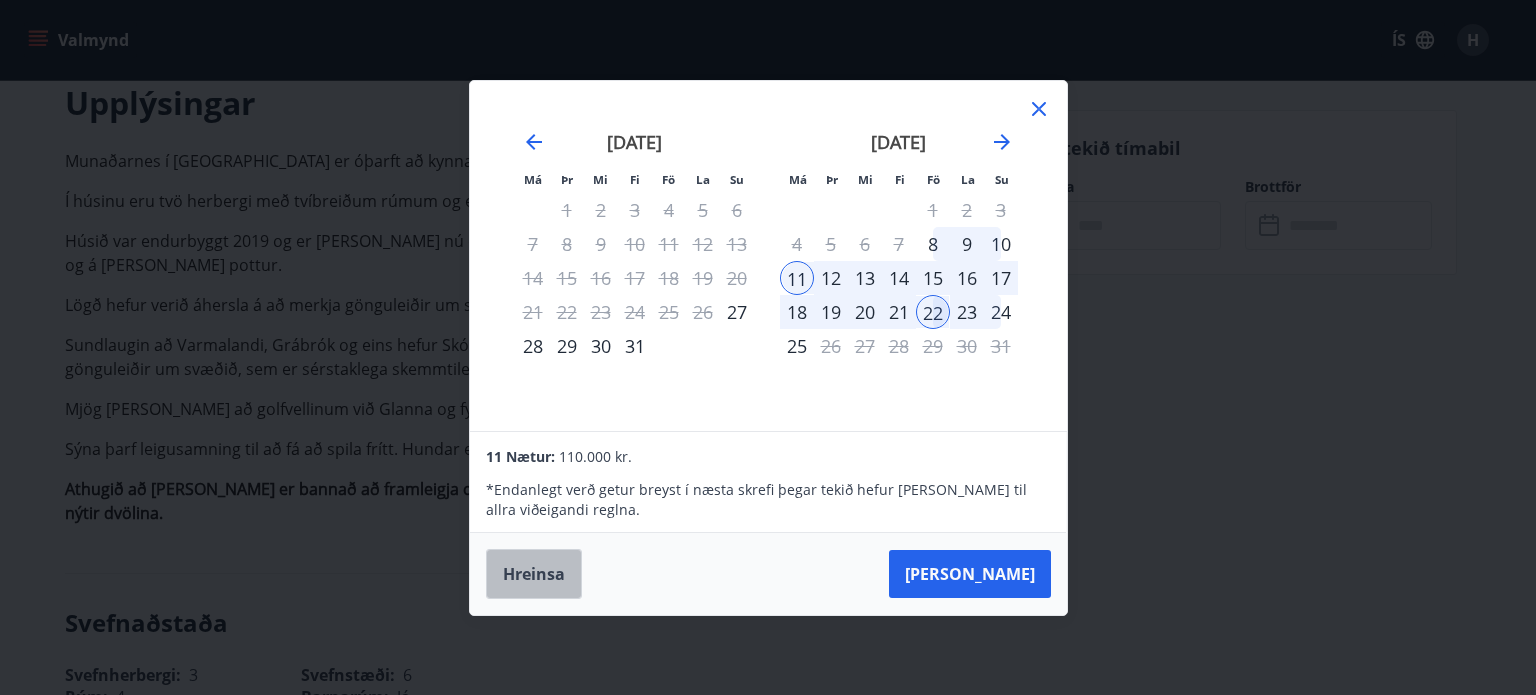 click on "Hreinsa" at bounding box center (534, 574) 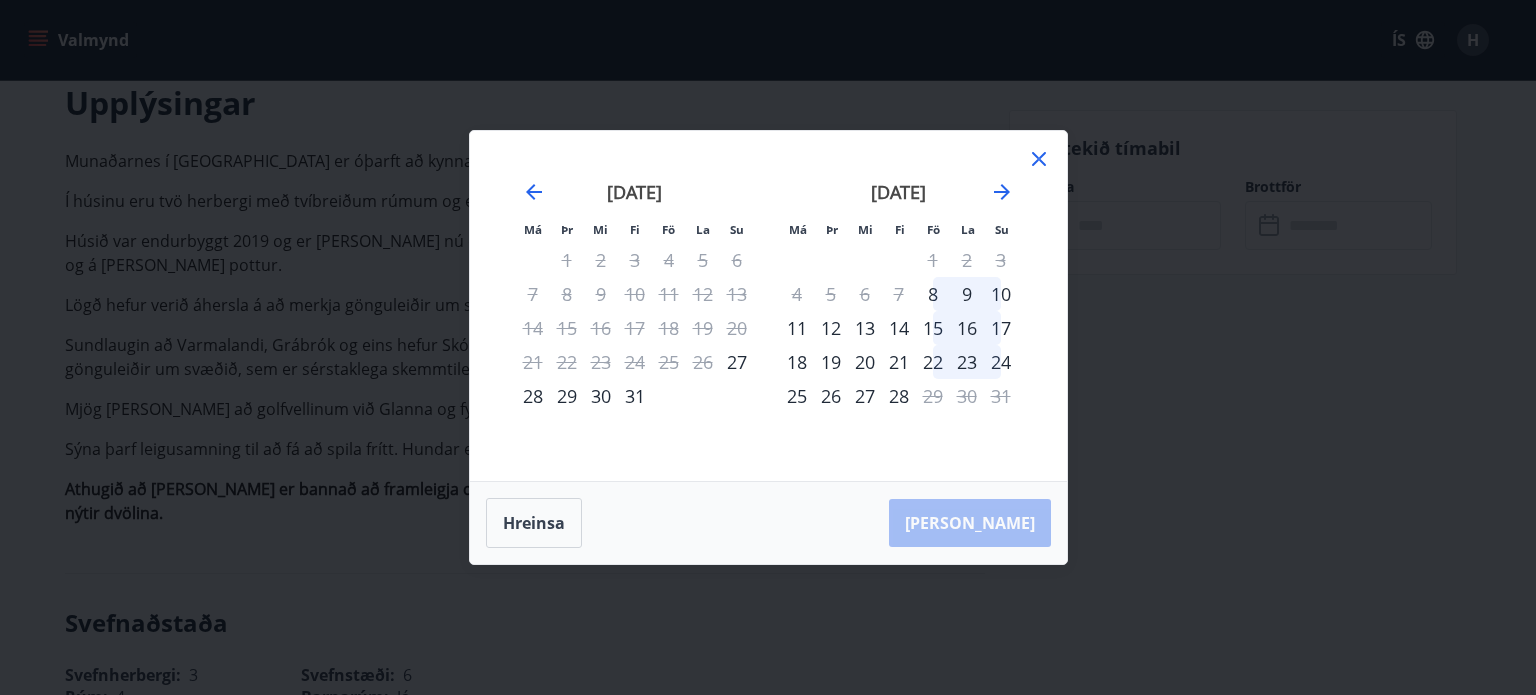 click on "18" at bounding box center (797, 362) 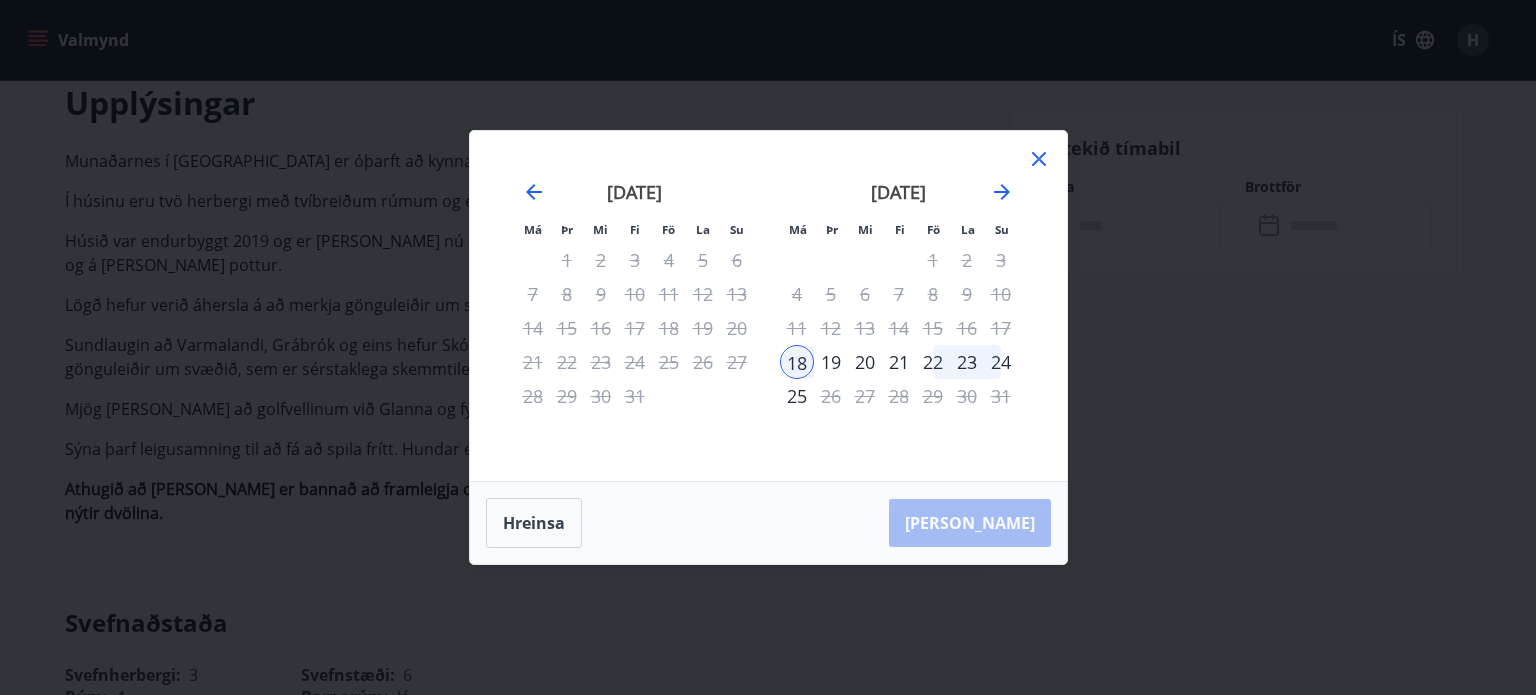 click on "20" at bounding box center (865, 362) 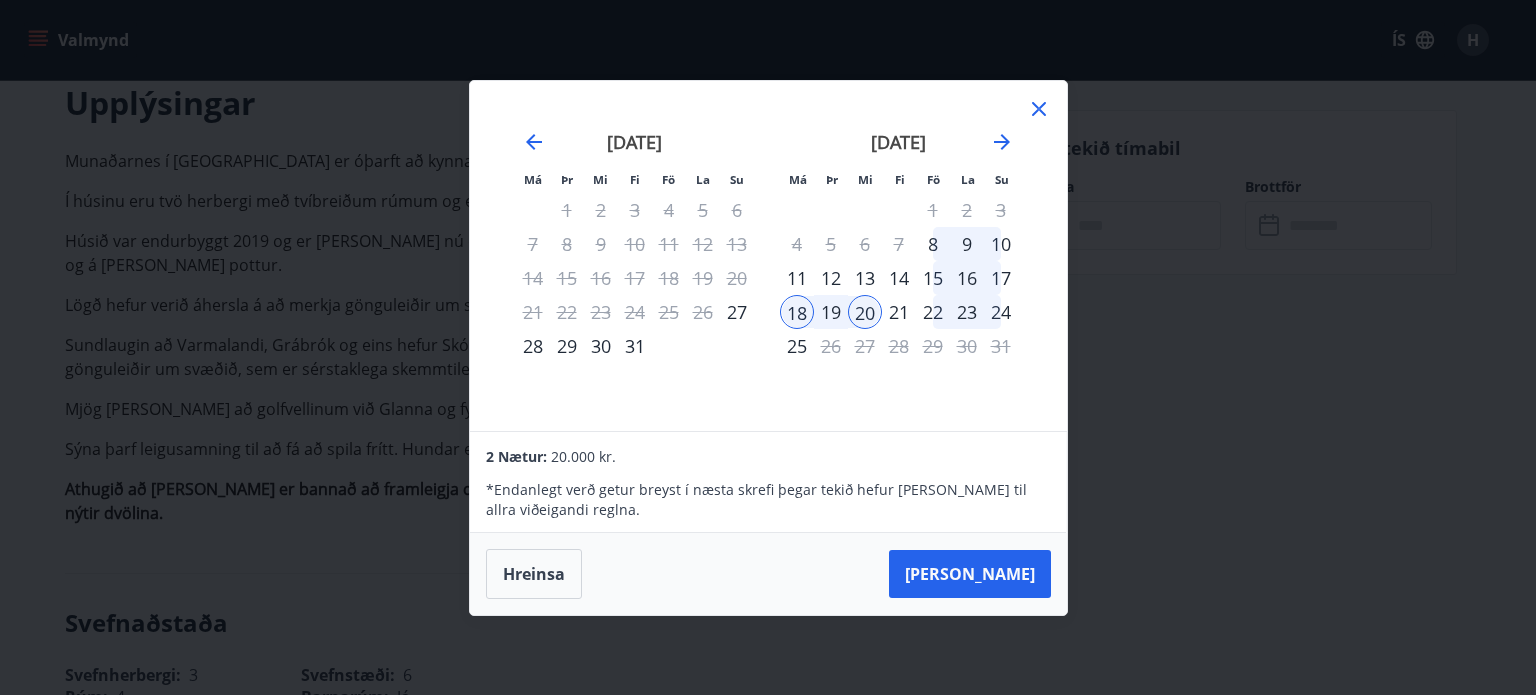 click on "22" at bounding box center [933, 312] 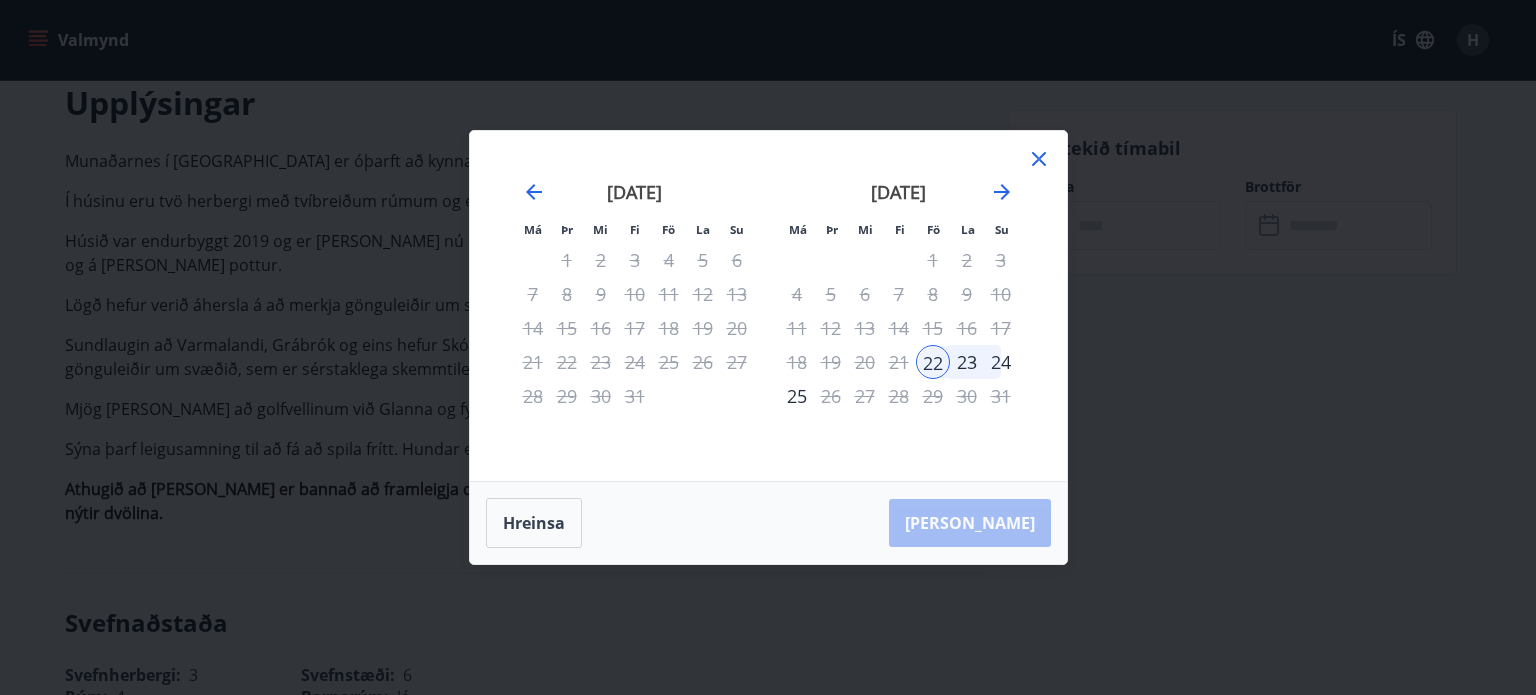 click on "24" at bounding box center (1001, 362) 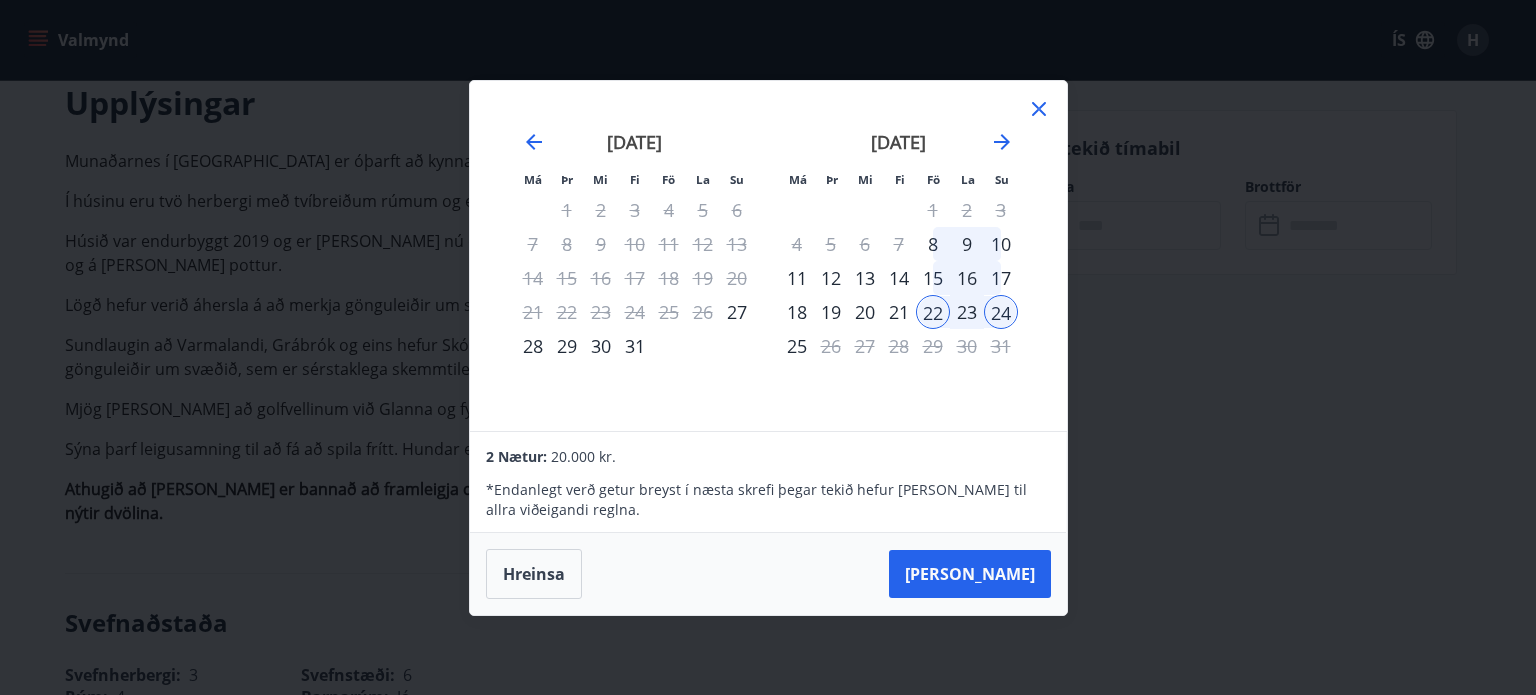 click on "18" at bounding box center [797, 312] 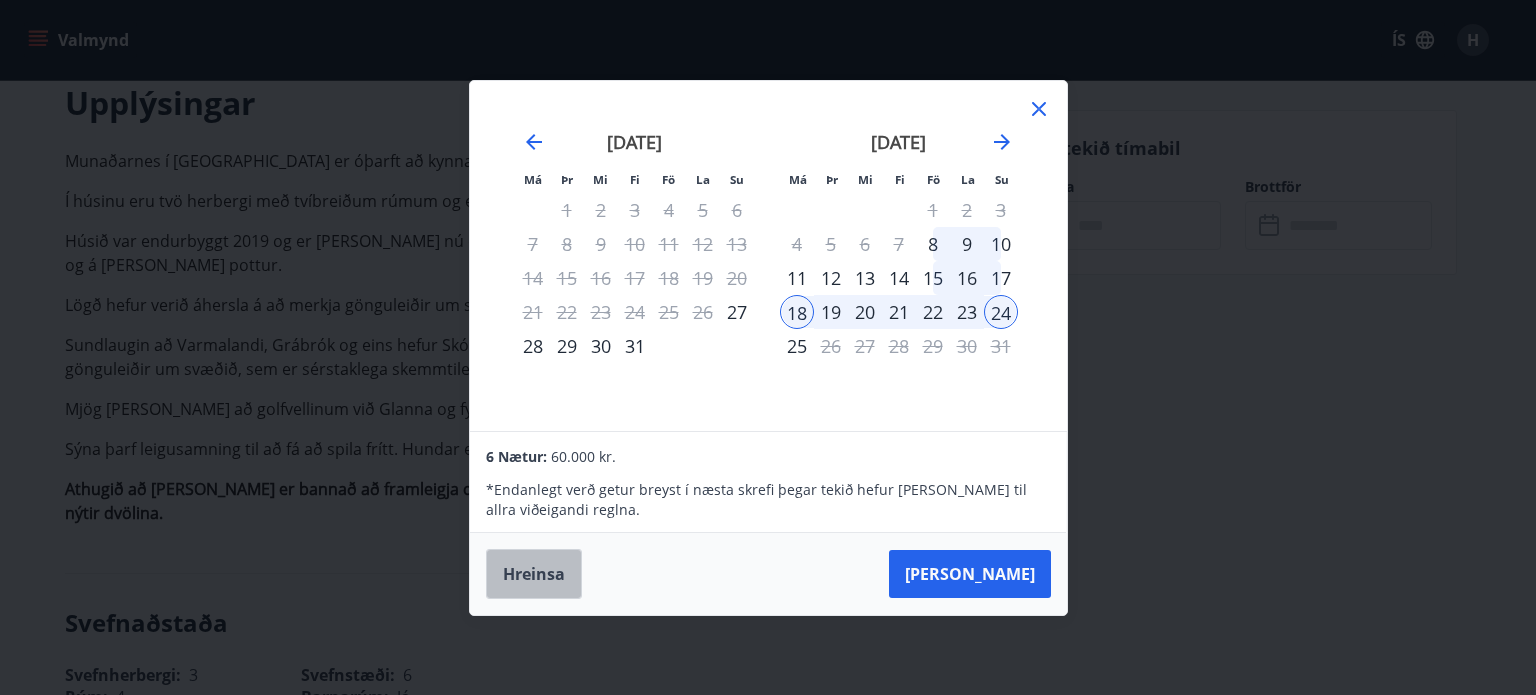 click on "Hreinsa" at bounding box center [534, 574] 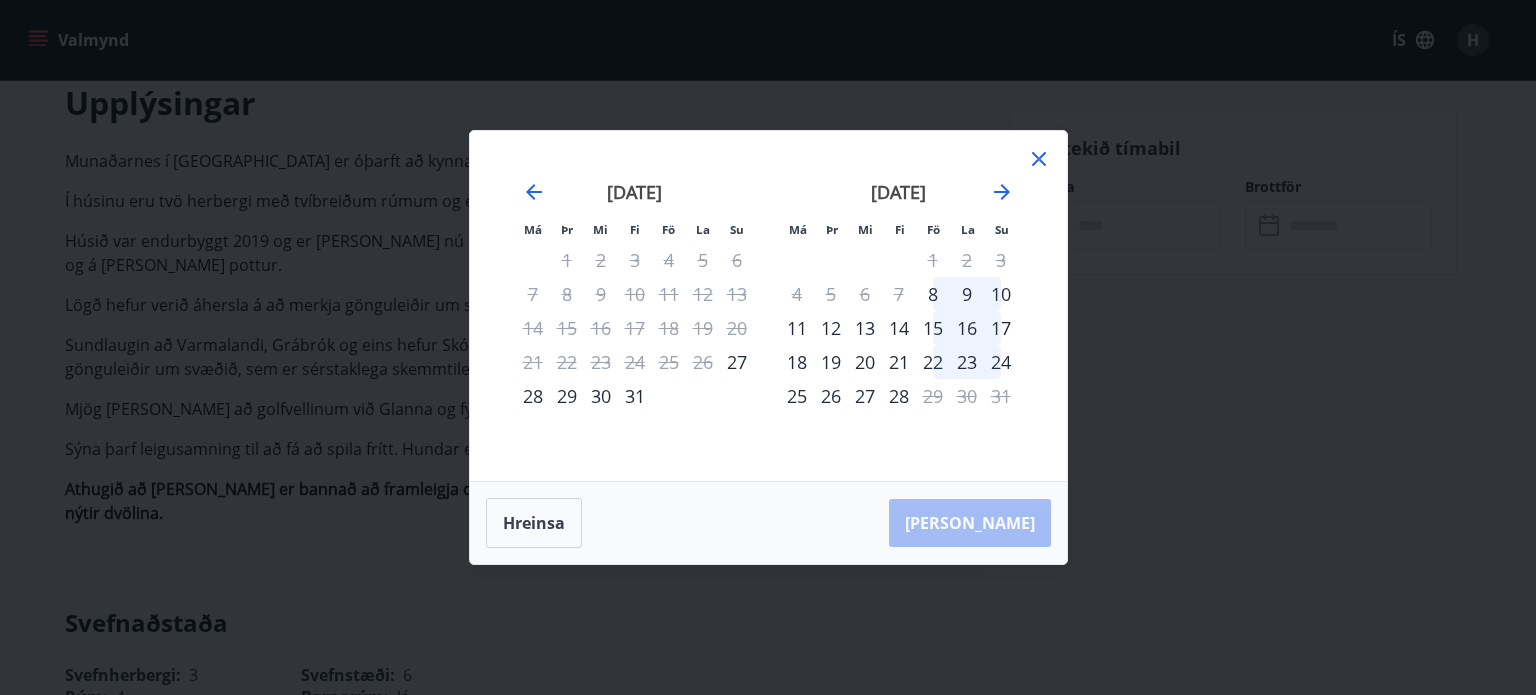 click on "18" at bounding box center (797, 362) 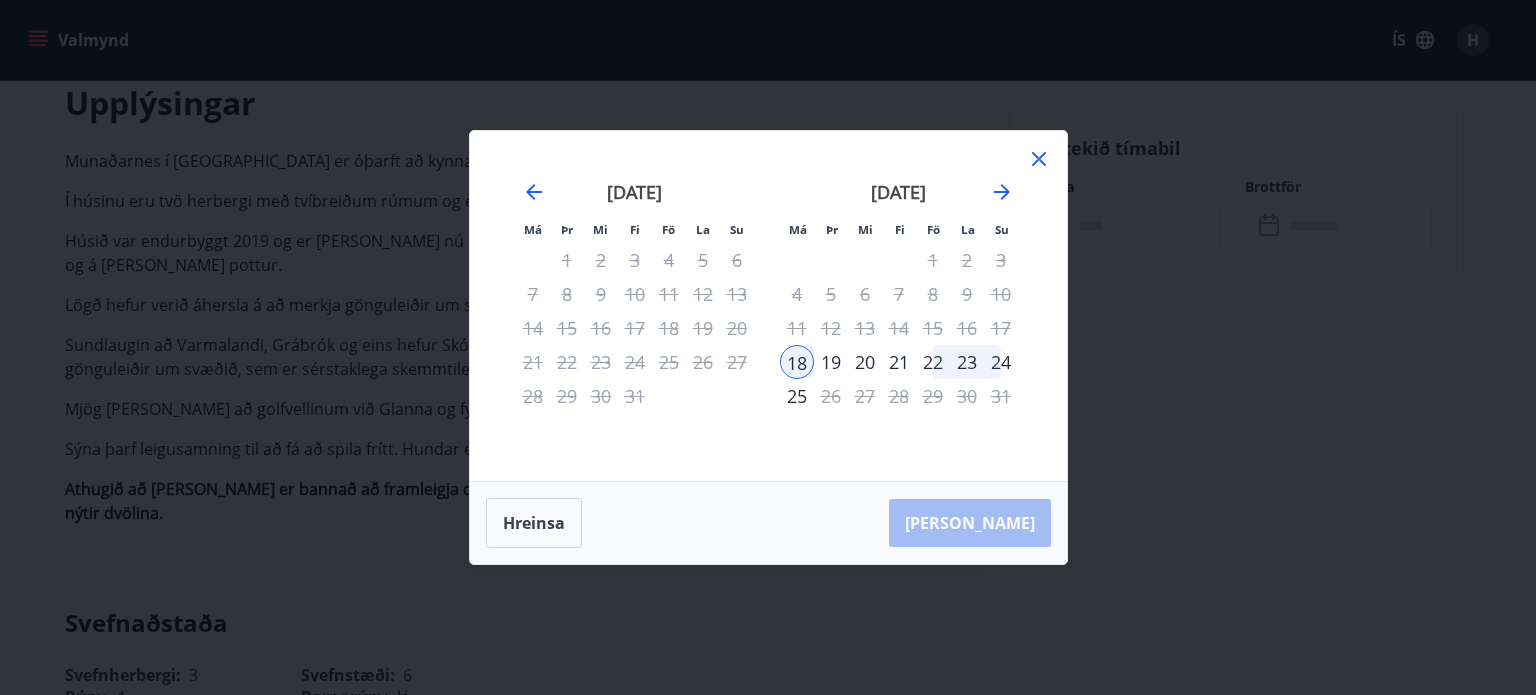 click on "21" at bounding box center [899, 362] 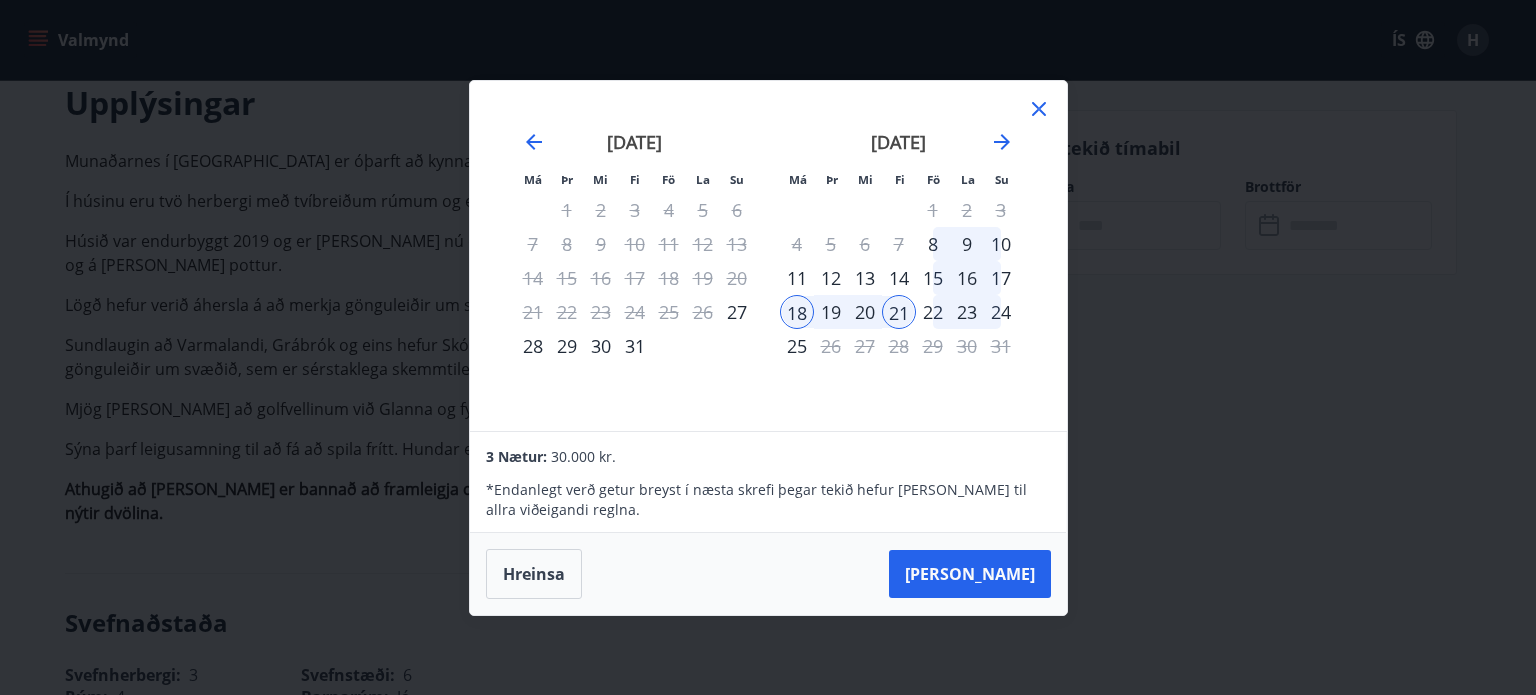 click 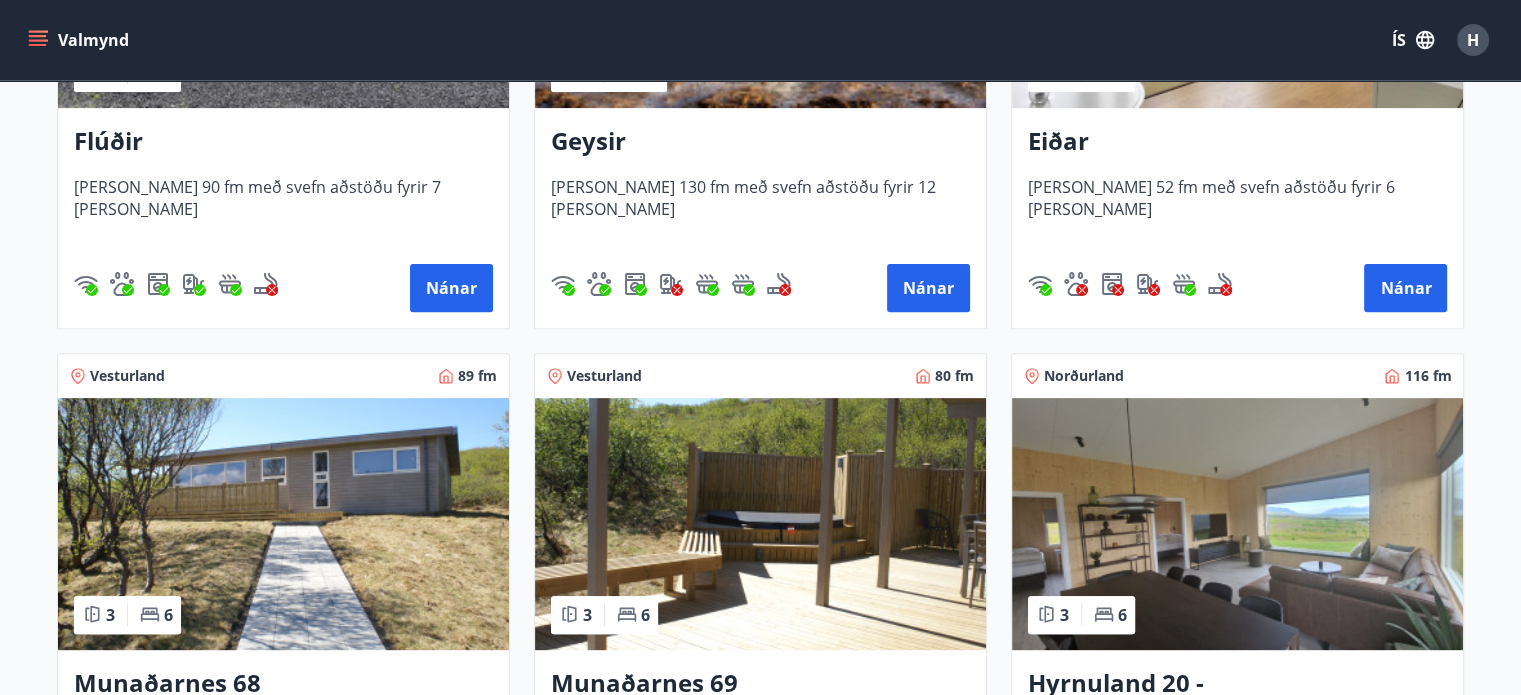 scroll, scrollTop: 652, scrollLeft: 0, axis: vertical 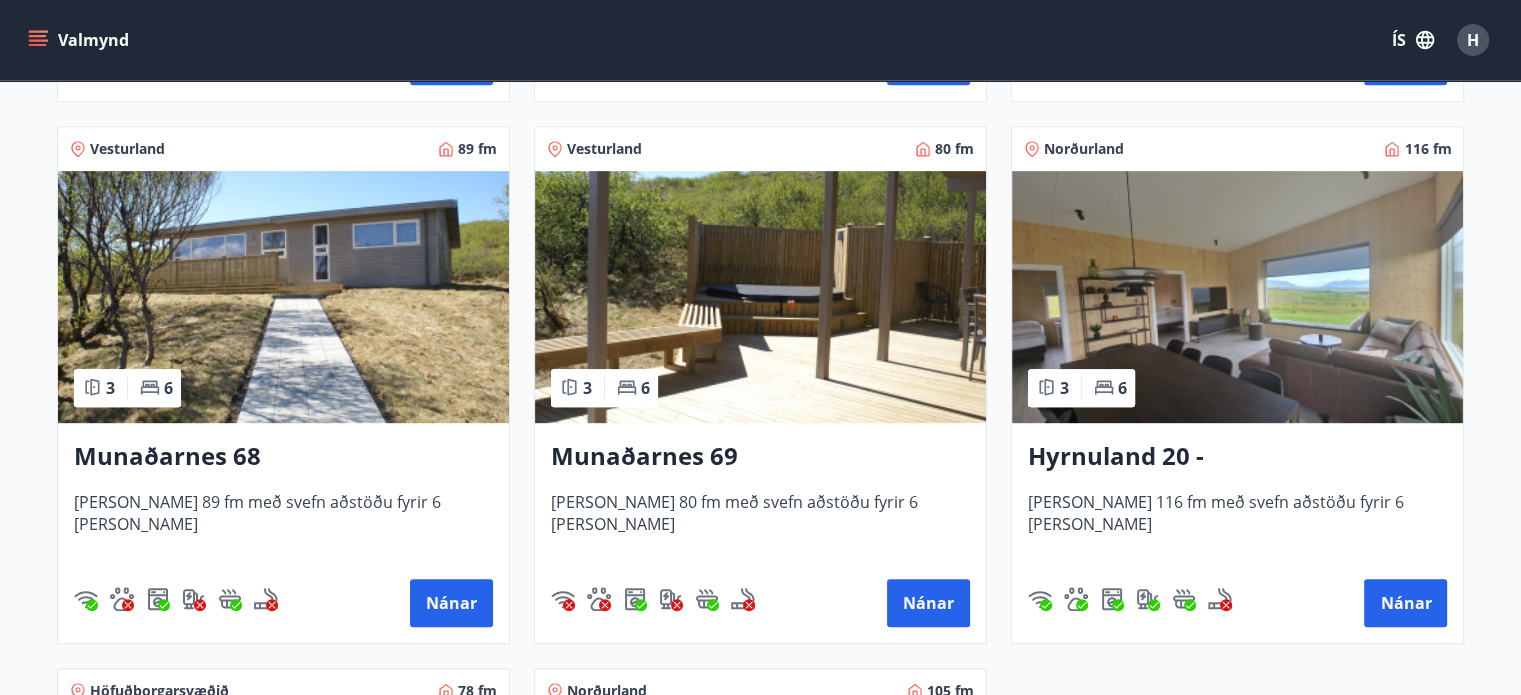 click at bounding box center [1237, 297] 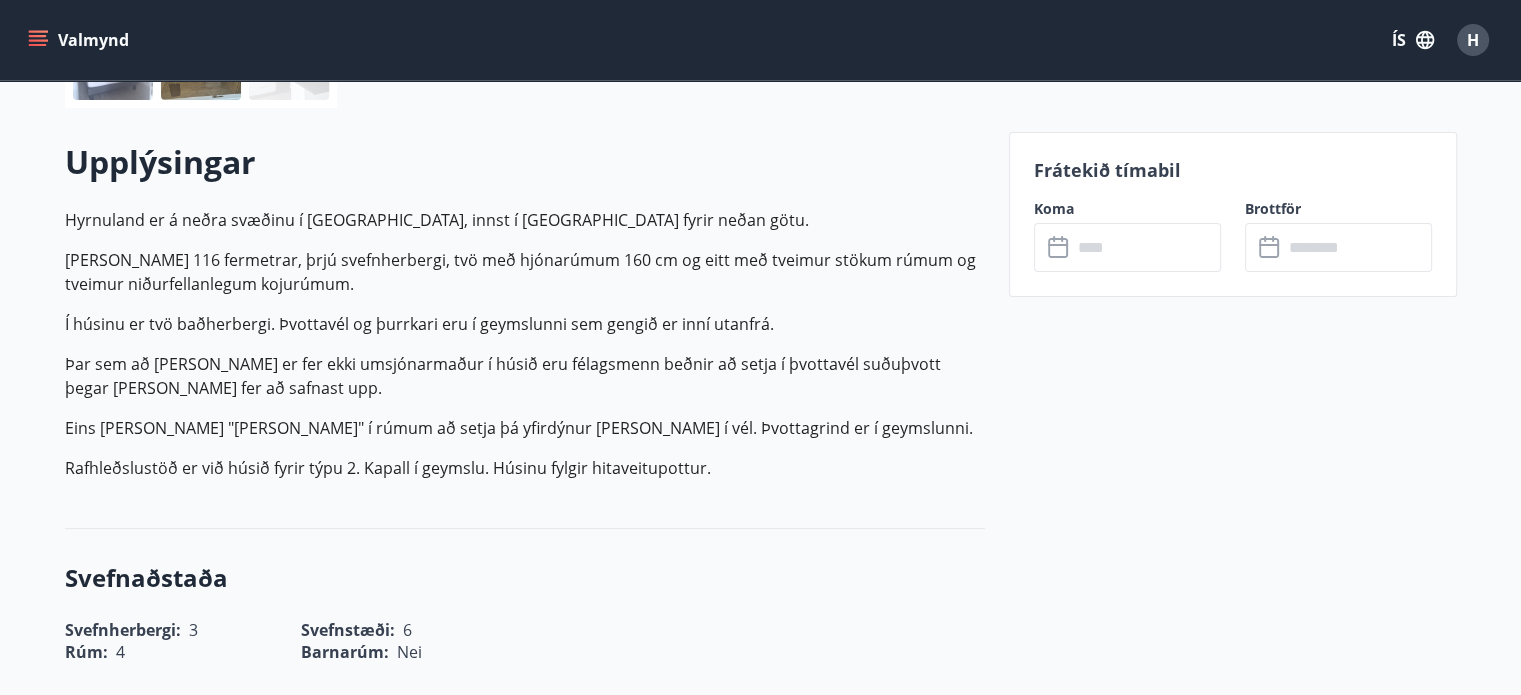scroll, scrollTop: 532, scrollLeft: 0, axis: vertical 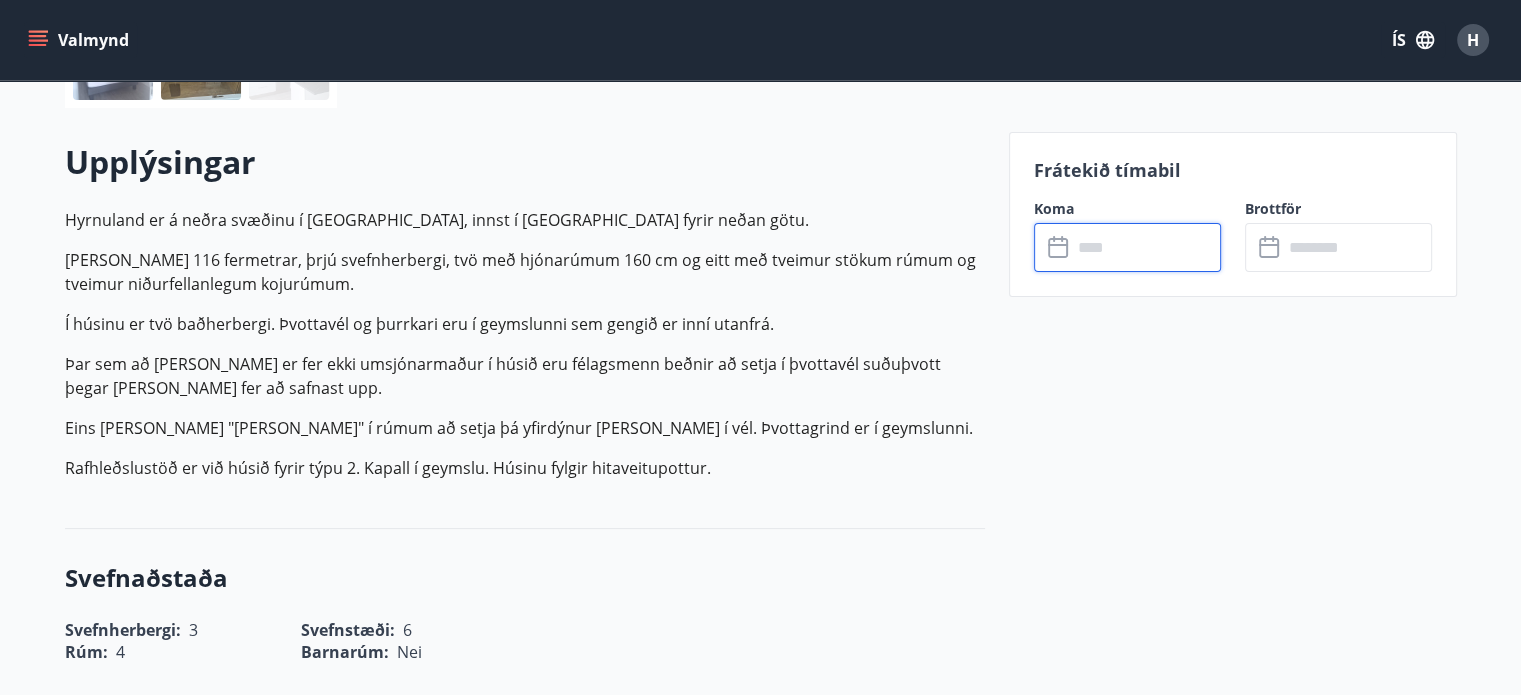 click at bounding box center [1146, 247] 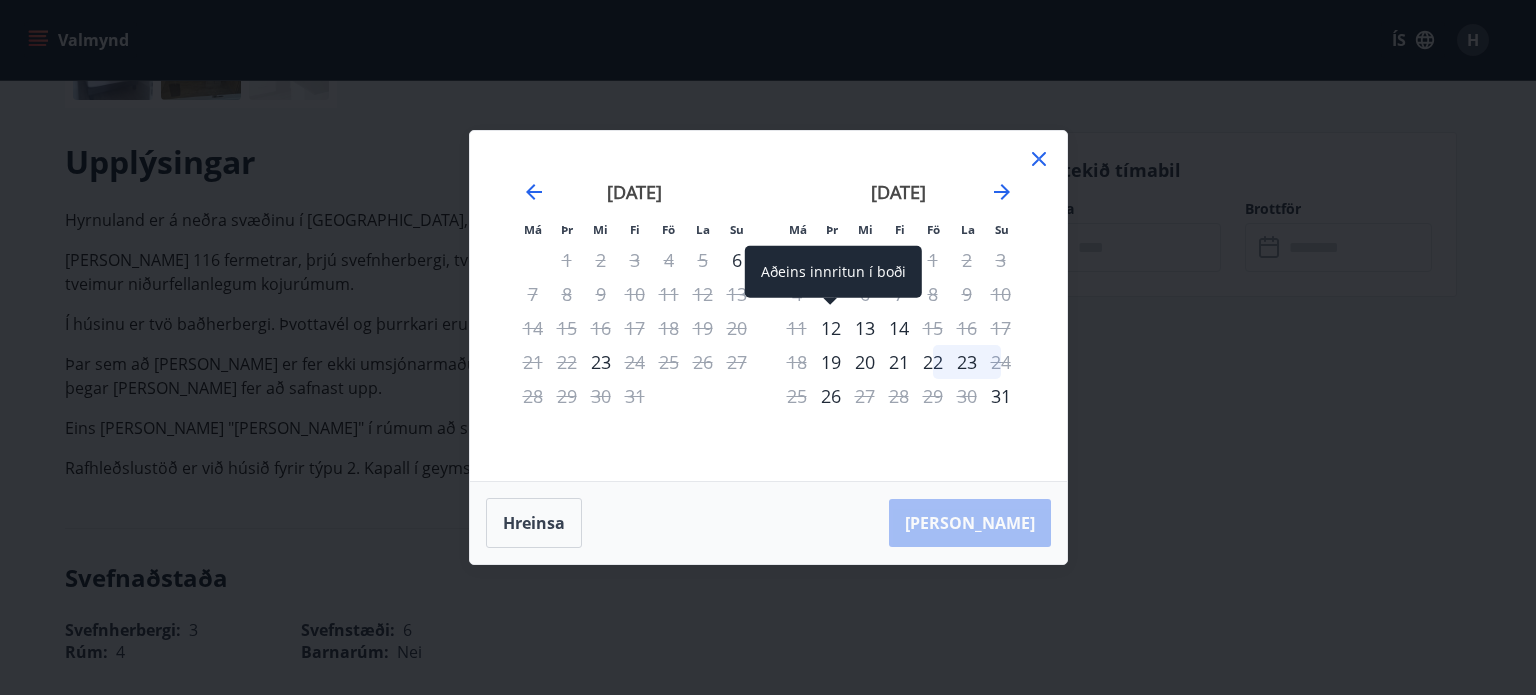 click on "12" at bounding box center [831, 328] 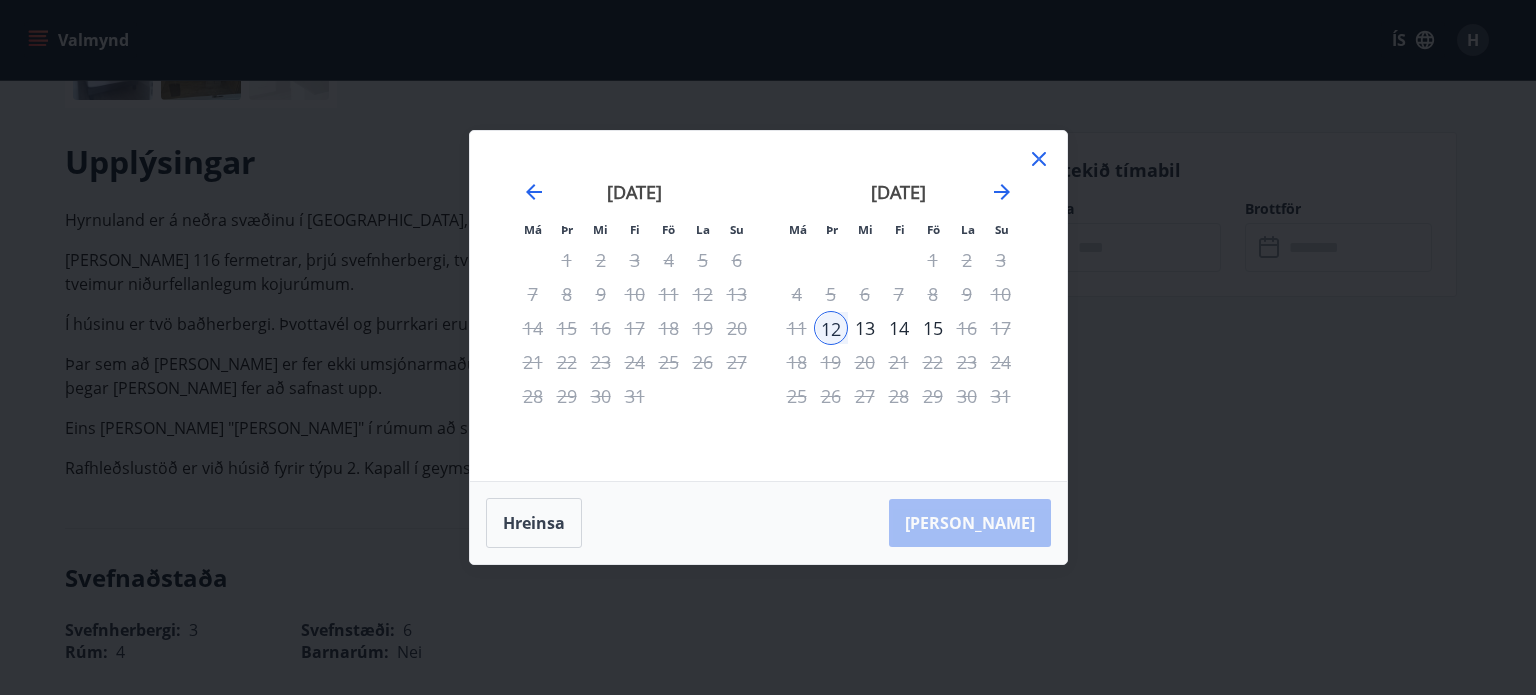 click on "14" at bounding box center [899, 328] 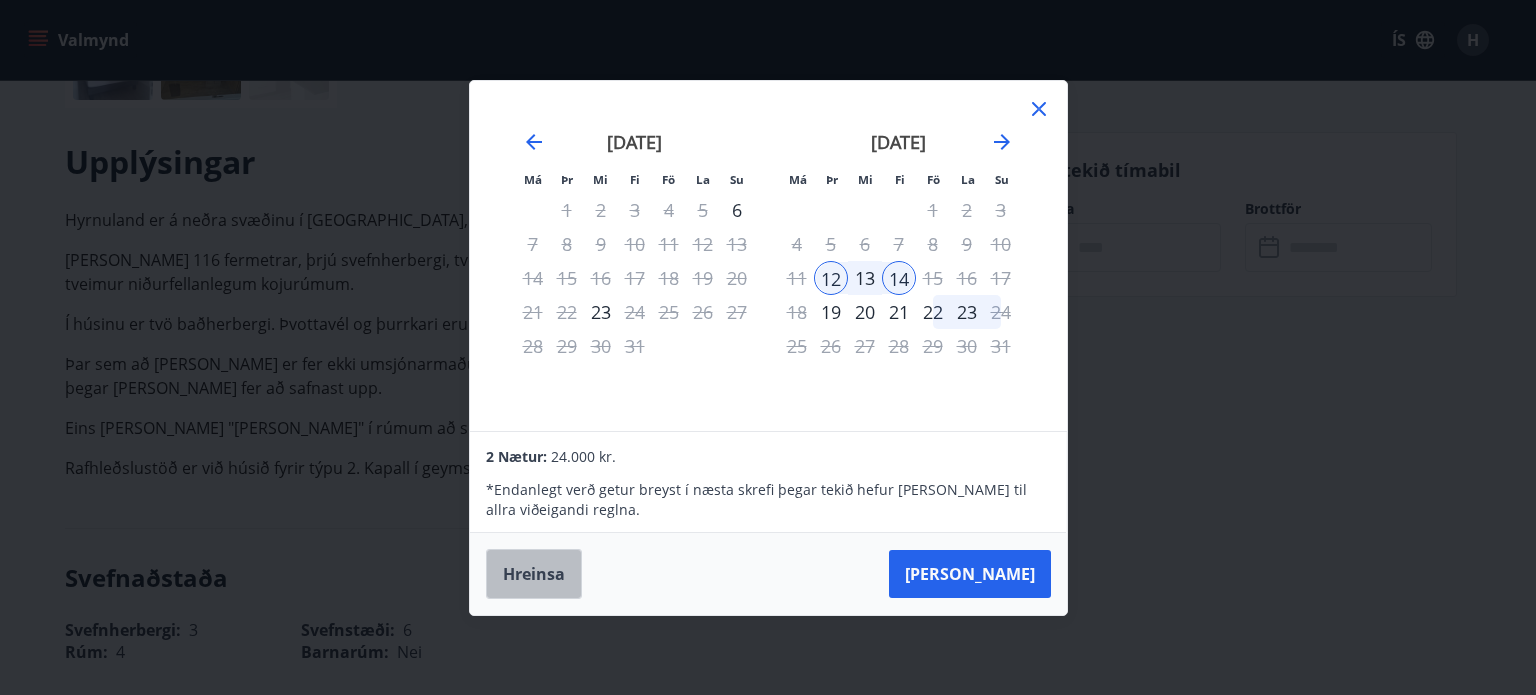 click on "Hreinsa" at bounding box center (534, 574) 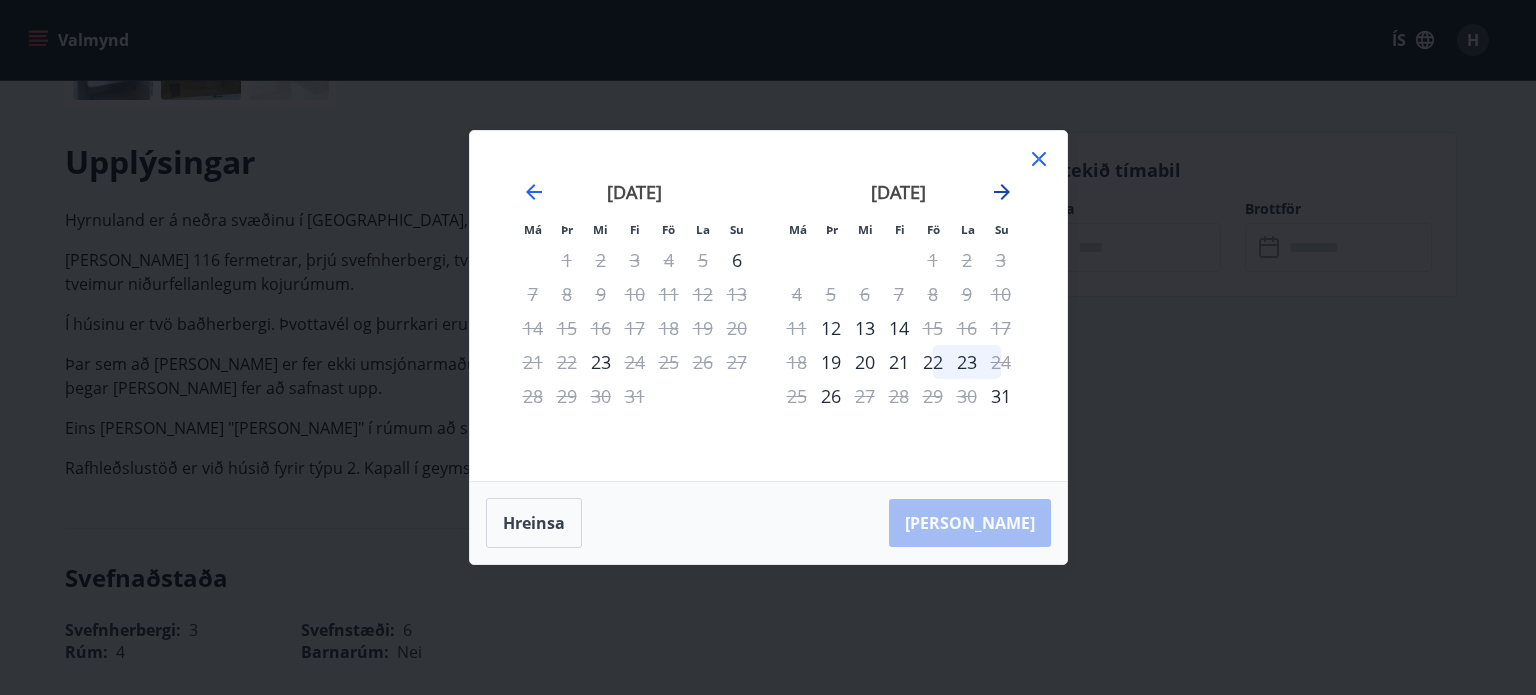 click 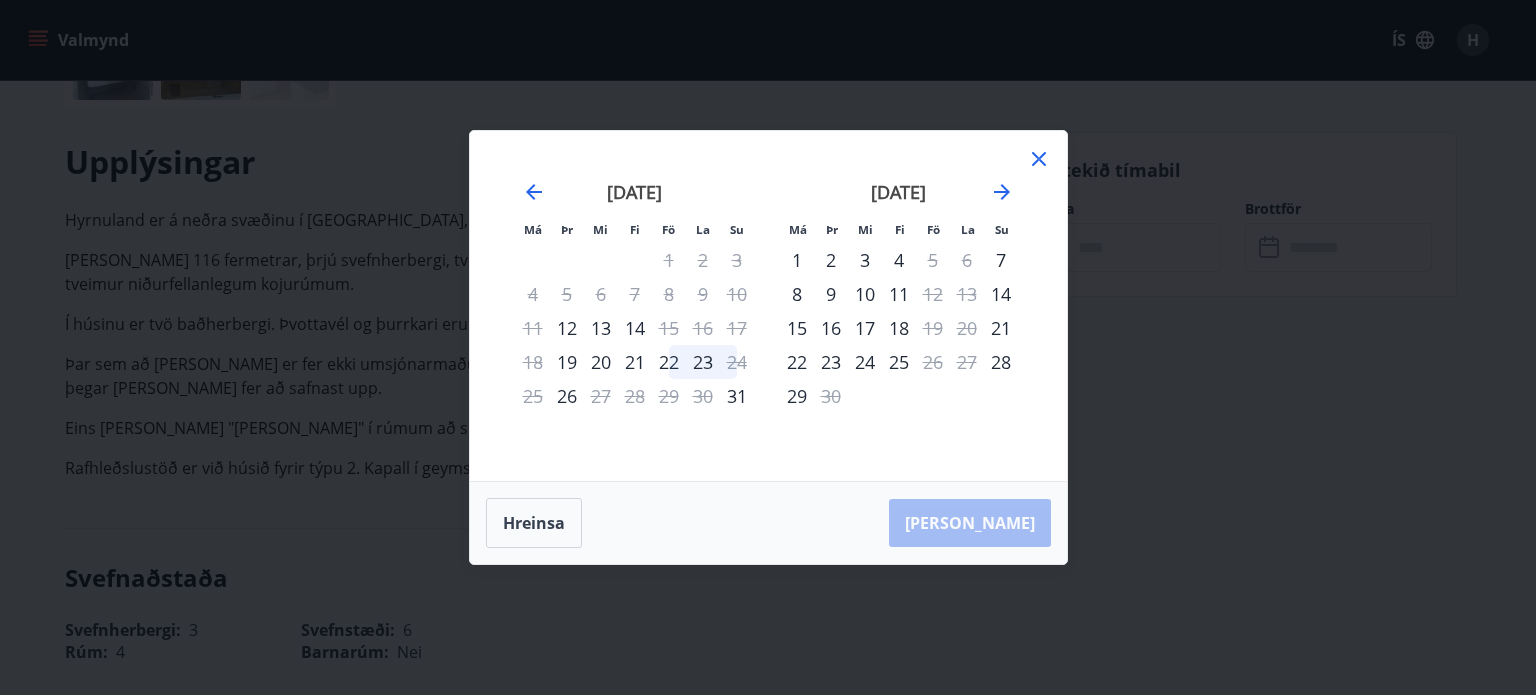 click 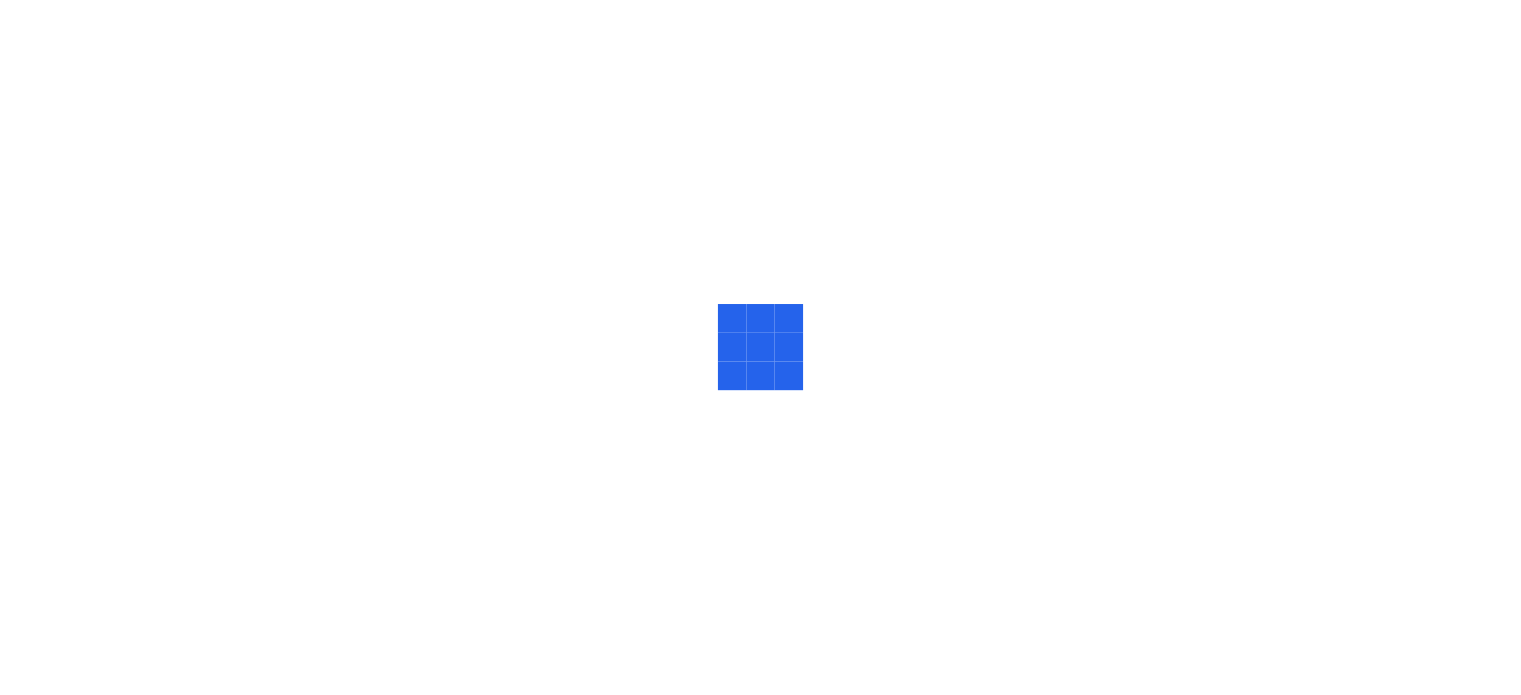 scroll, scrollTop: 0, scrollLeft: 0, axis: both 